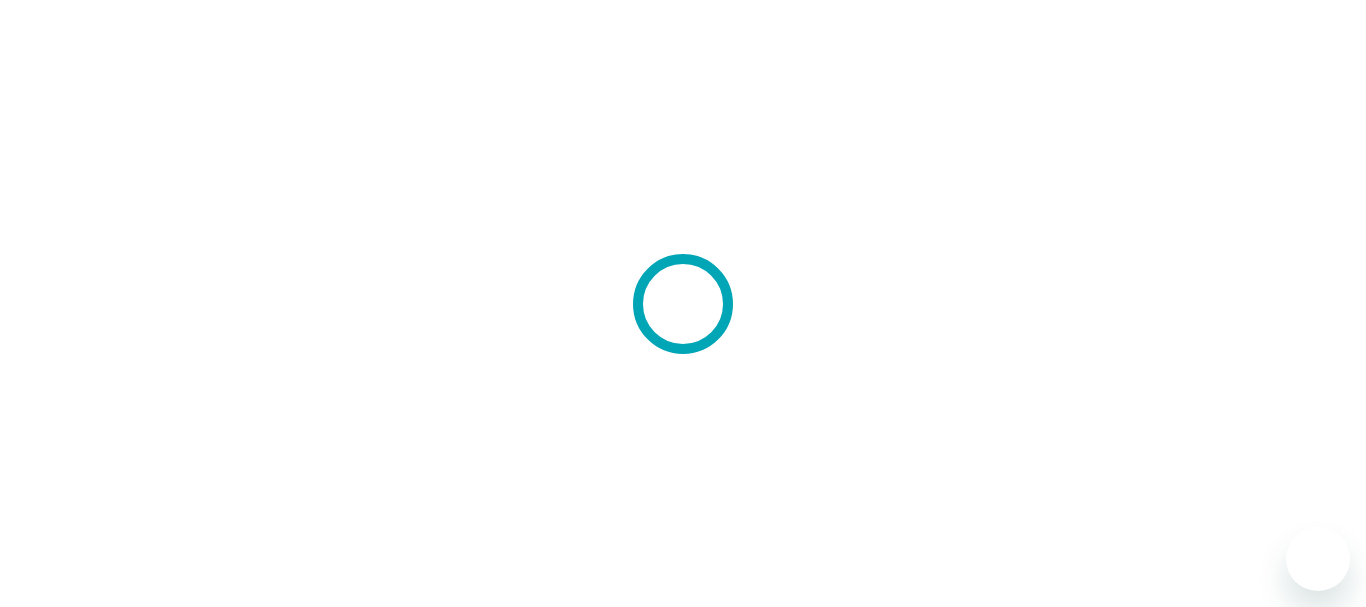 scroll, scrollTop: 0, scrollLeft: 0, axis: both 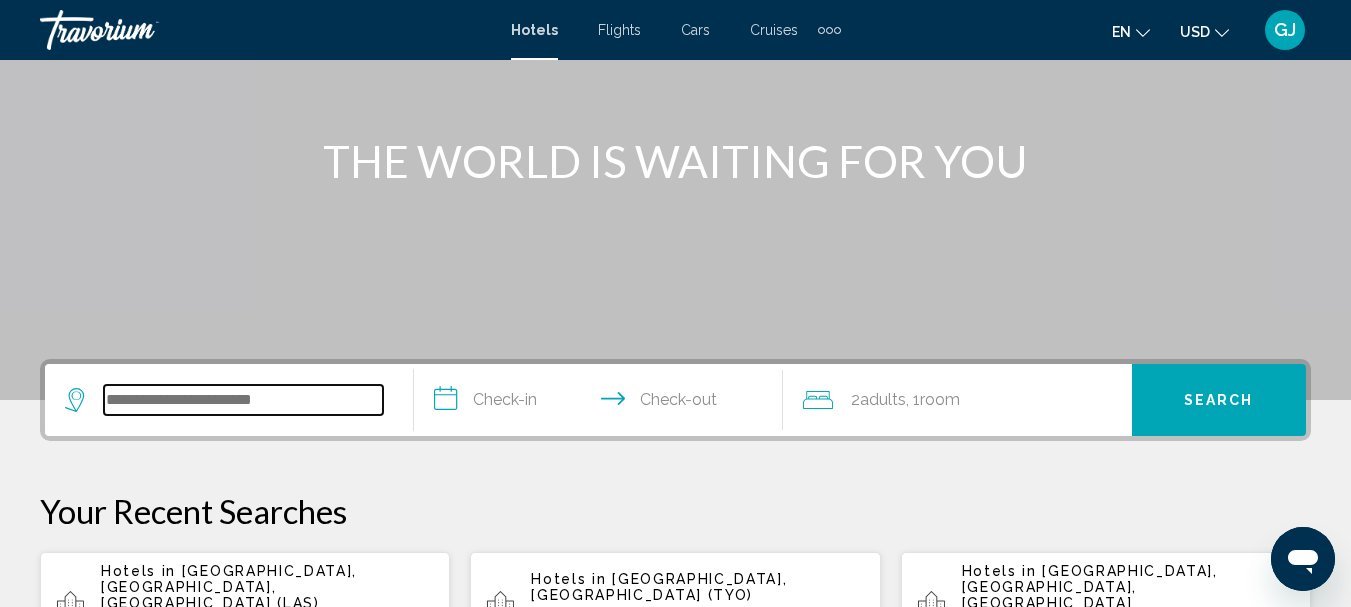 click at bounding box center (243, 400) 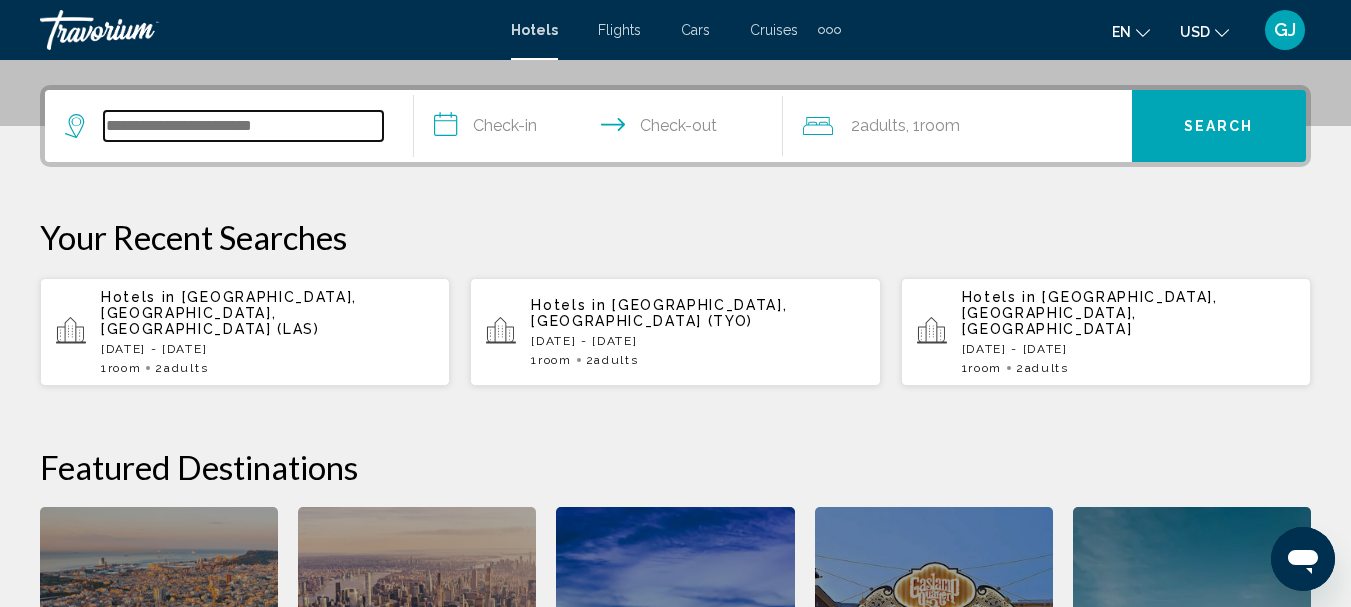scroll, scrollTop: 494, scrollLeft: 0, axis: vertical 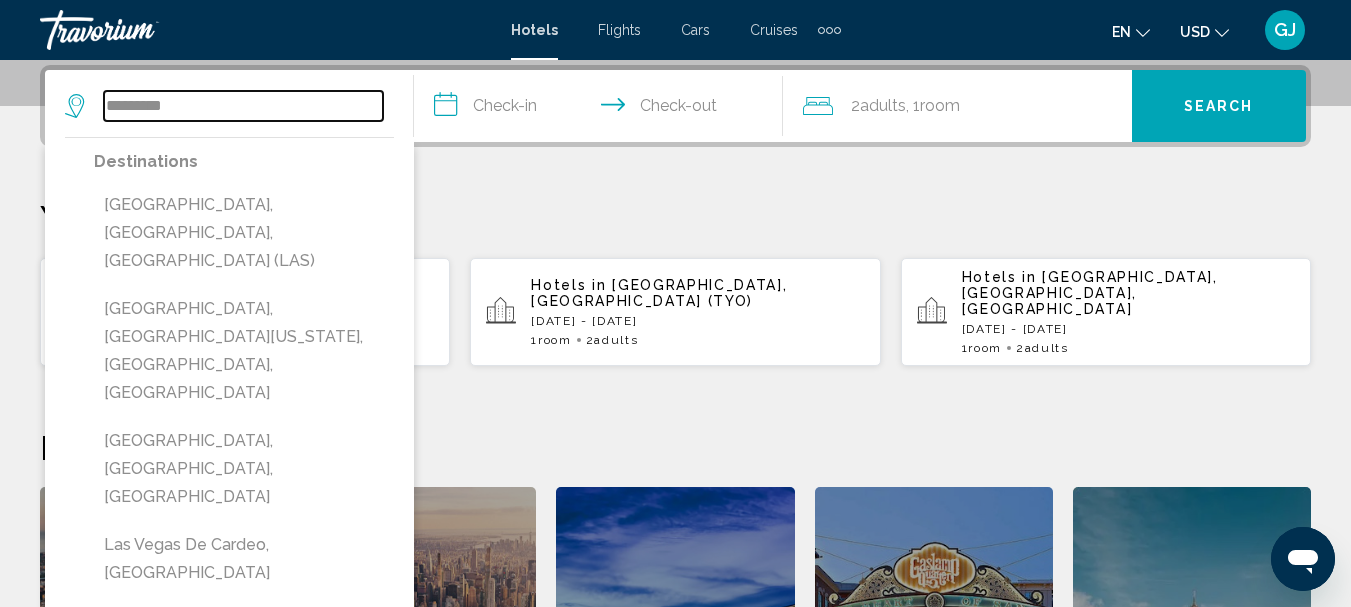 type on "*********" 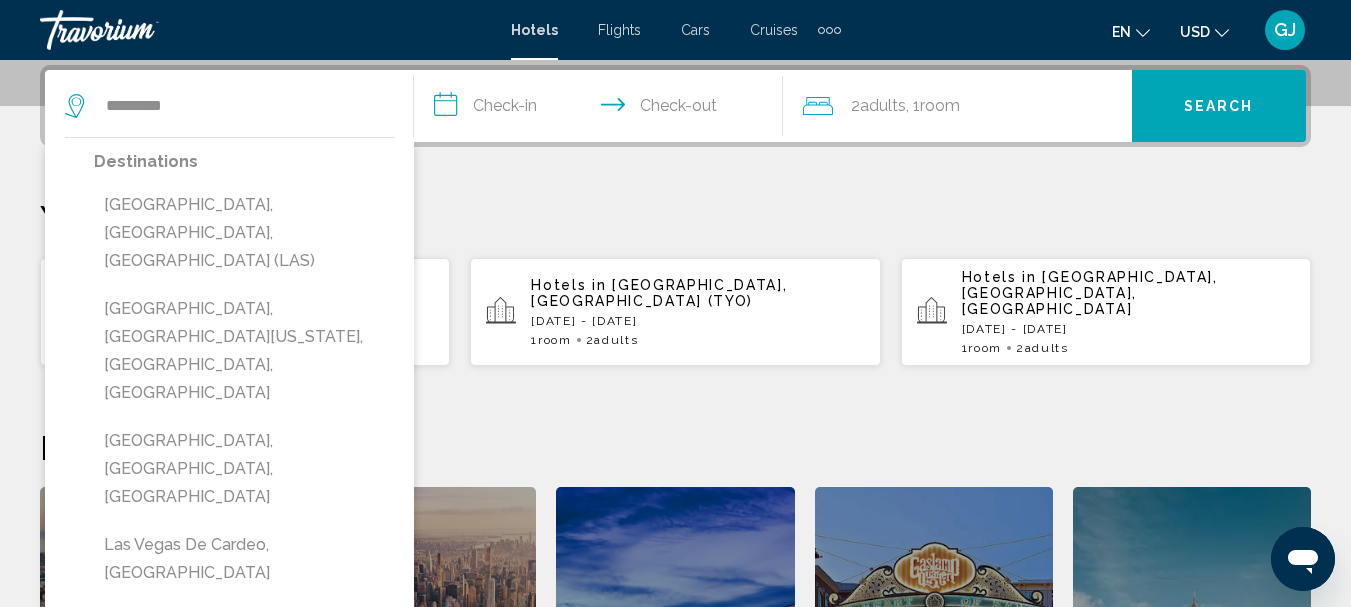 click on "**********" at bounding box center [602, 109] 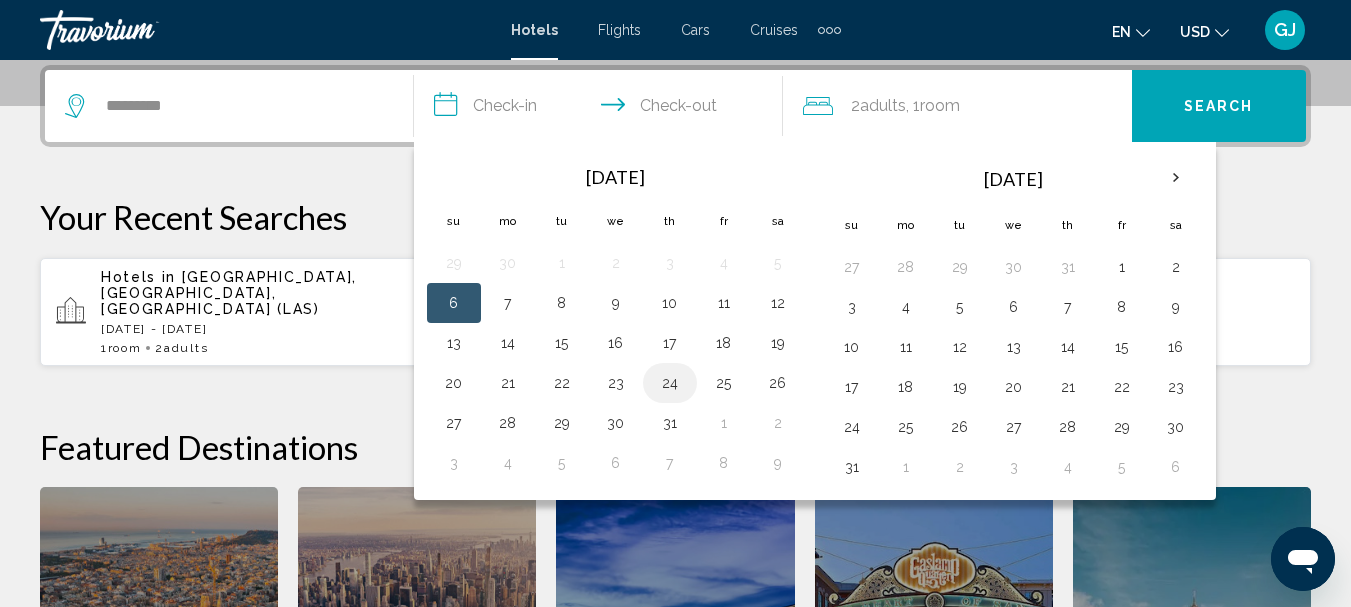 click on "24" at bounding box center (670, 383) 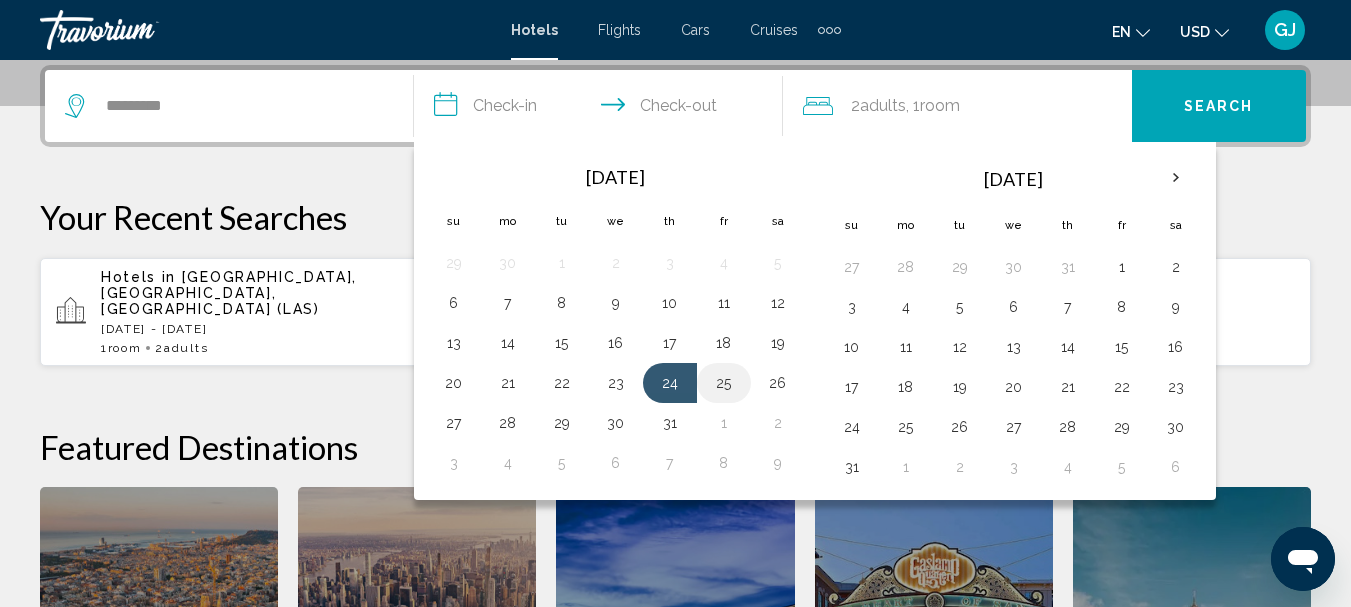 click on "25" at bounding box center [724, 383] 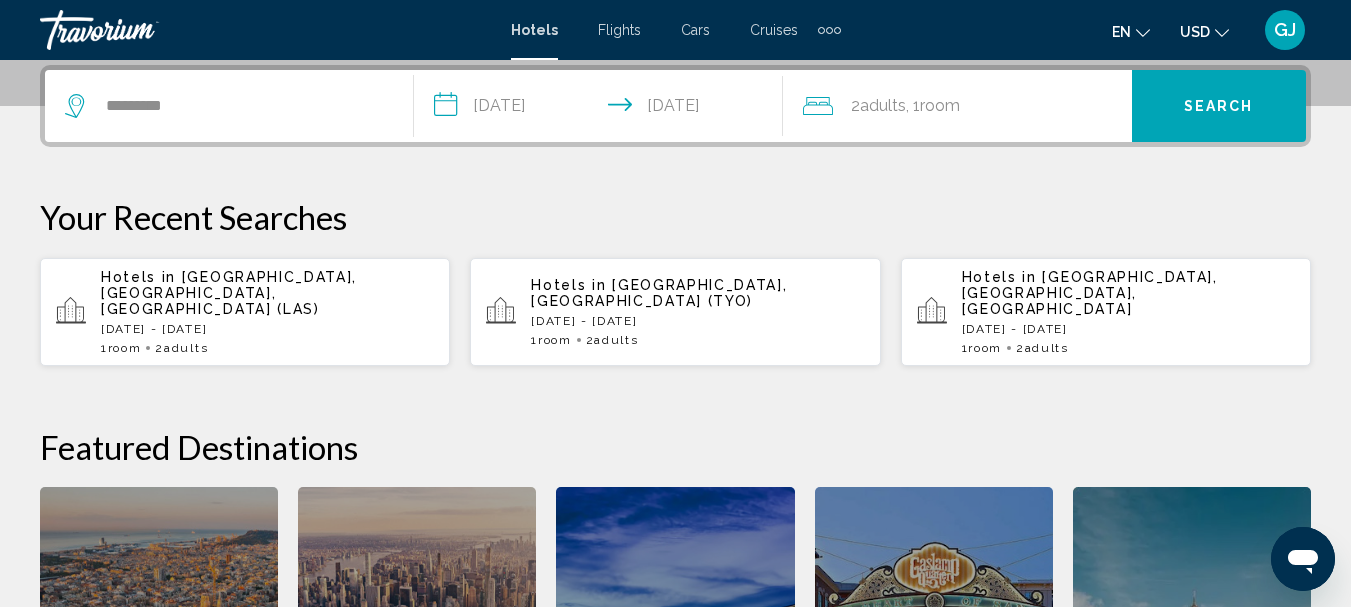 click on "Search" at bounding box center [1219, 106] 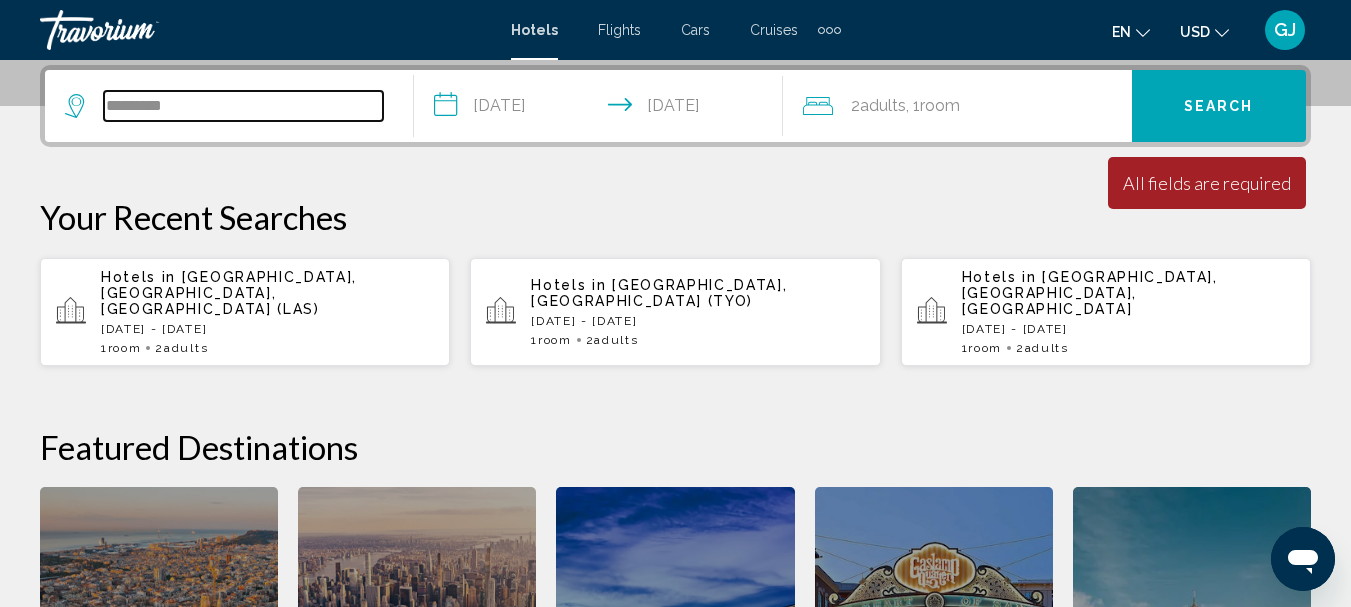 click on "*********" at bounding box center [243, 106] 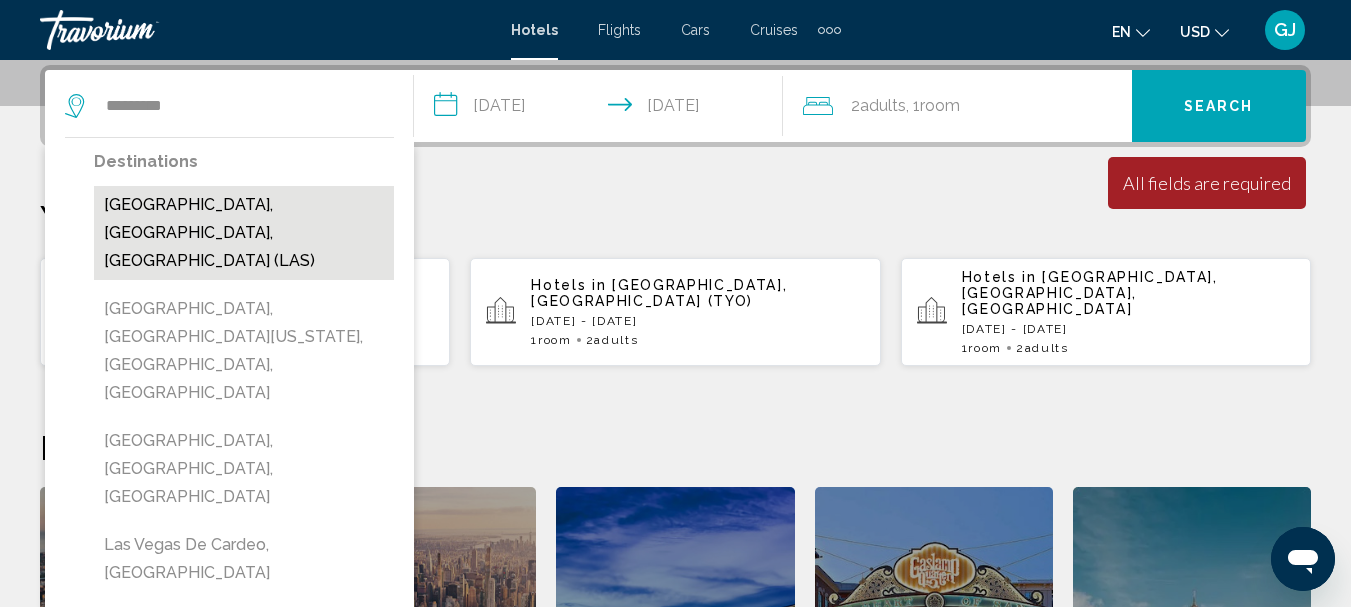 click on "[GEOGRAPHIC_DATA], [GEOGRAPHIC_DATA], [GEOGRAPHIC_DATA] (LAS)" at bounding box center (244, 233) 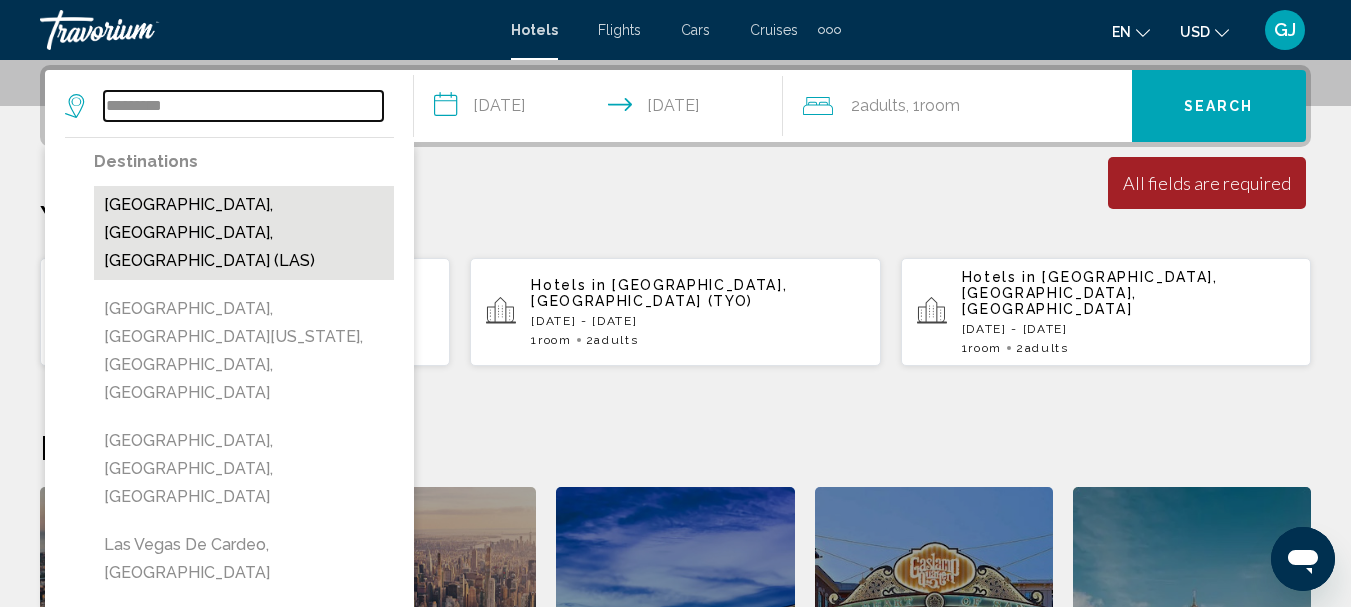 type on "**********" 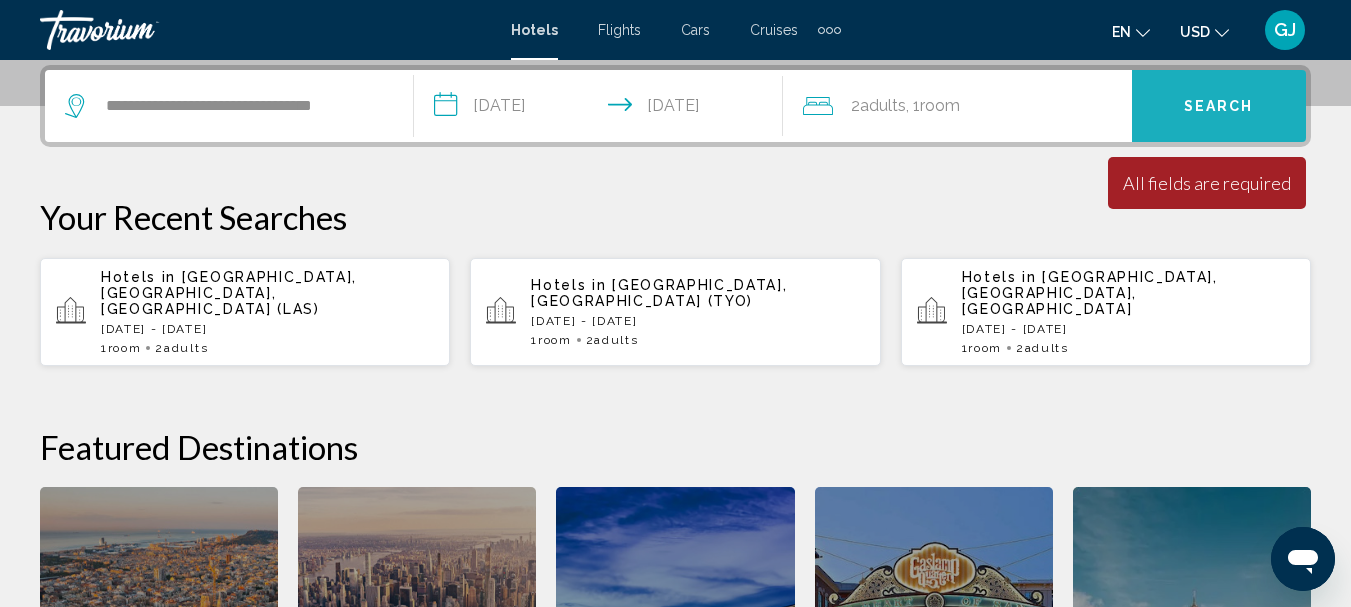 click on "Search" at bounding box center [1219, 107] 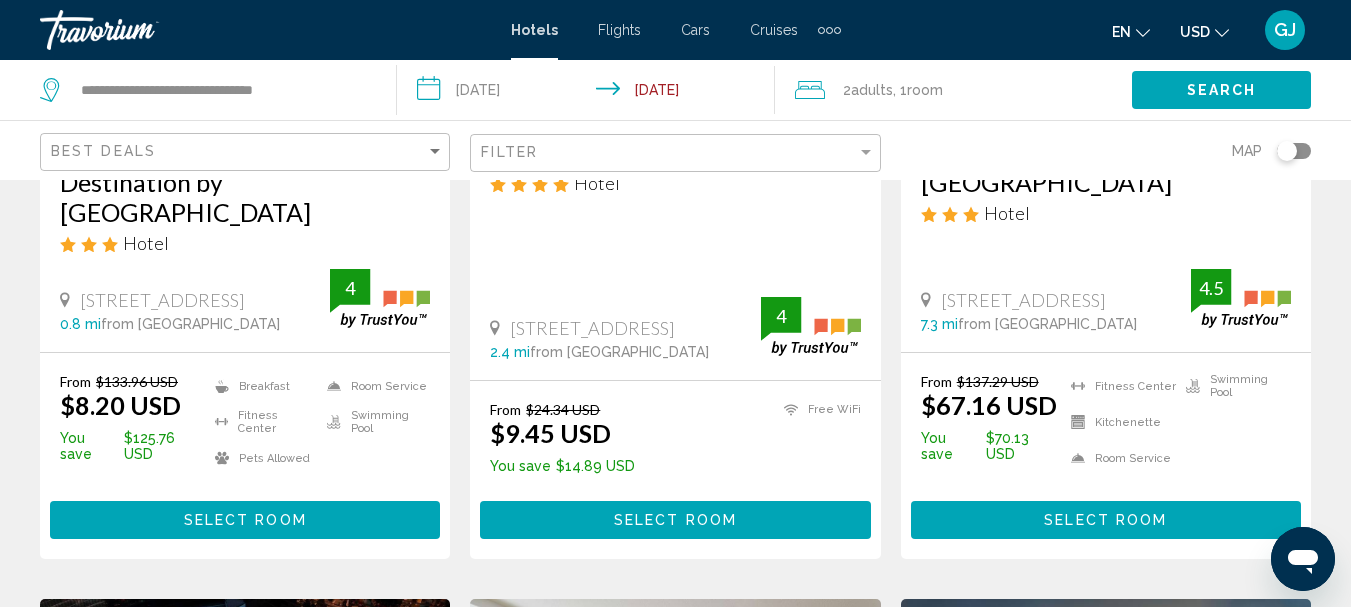 scroll, scrollTop: 500, scrollLeft: 0, axis: vertical 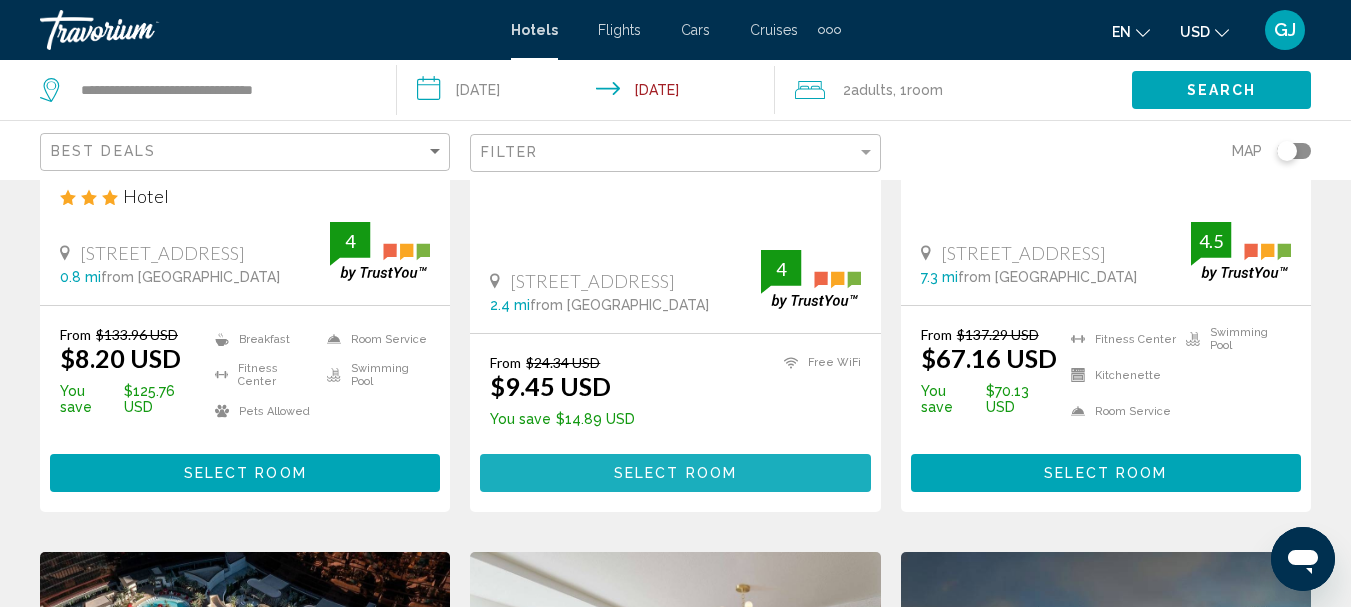 click on "Select Room" at bounding box center [675, 474] 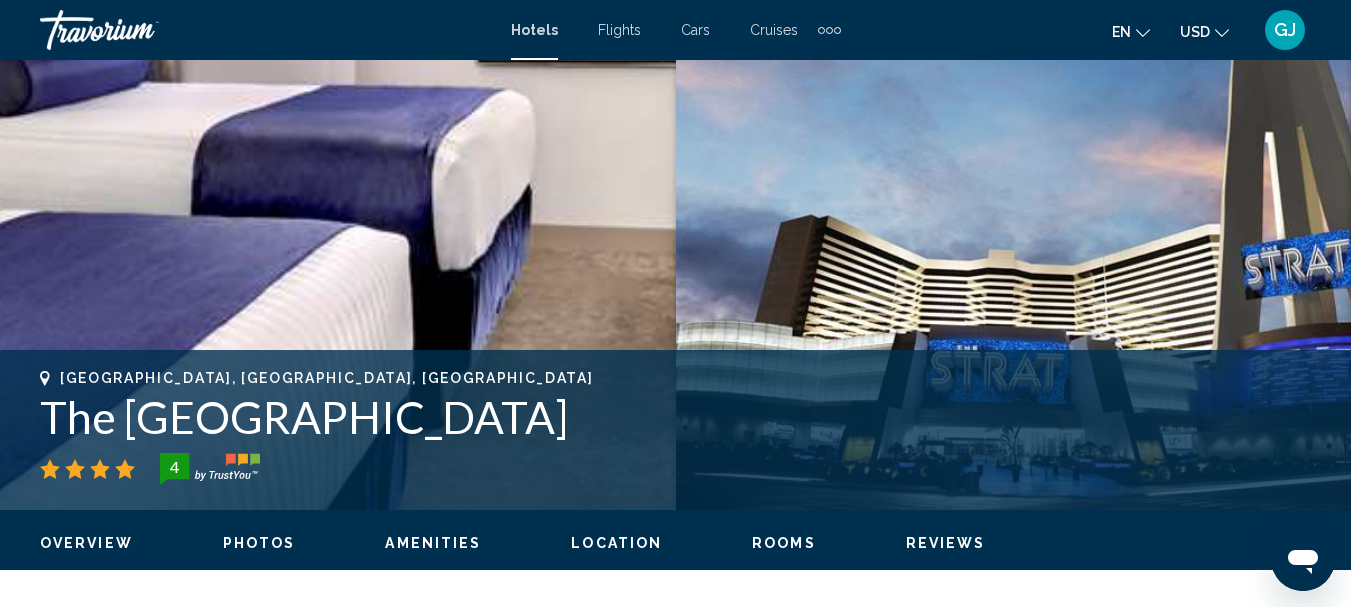scroll, scrollTop: 232, scrollLeft: 0, axis: vertical 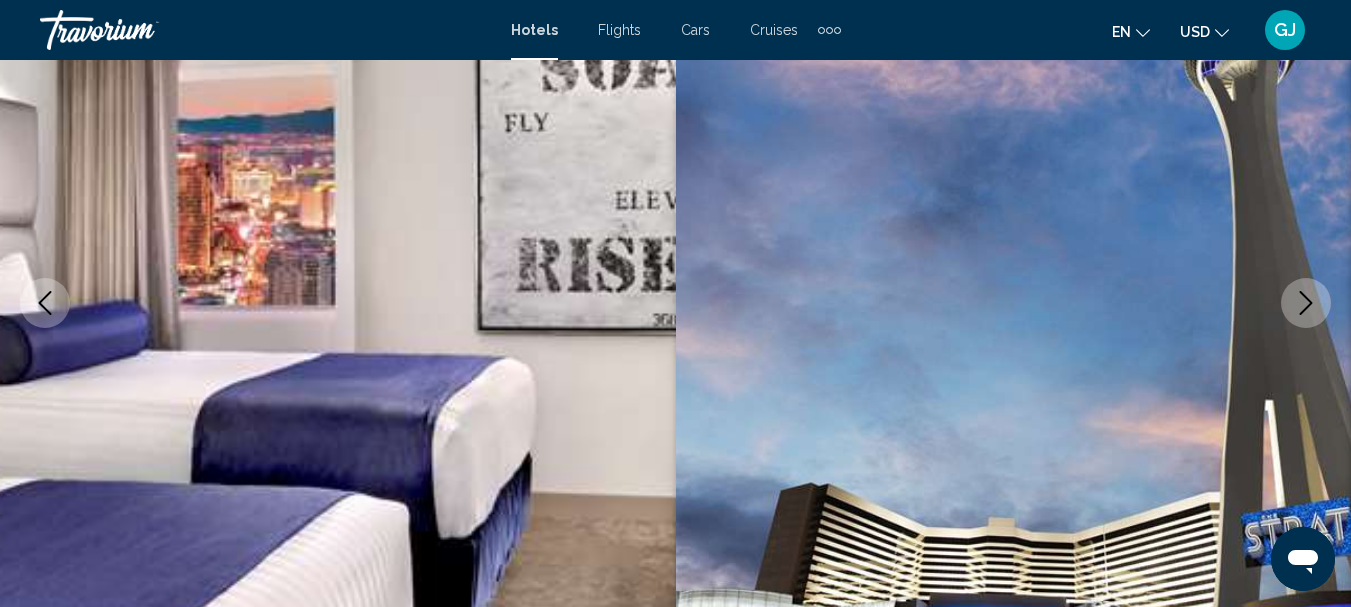 click 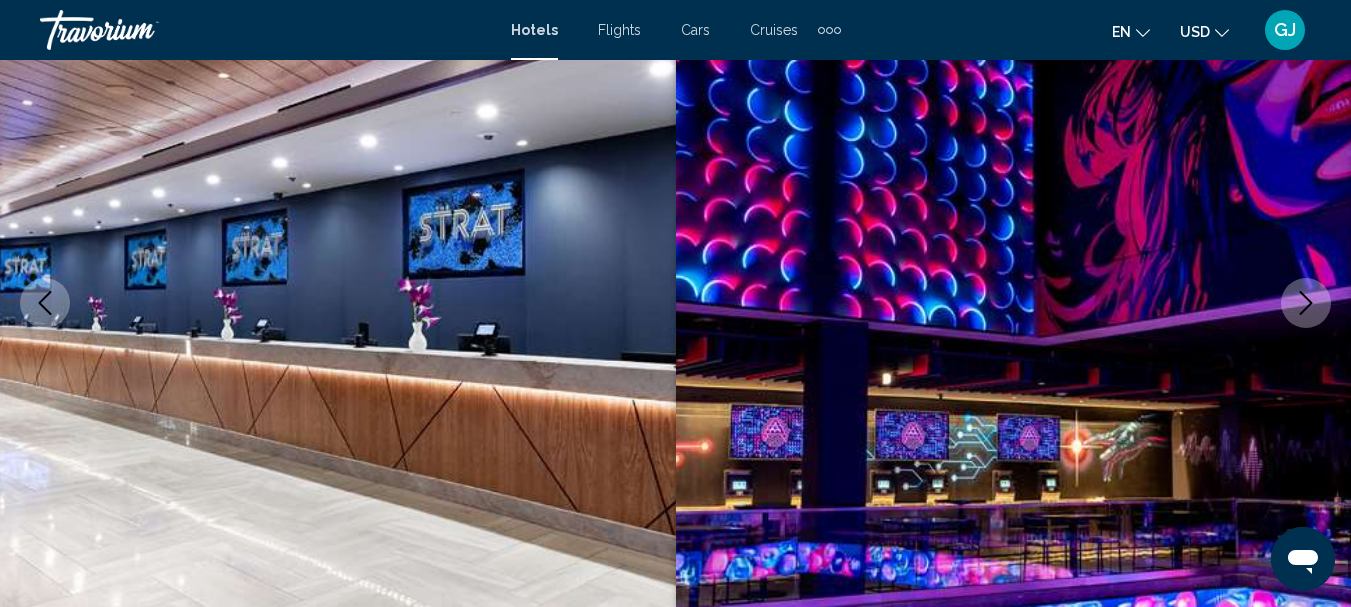 click 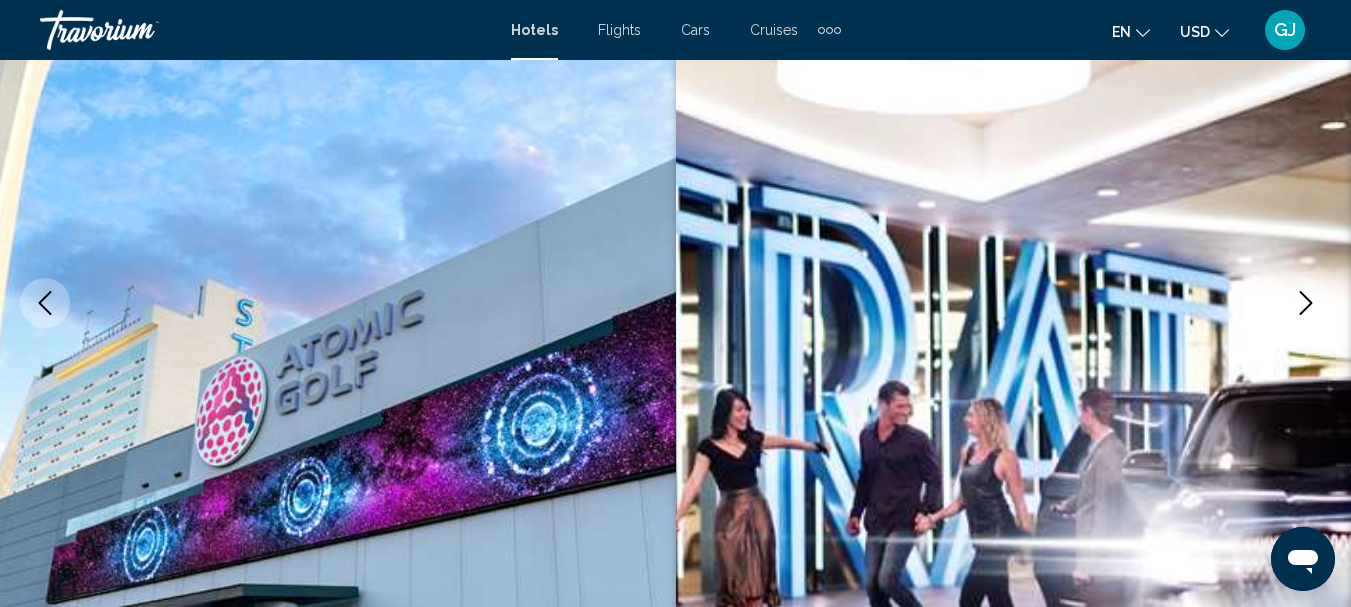 click 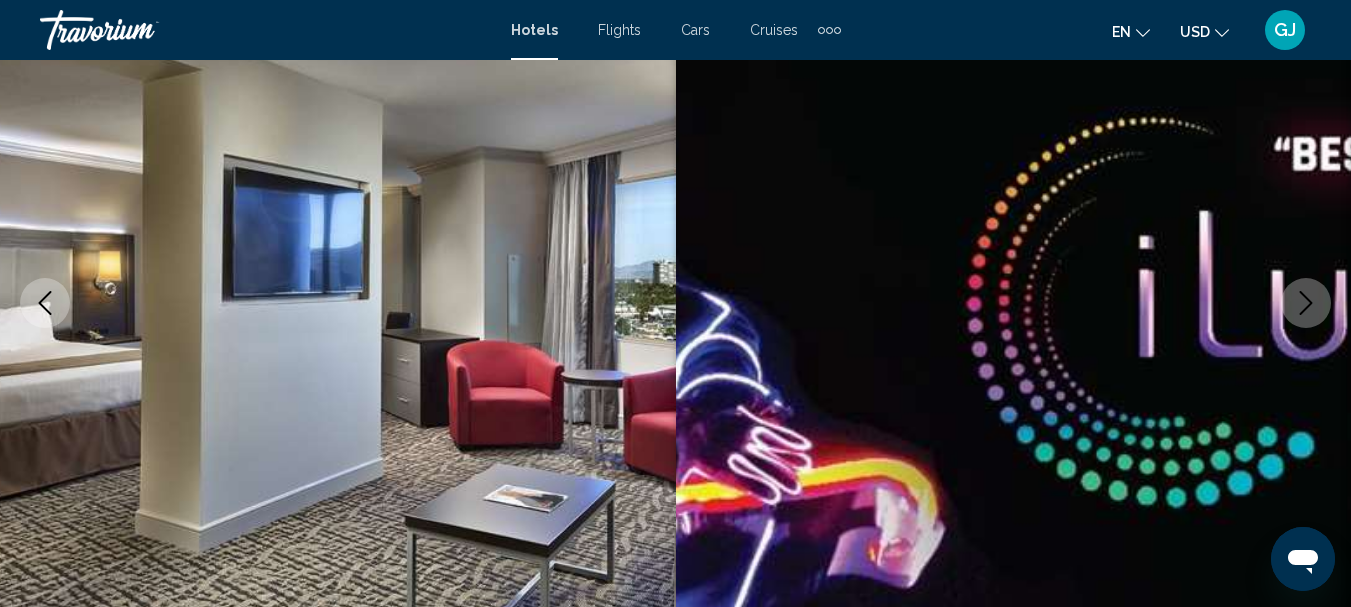 click 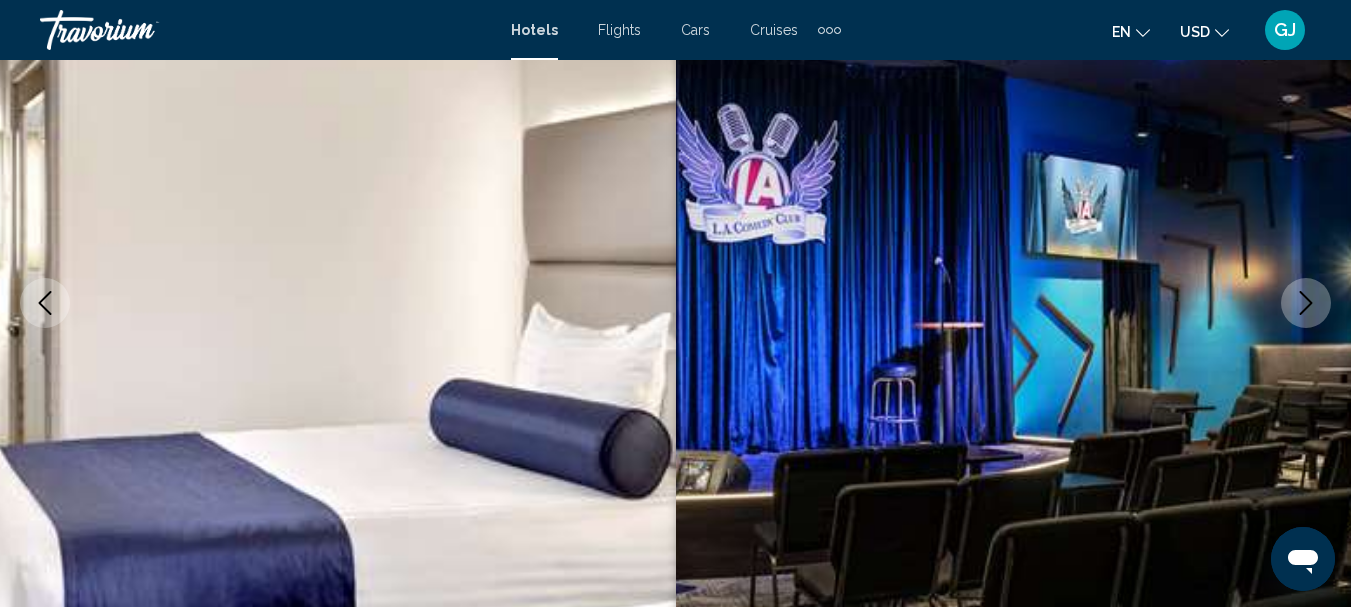 click 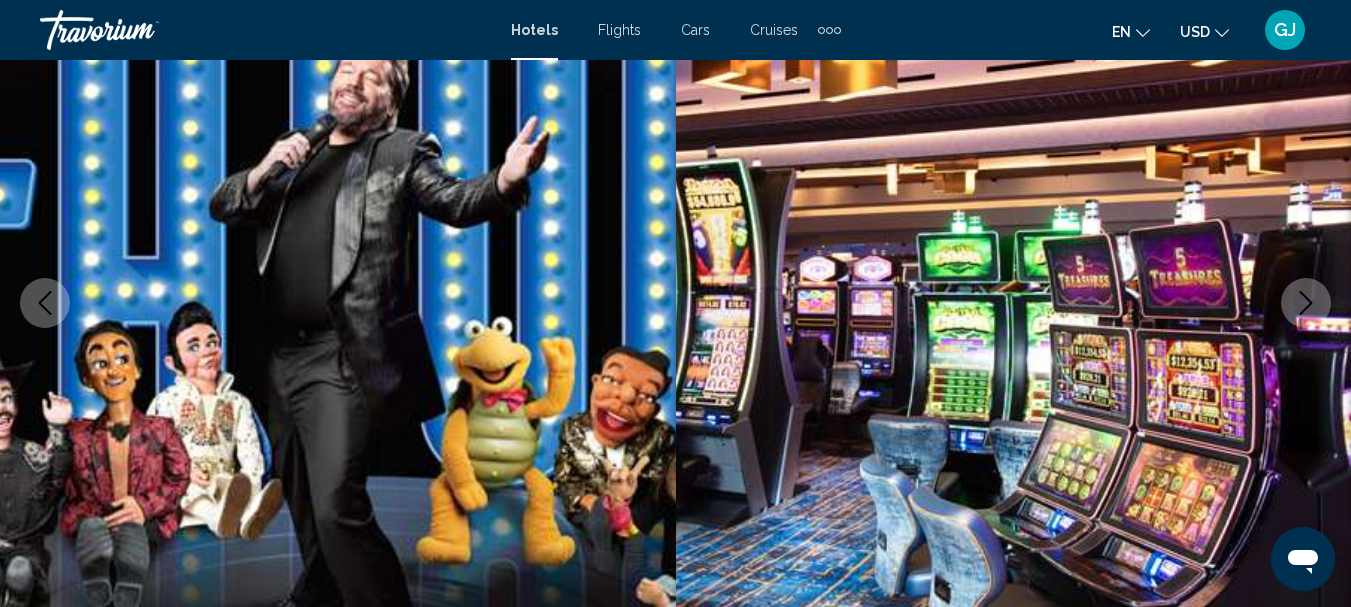 click 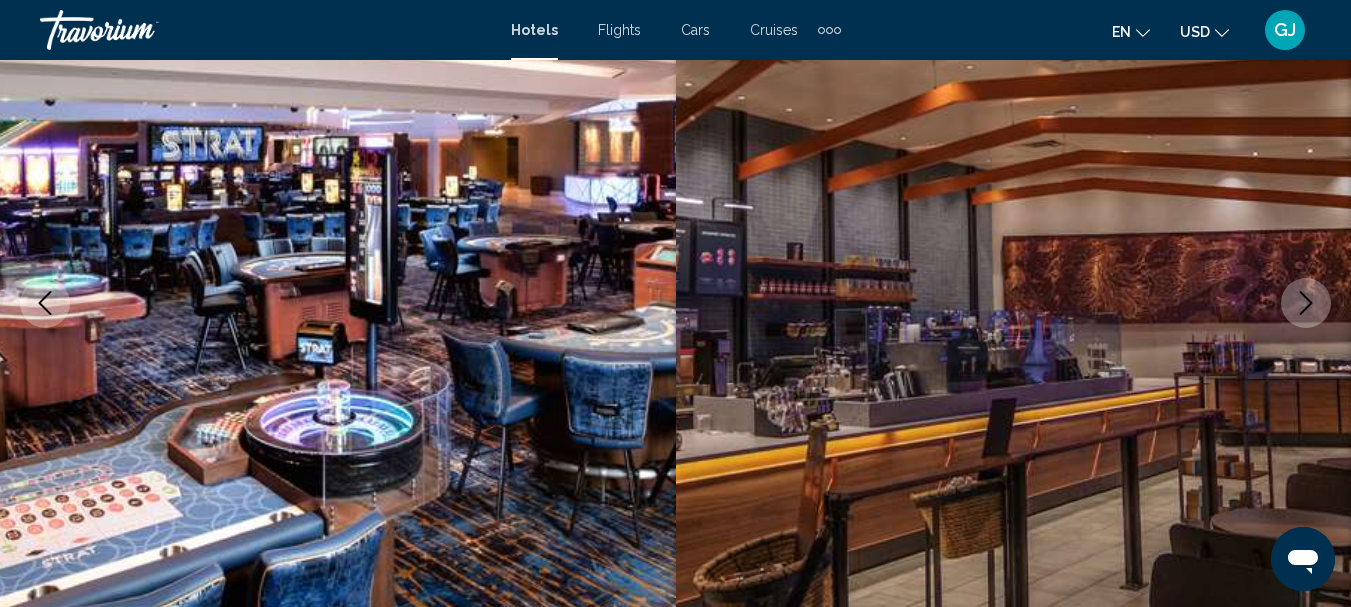 click 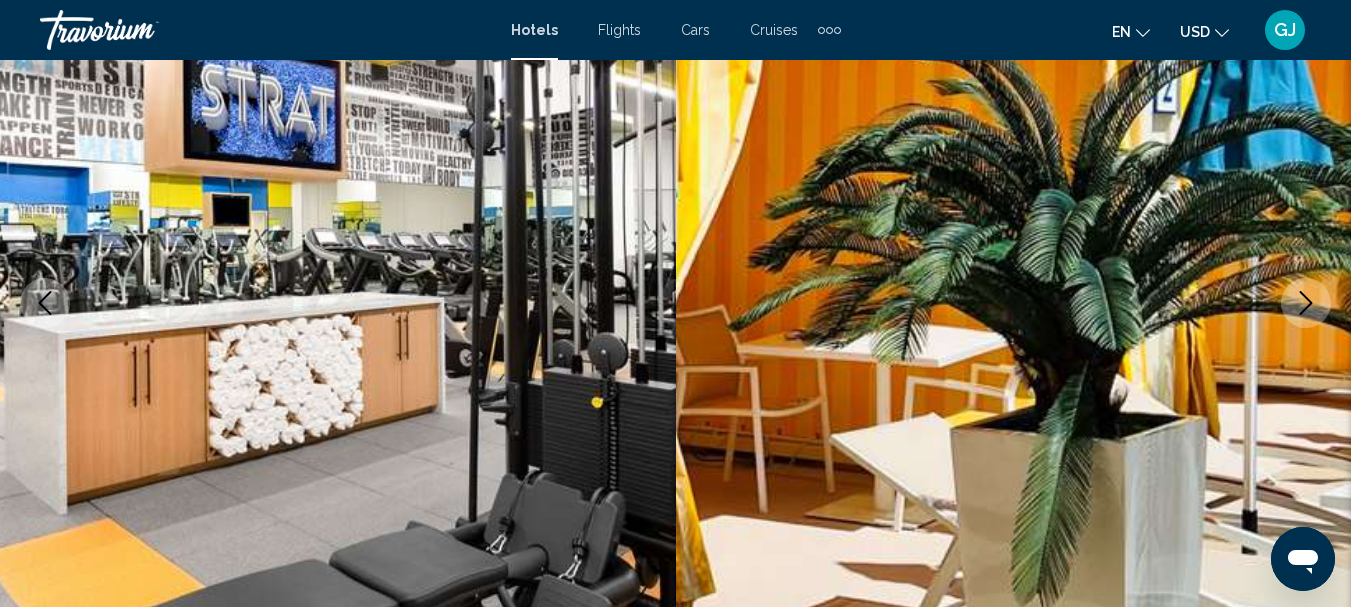click 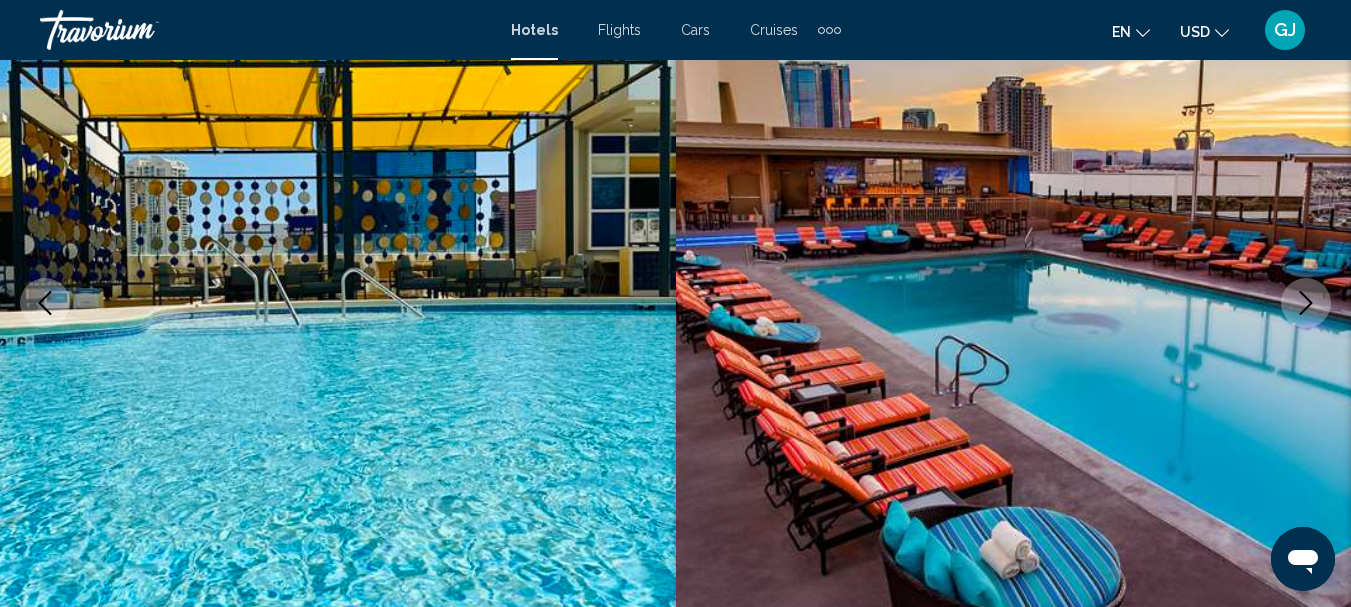 click 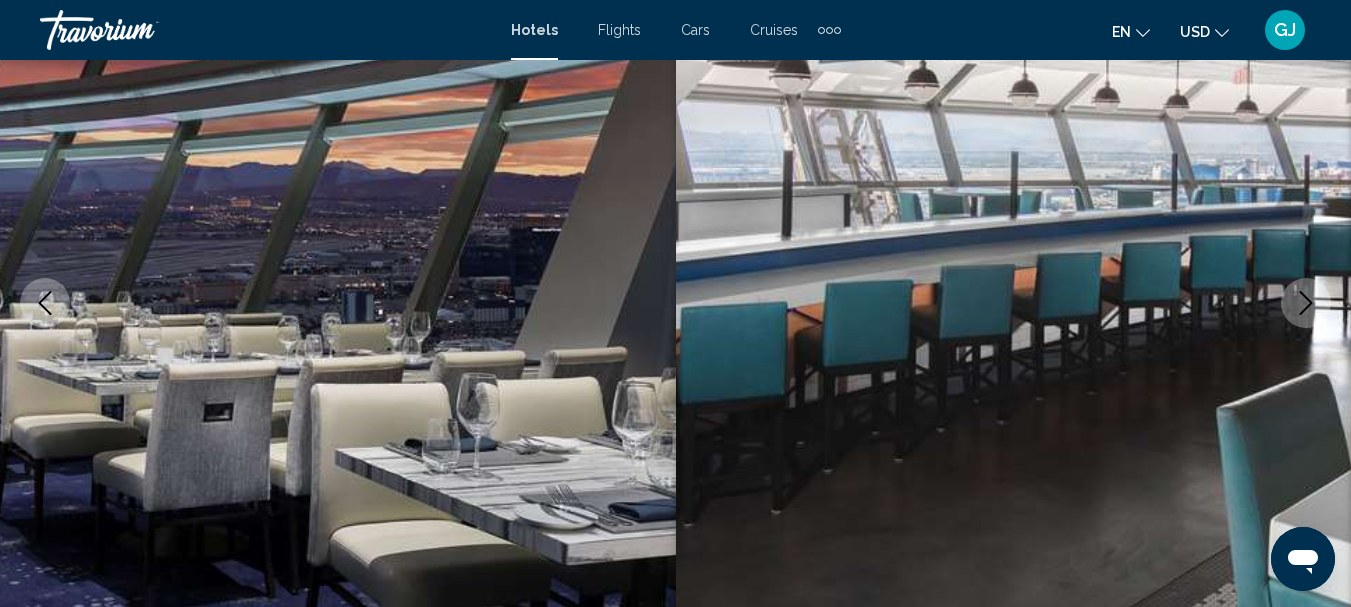 click 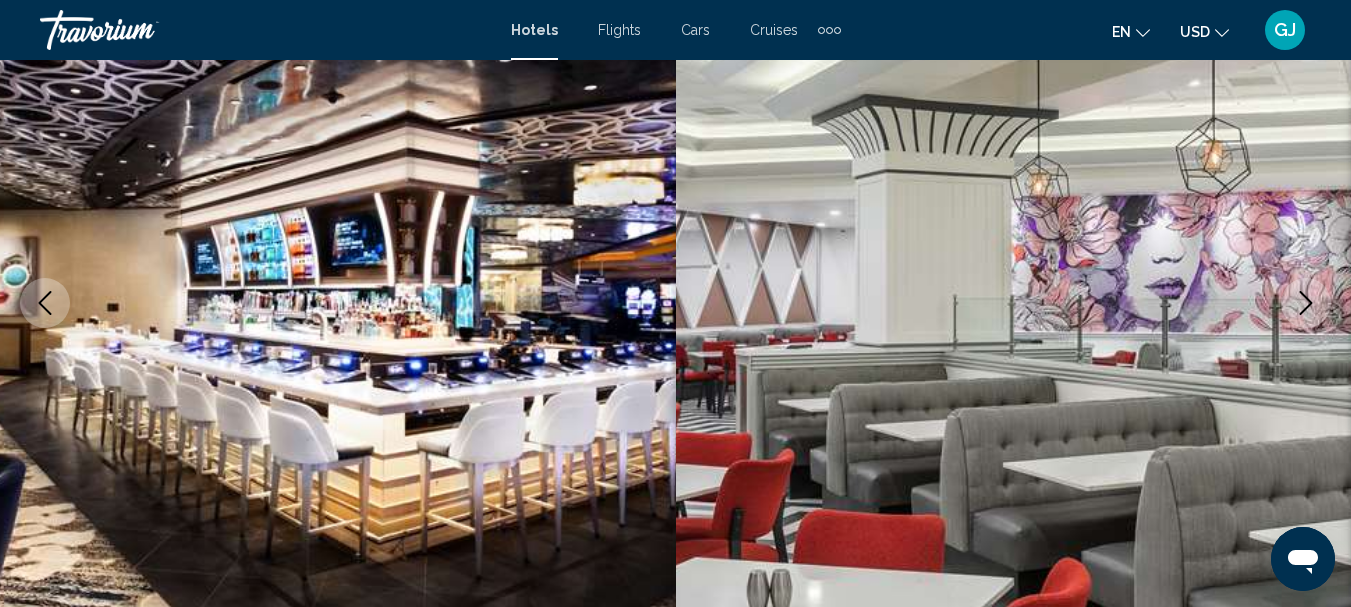 click 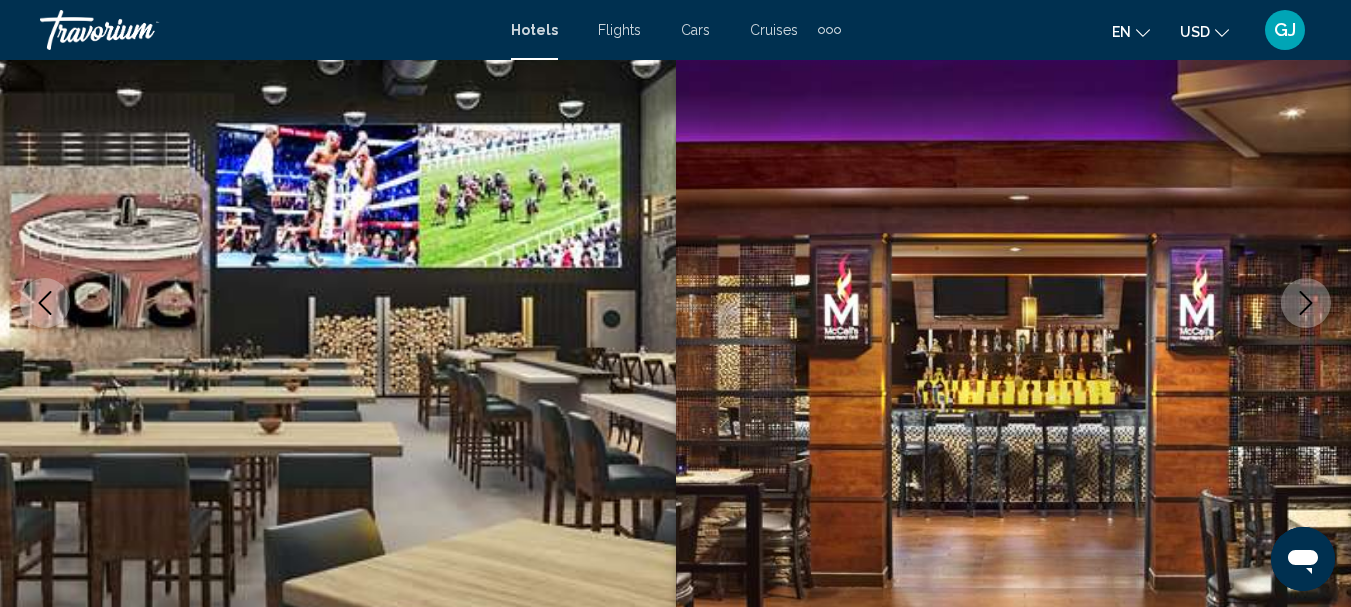 click 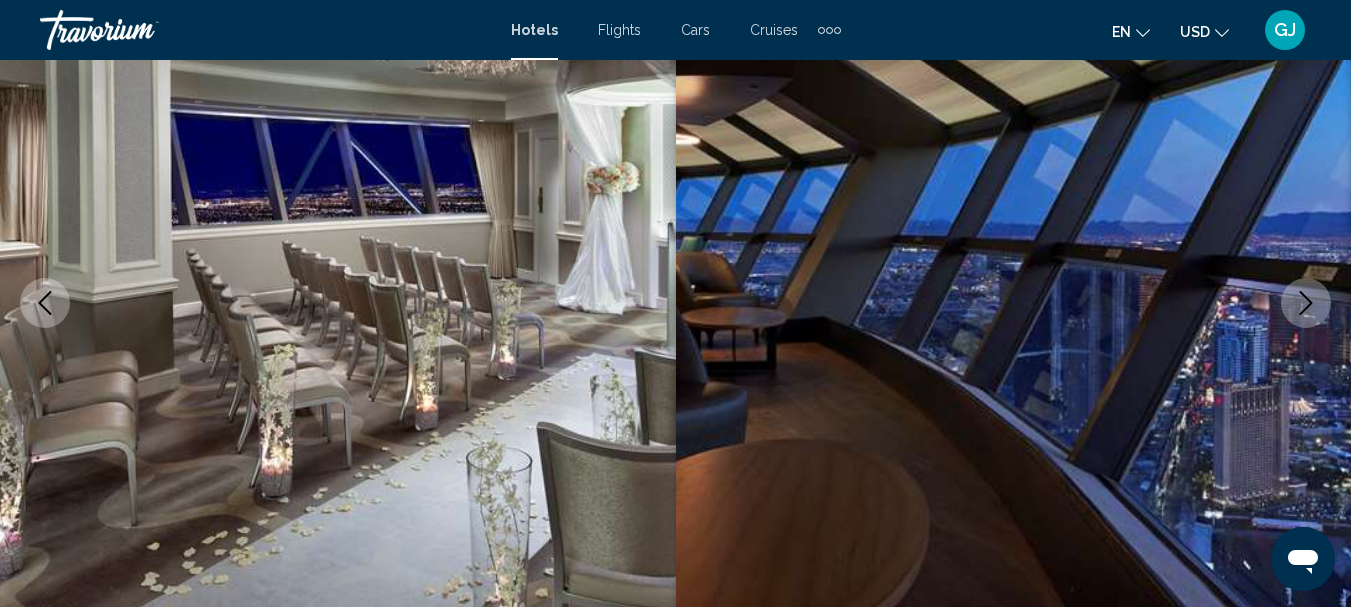 click 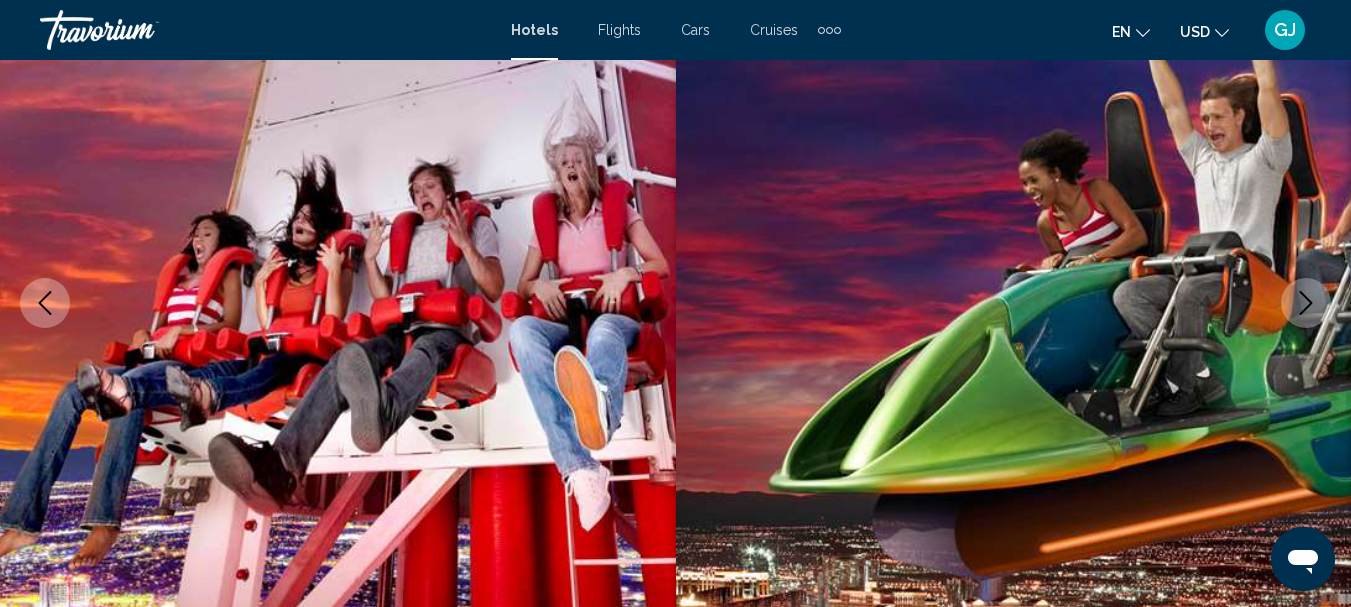 click 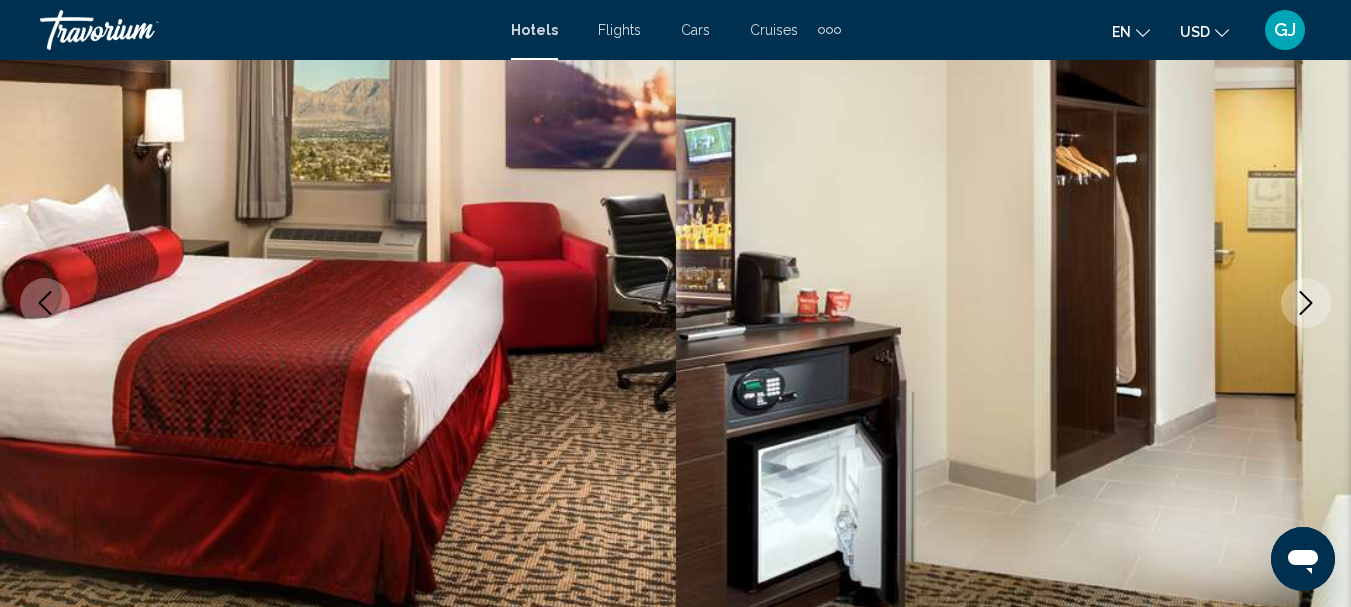 click 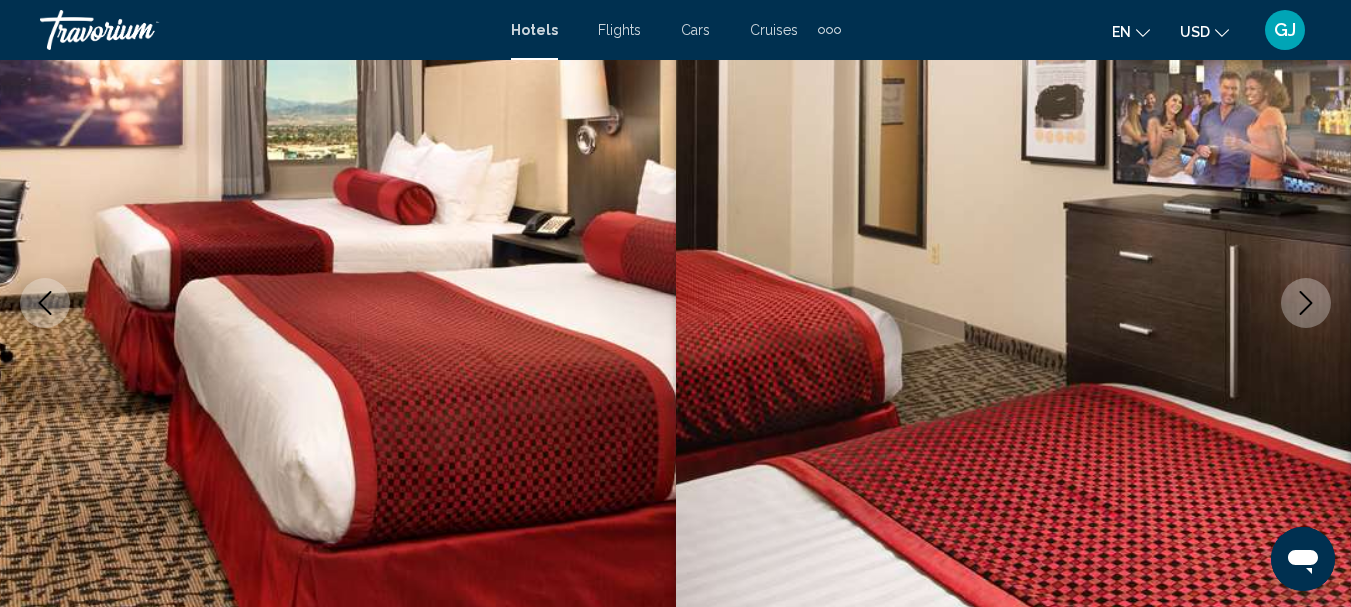 click 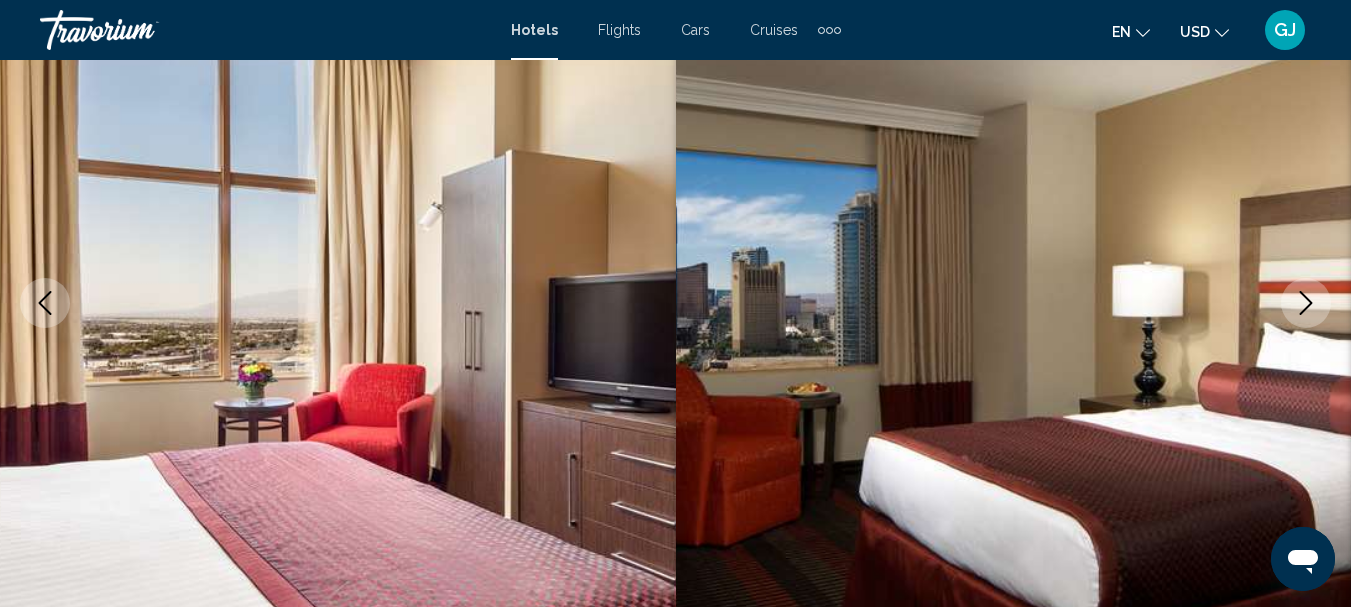 click 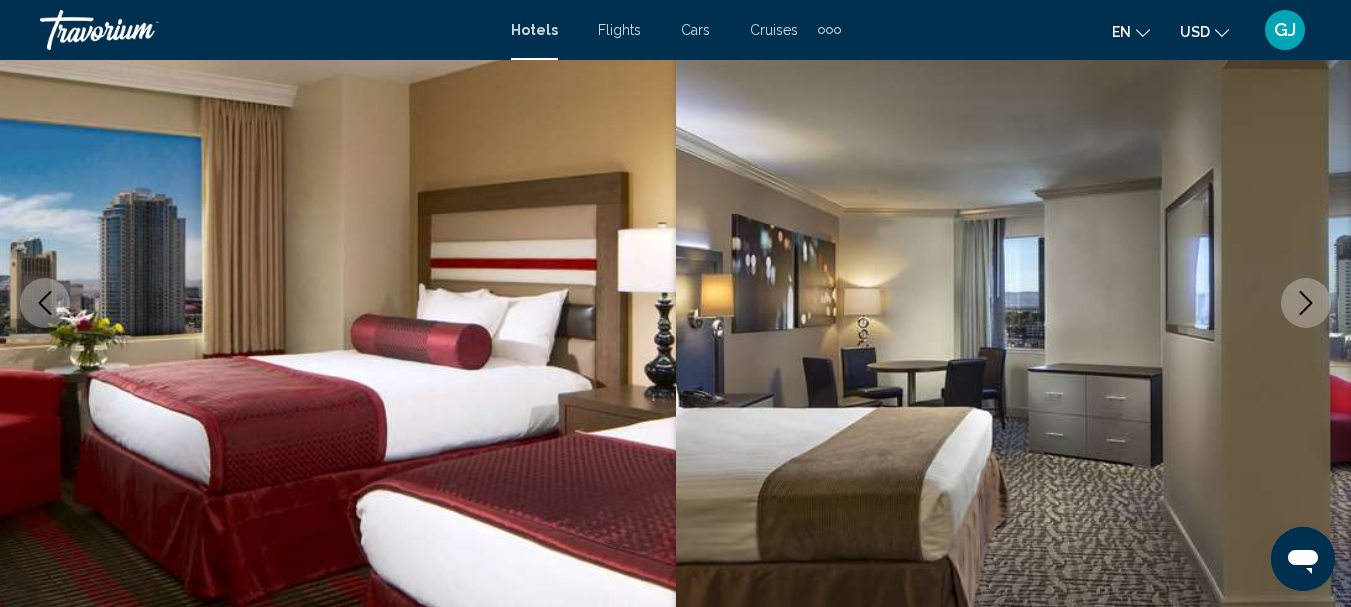 click at bounding box center (1306, 303) 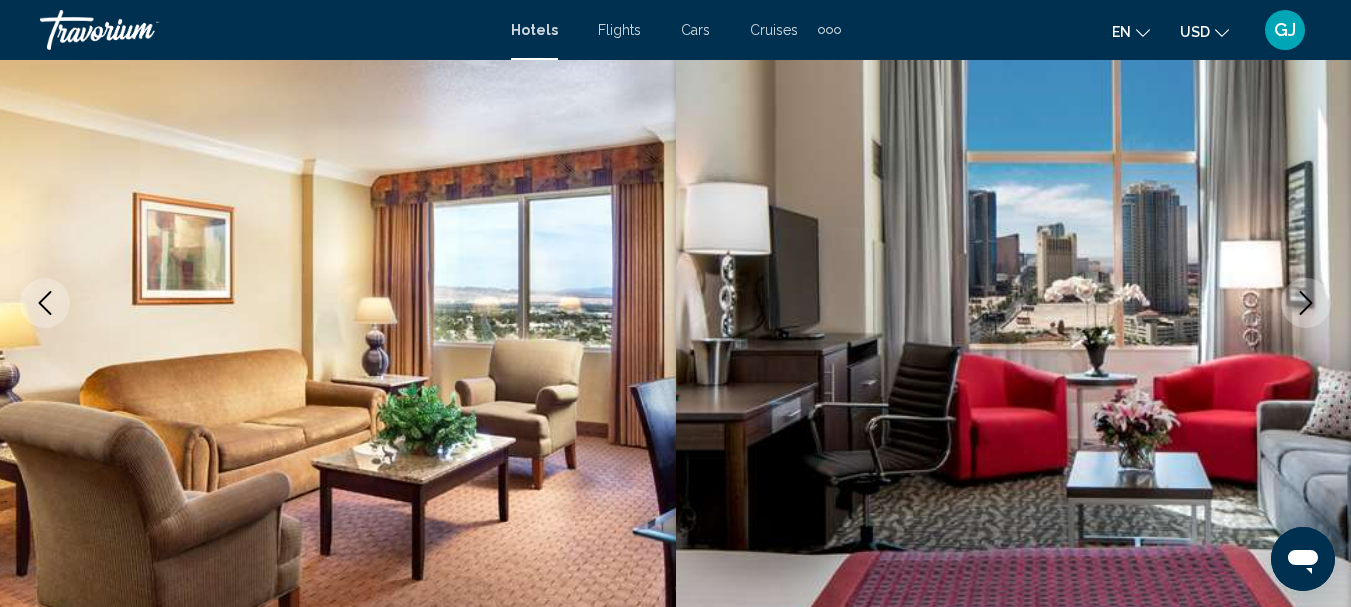 click at bounding box center [1306, 303] 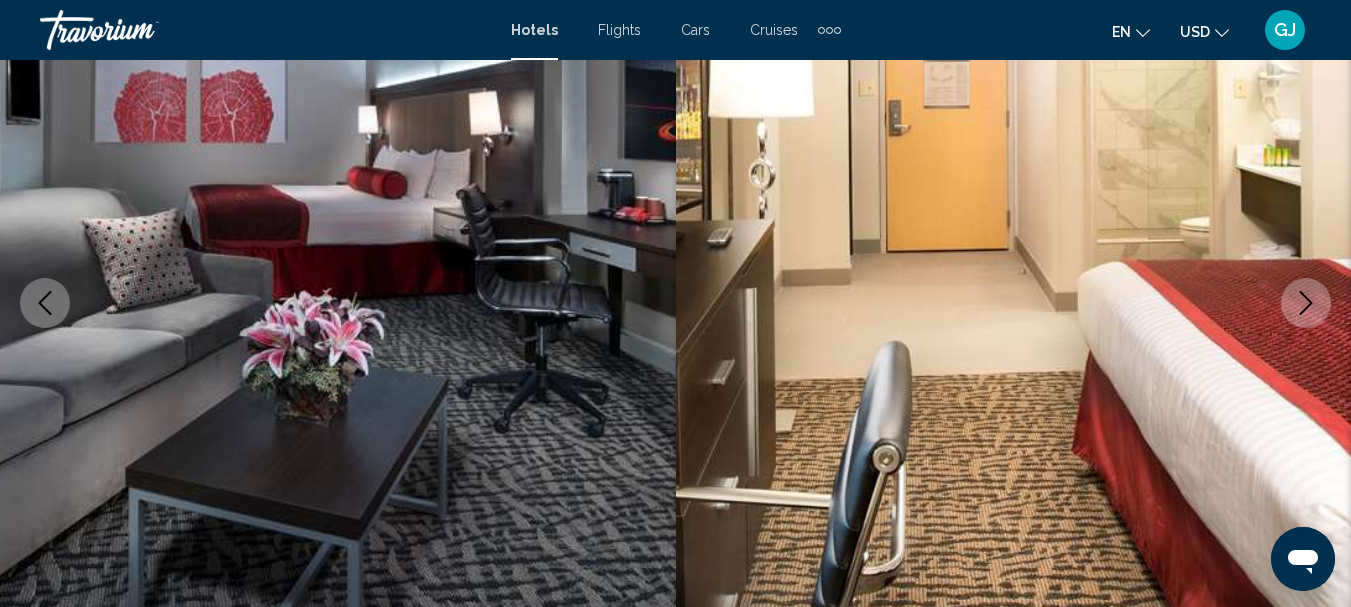 click at bounding box center [1306, 303] 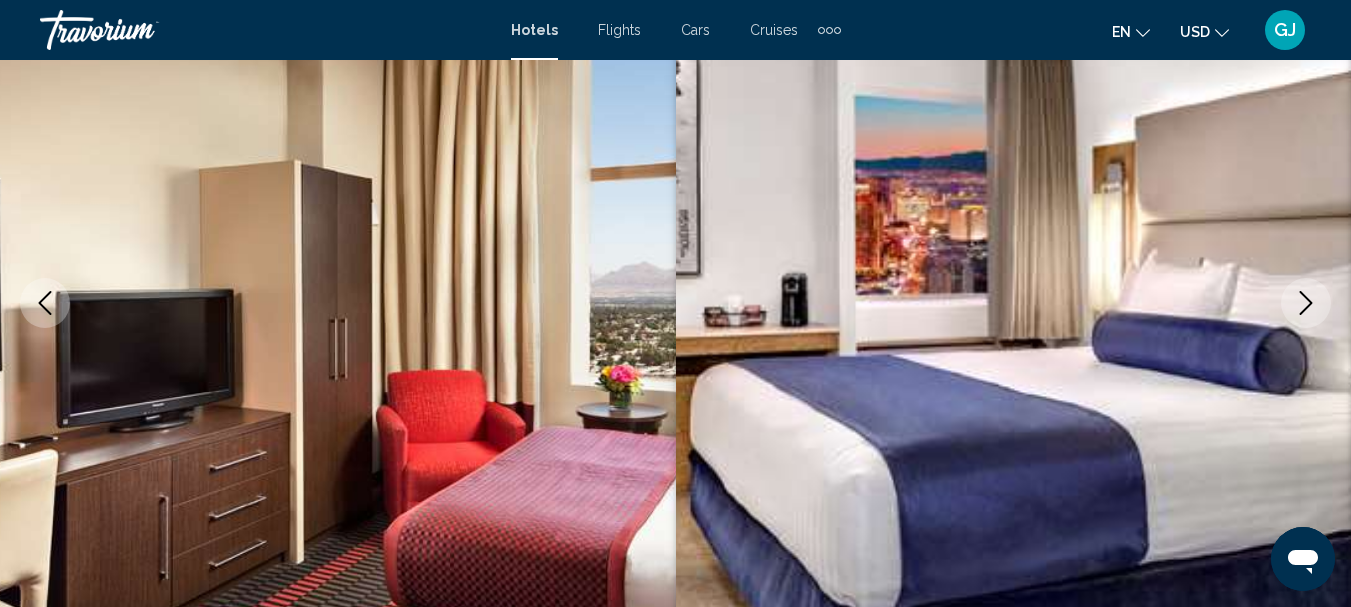 click at bounding box center (1306, 303) 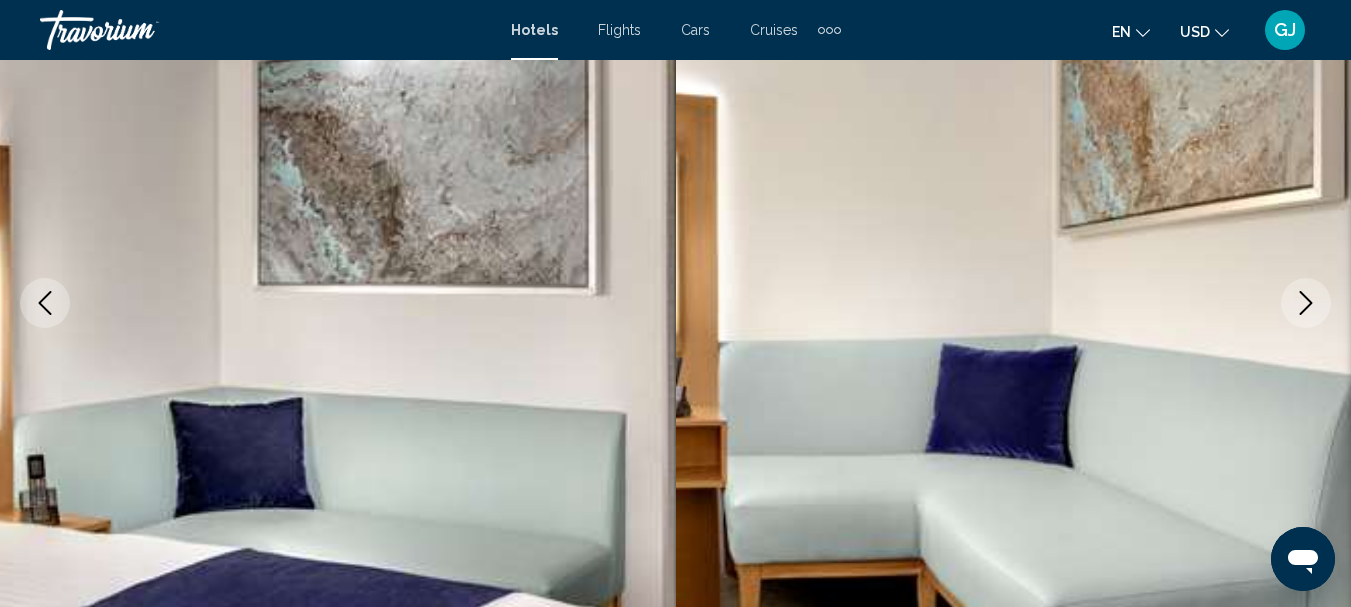 click at bounding box center [45, 303] 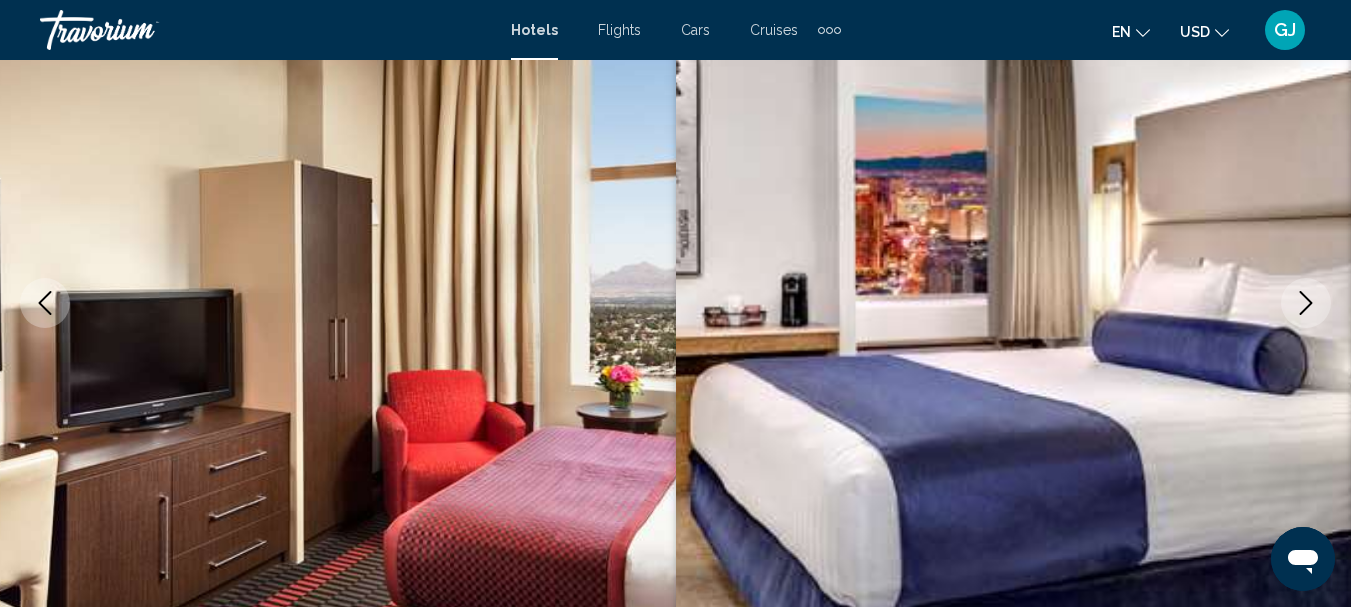 click 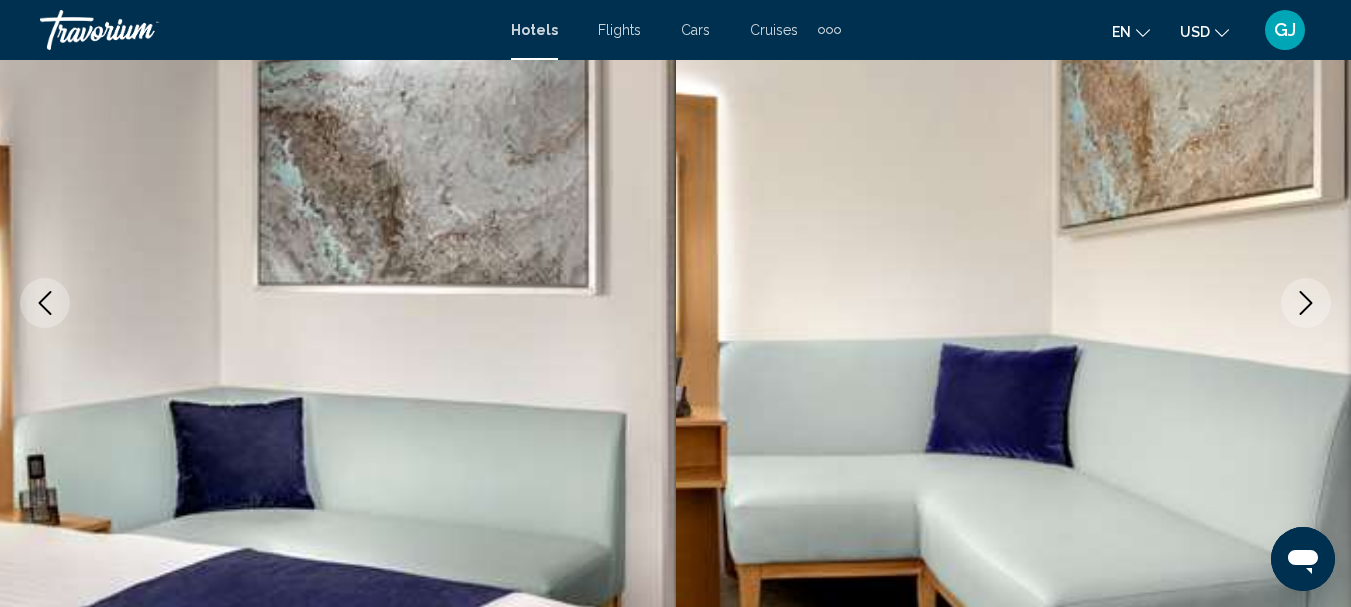 click 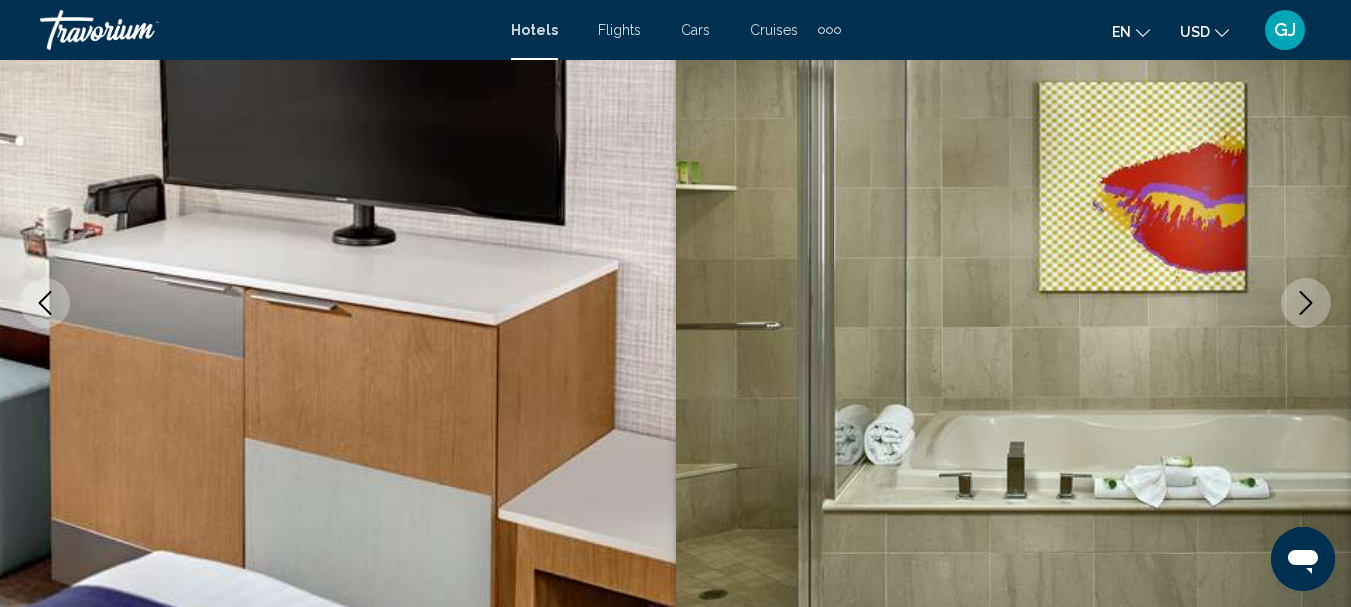 click 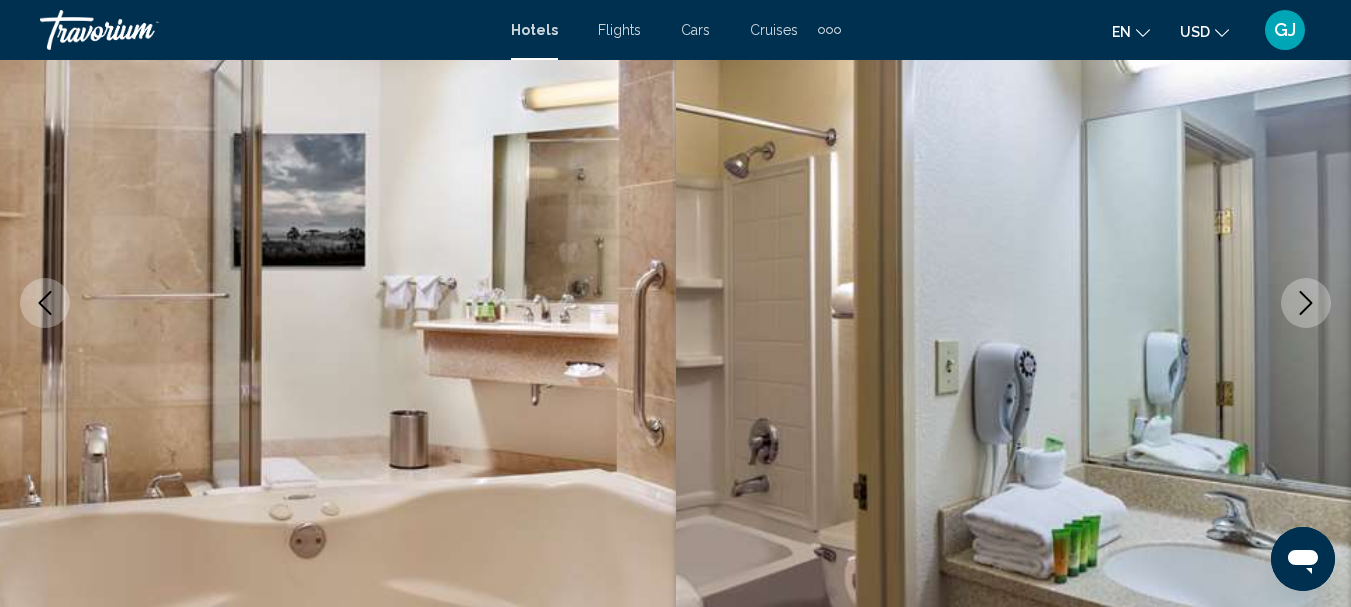 click 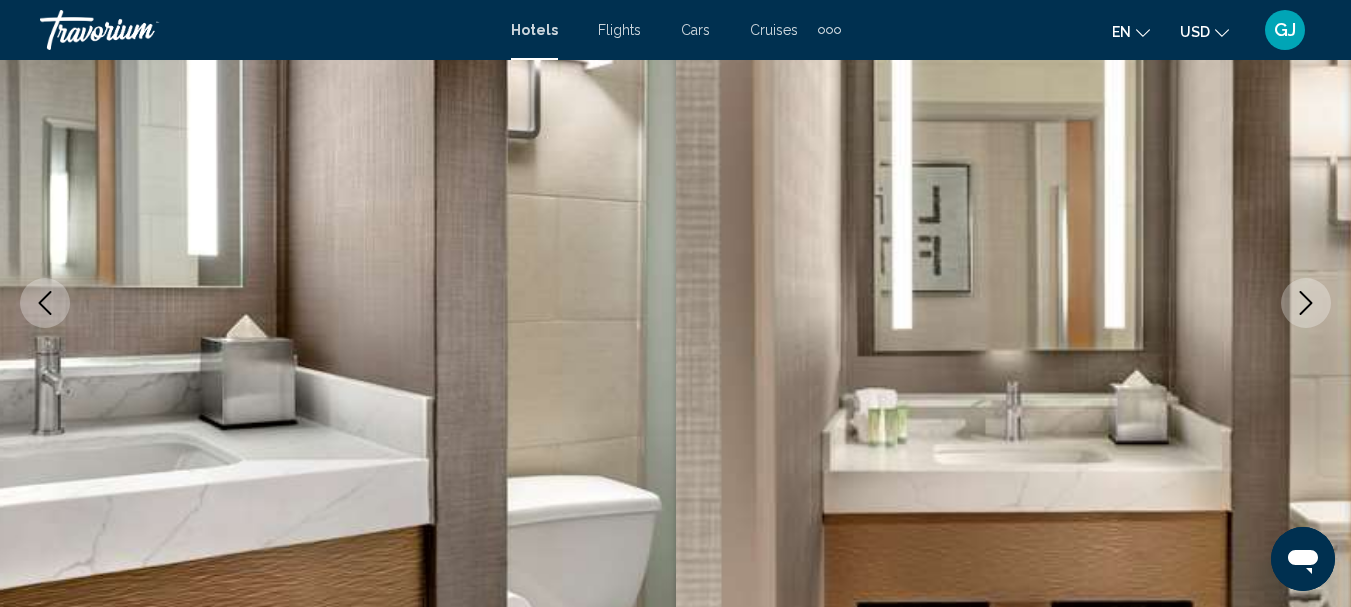 click 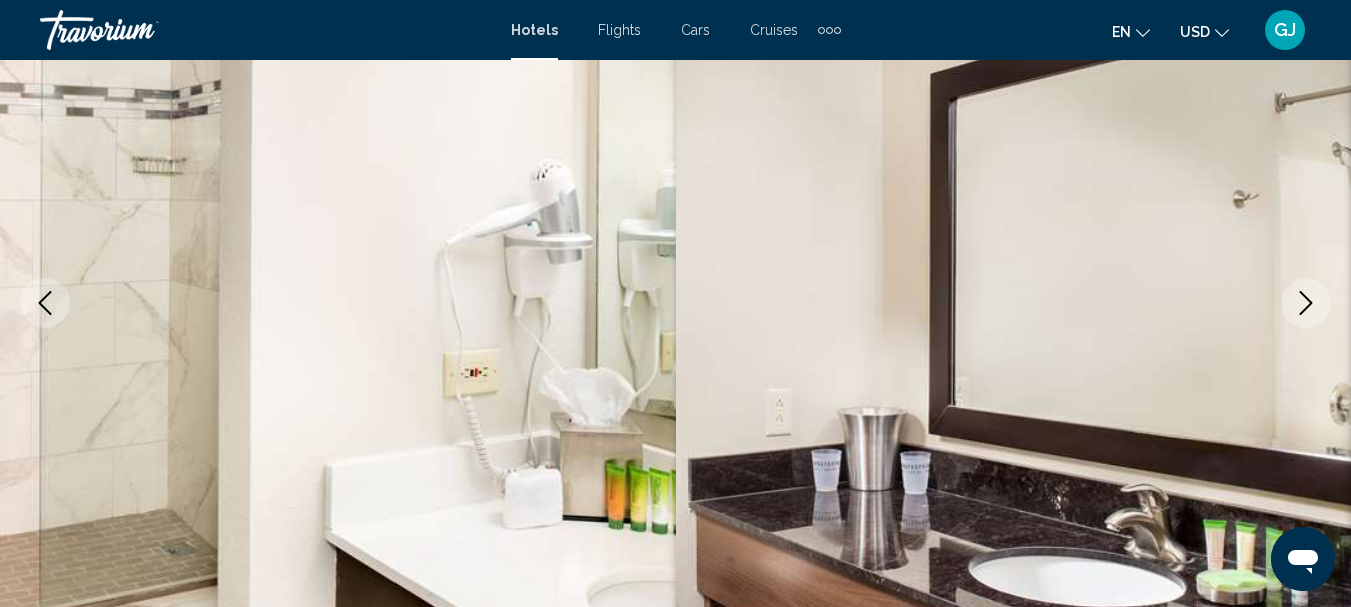click 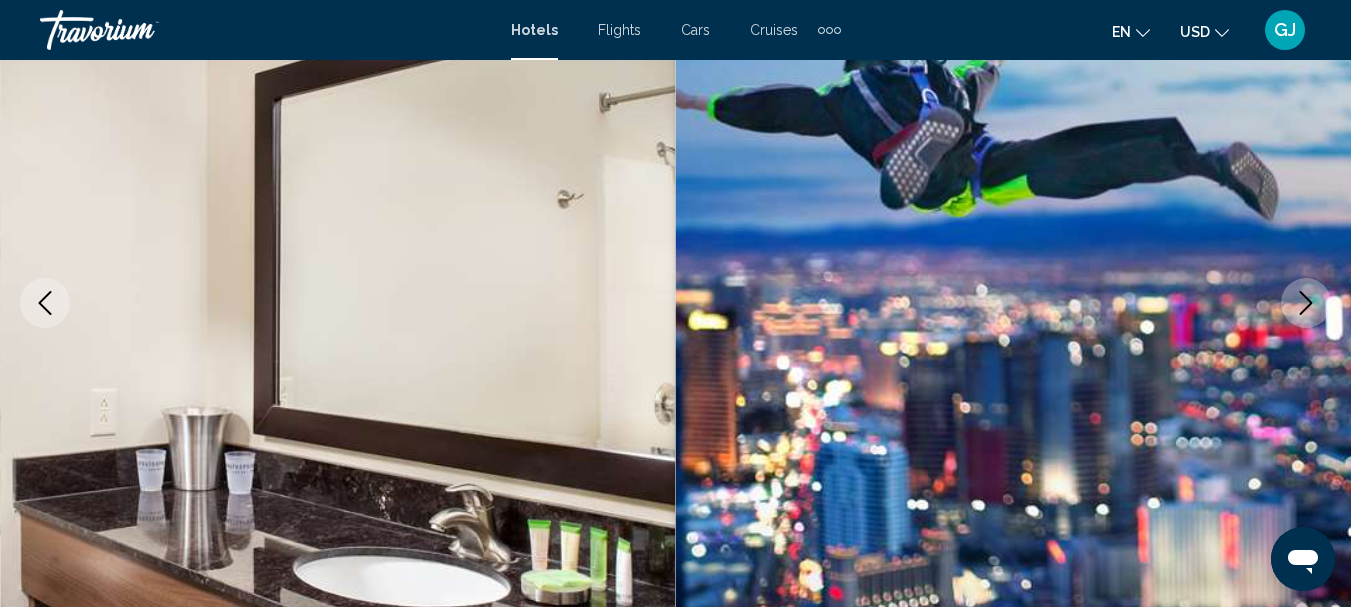 click 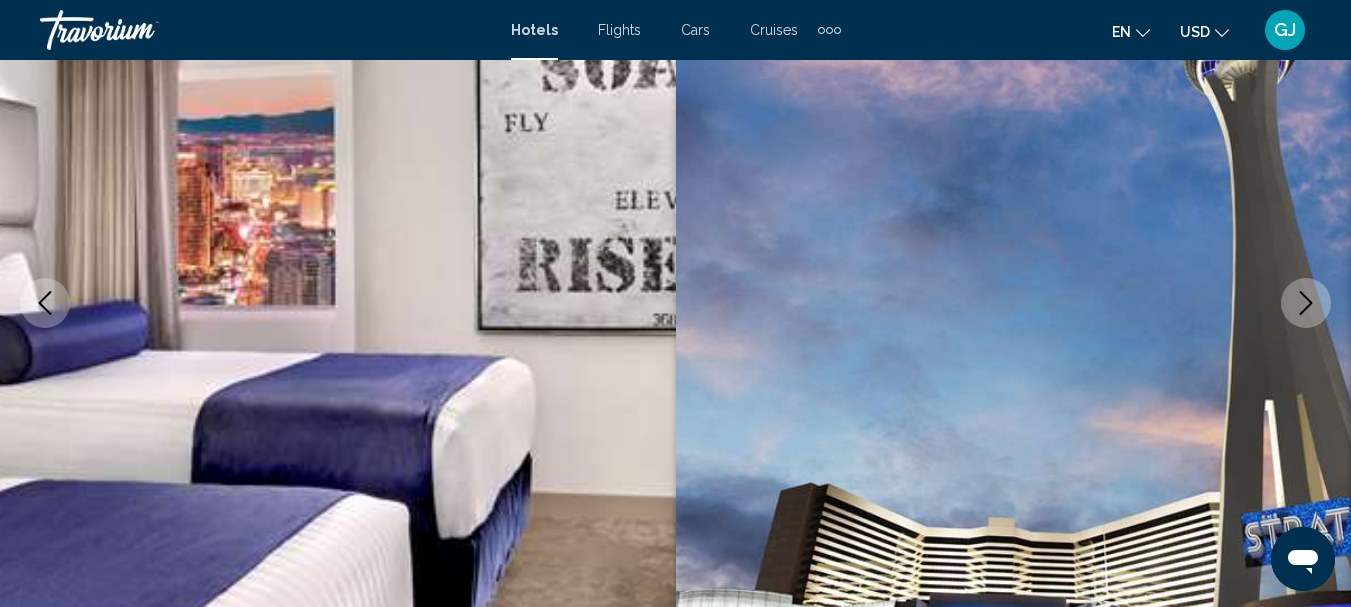 click 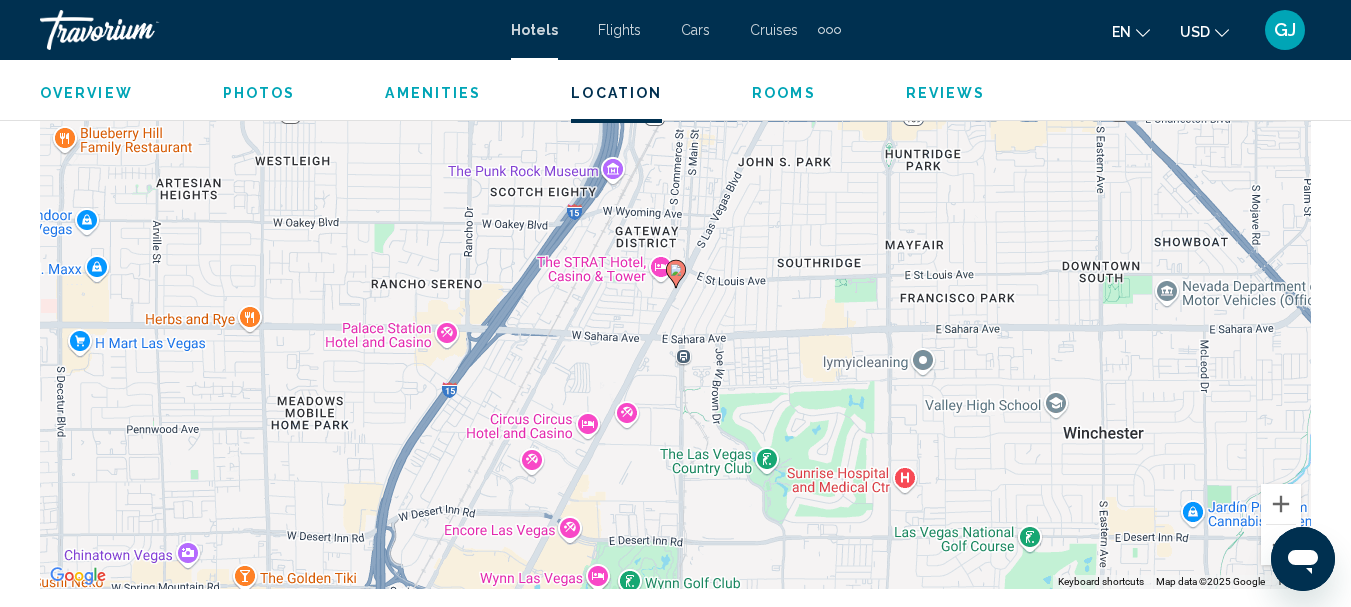 scroll, scrollTop: 2332, scrollLeft: 0, axis: vertical 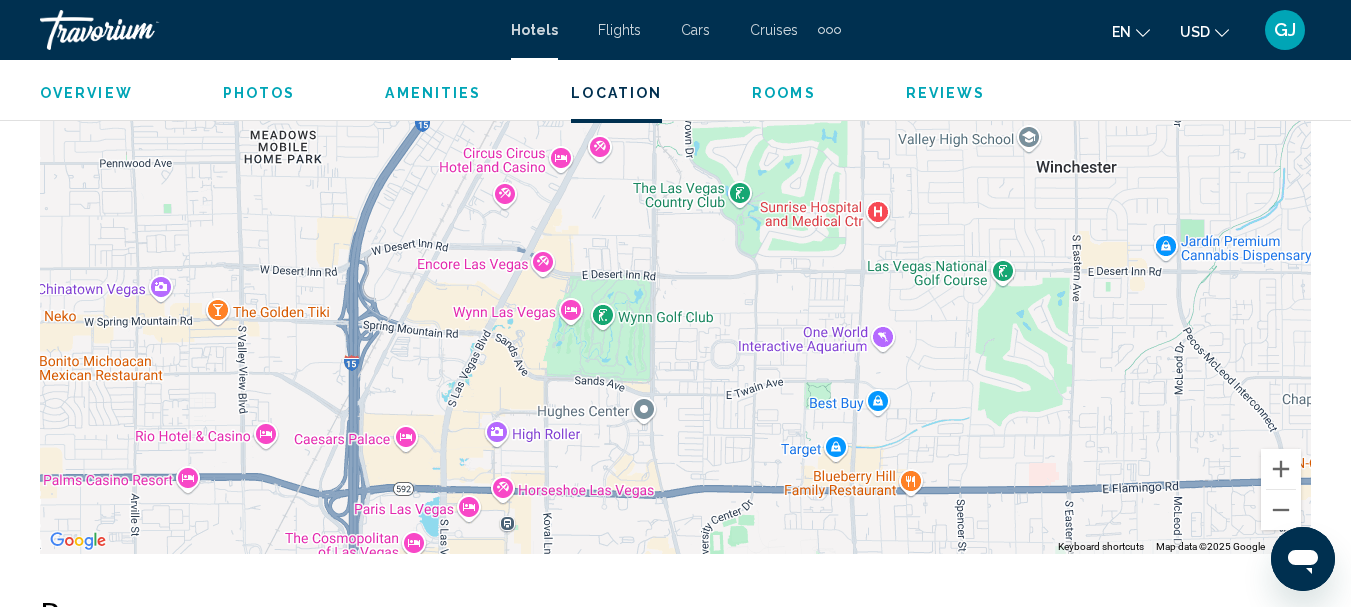 drag, startPoint x: 1058, startPoint y: 480, endPoint x: 1031, endPoint y: 243, distance: 238.53302 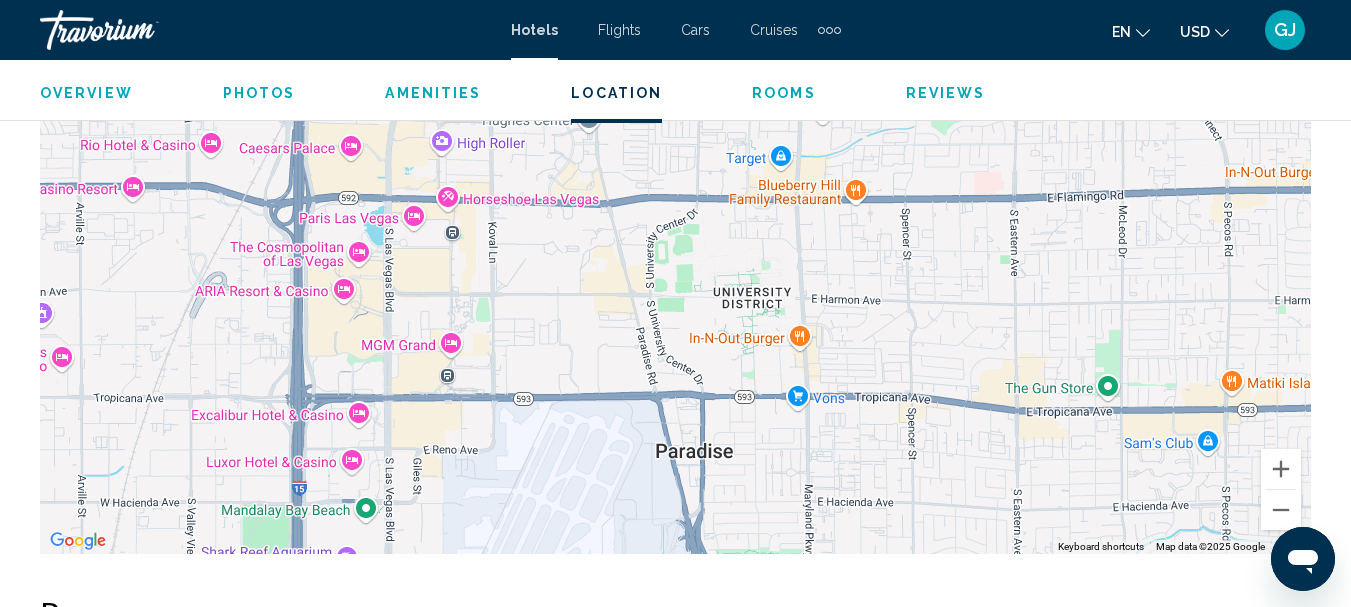 drag, startPoint x: 1005, startPoint y: 473, endPoint x: 950, endPoint y: 180, distance: 298.11743 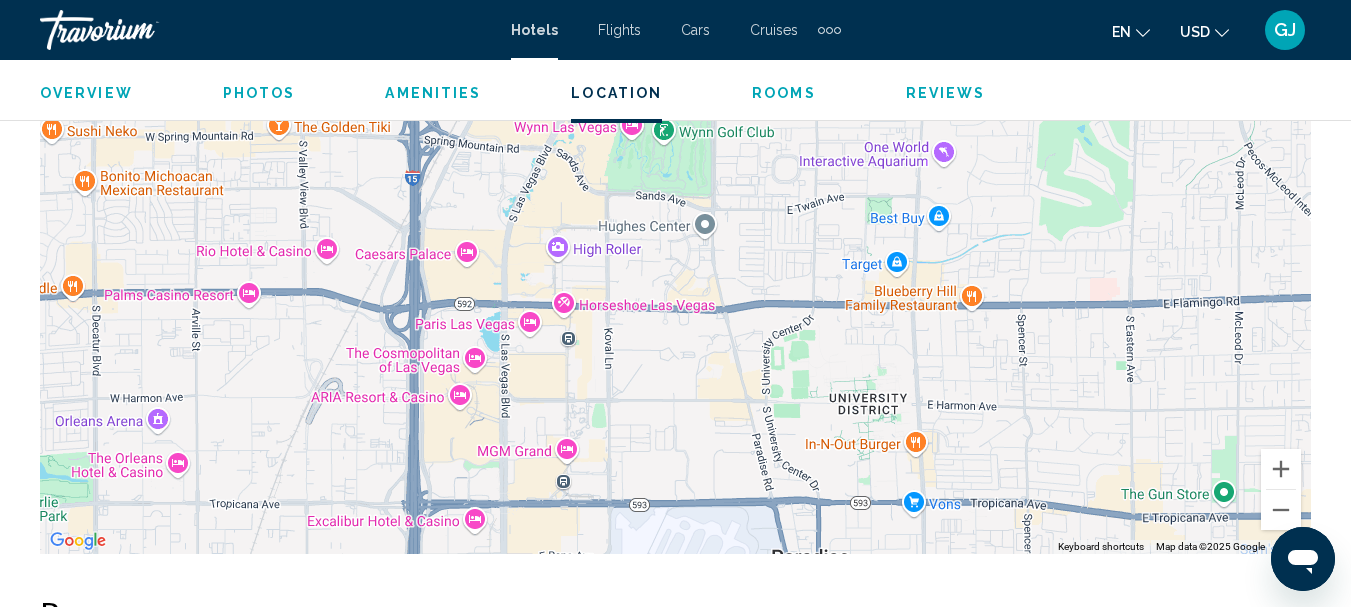 drag, startPoint x: 953, startPoint y: 463, endPoint x: 1069, endPoint y: 567, distance: 155.79474 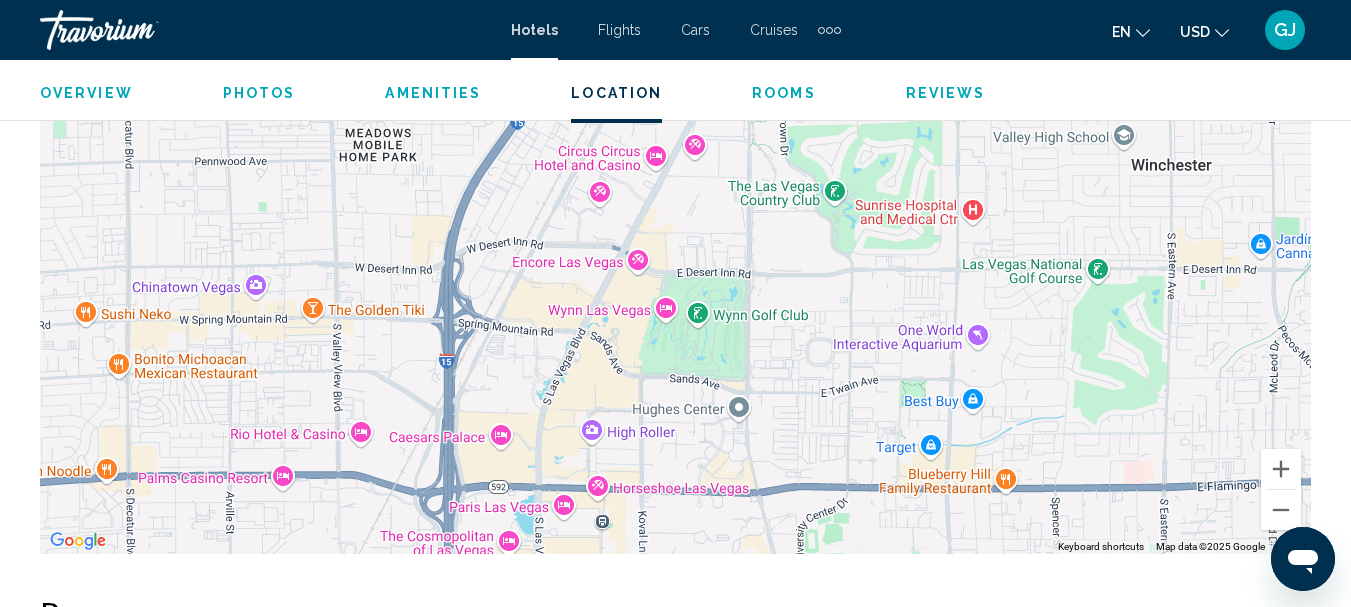 drag, startPoint x: 983, startPoint y: 465, endPoint x: 1014, endPoint y: 586, distance: 124.90797 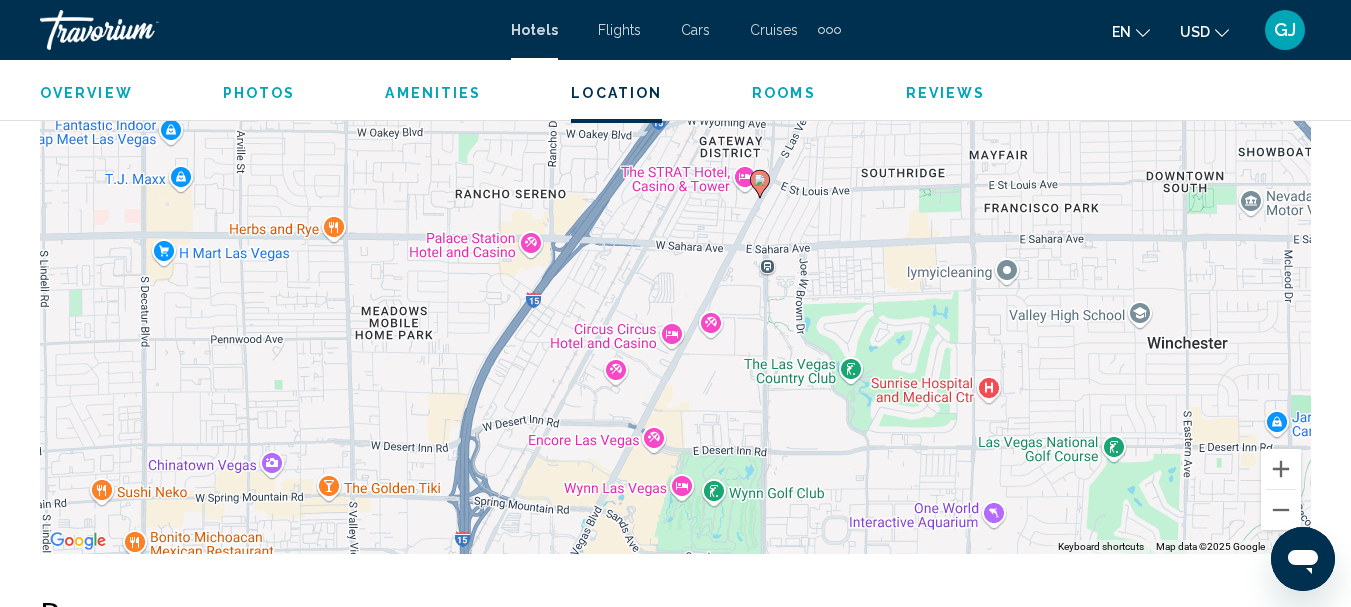 drag, startPoint x: 971, startPoint y: 384, endPoint x: 982, endPoint y: 557, distance: 173.34937 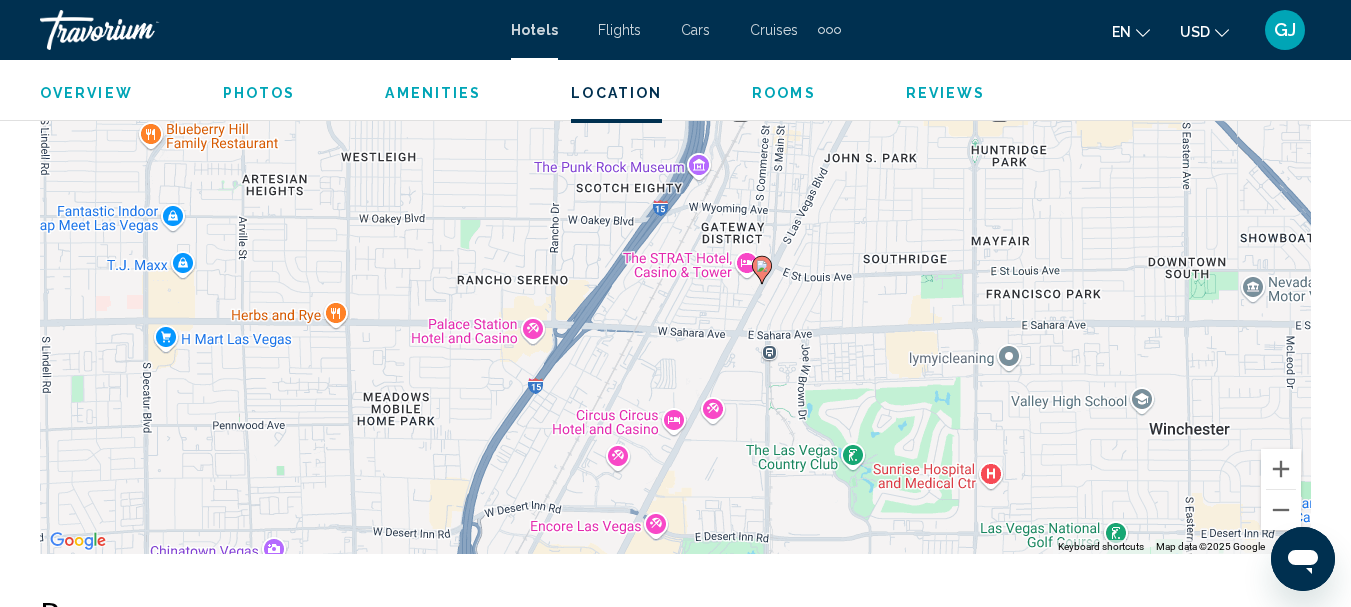 drag, startPoint x: 961, startPoint y: 304, endPoint x: 965, endPoint y: 382, distance: 78.10249 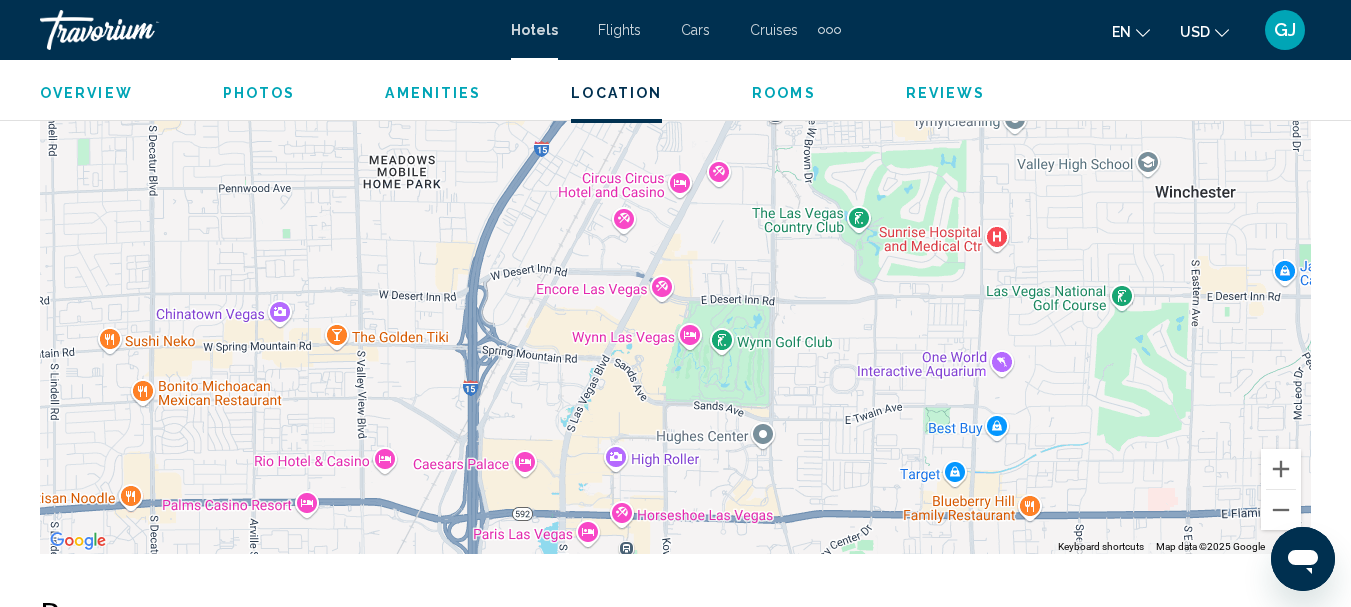 drag, startPoint x: 1243, startPoint y: 441, endPoint x: 1249, endPoint y: 193, distance: 248.07257 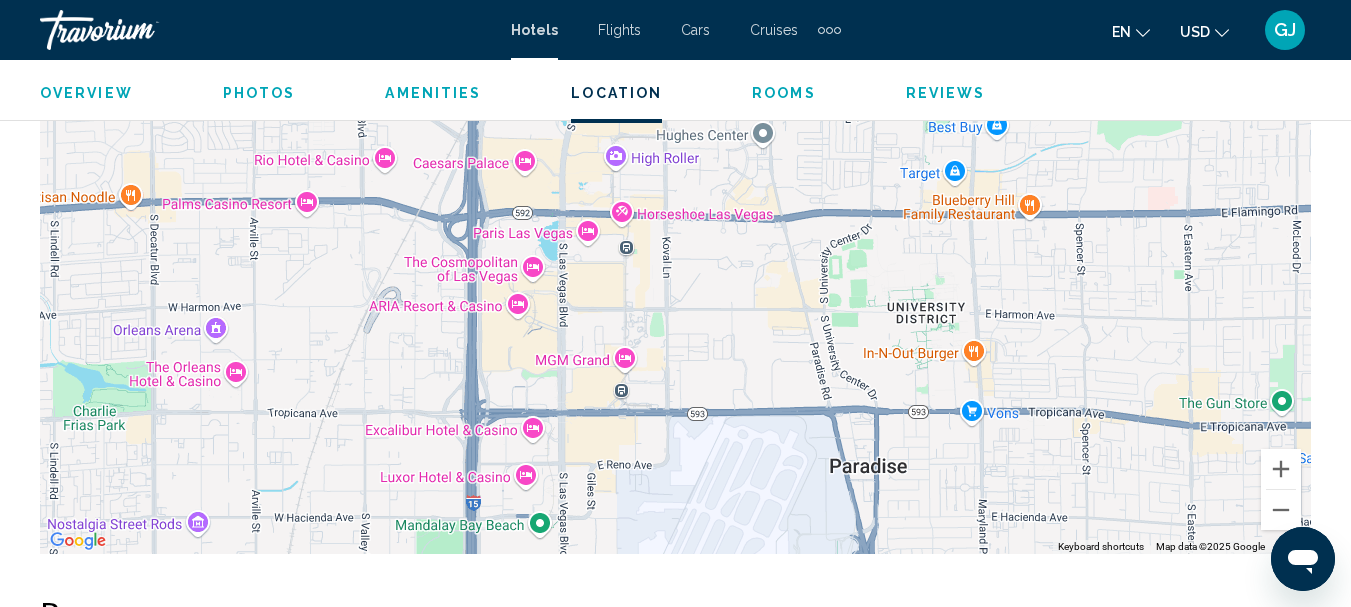 drag, startPoint x: 1110, startPoint y: 447, endPoint x: 1110, endPoint y: 149, distance: 298 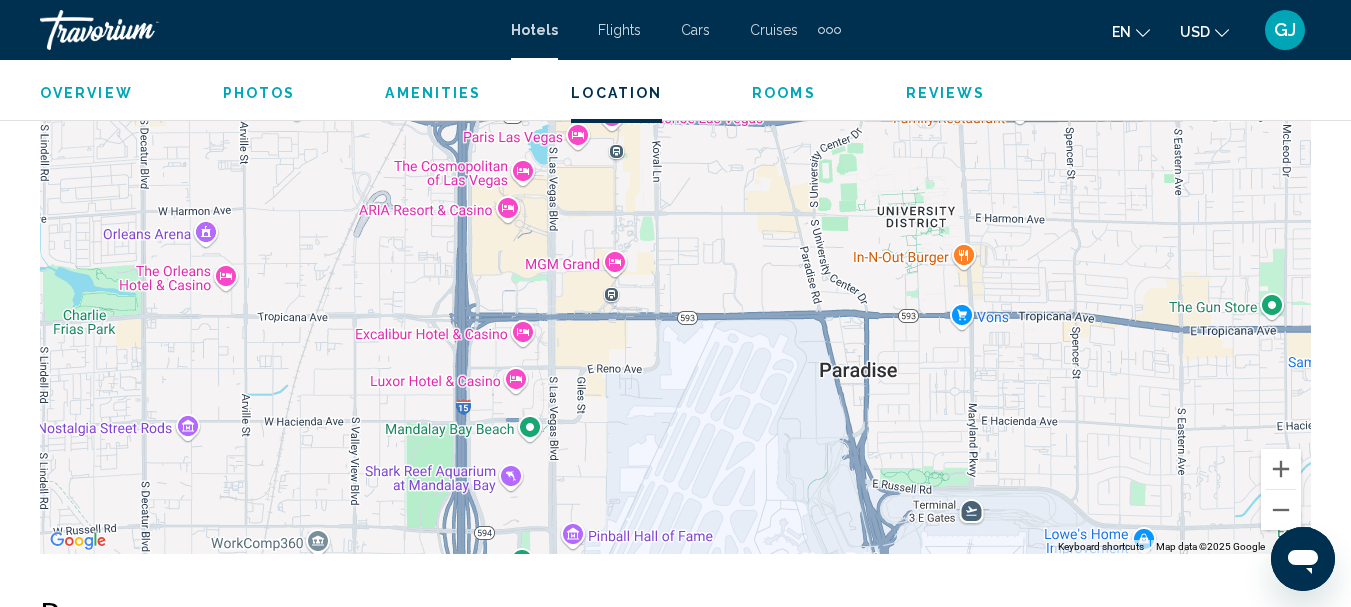 drag, startPoint x: 1128, startPoint y: 266, endPoint x: 1118, endPoint y: 175, distance: 91.5478 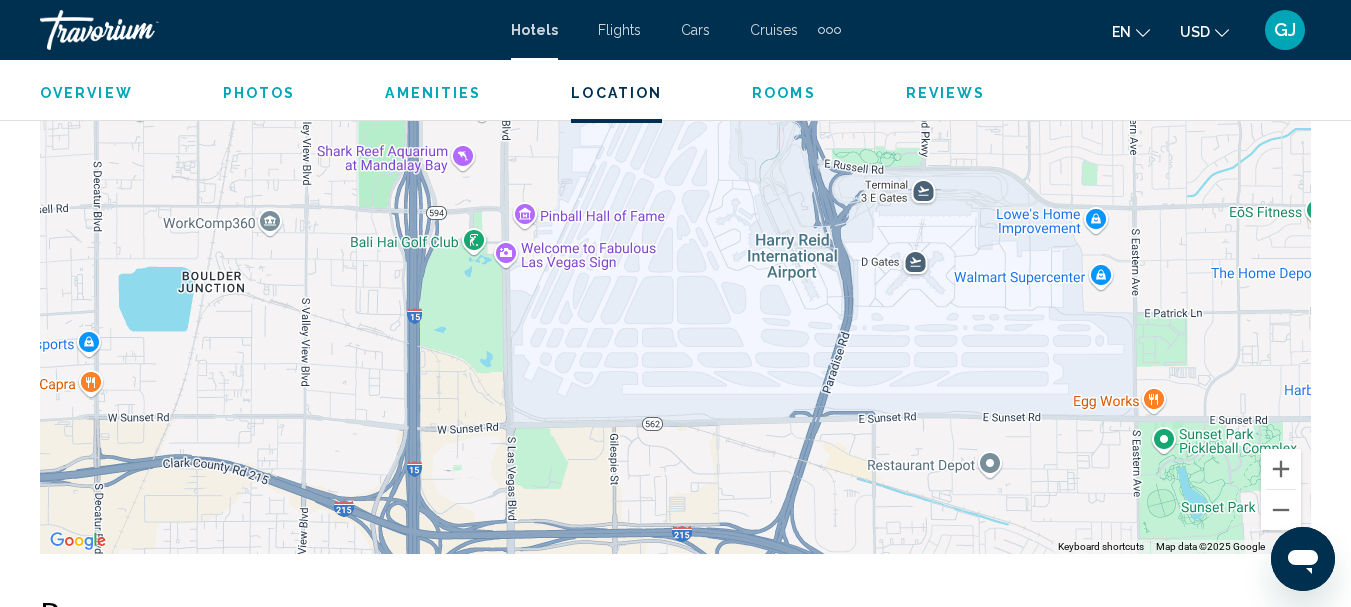drag, startPoint x: 1097, startPoint y: 435, endPoint x: 1049, endPoint y: 98, distance: 340.40125 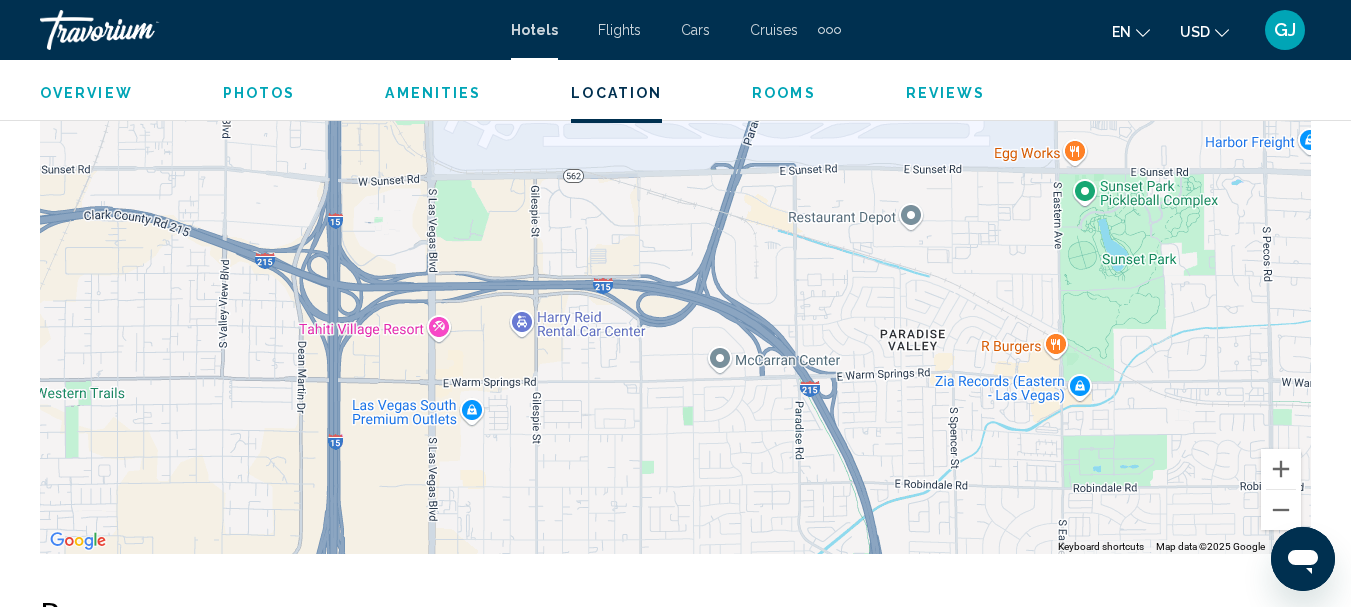 drag, startPoint x: 1113, startPoint y: 354, endPoint x: 1034, endPoint y: 127, distance: 240.35391 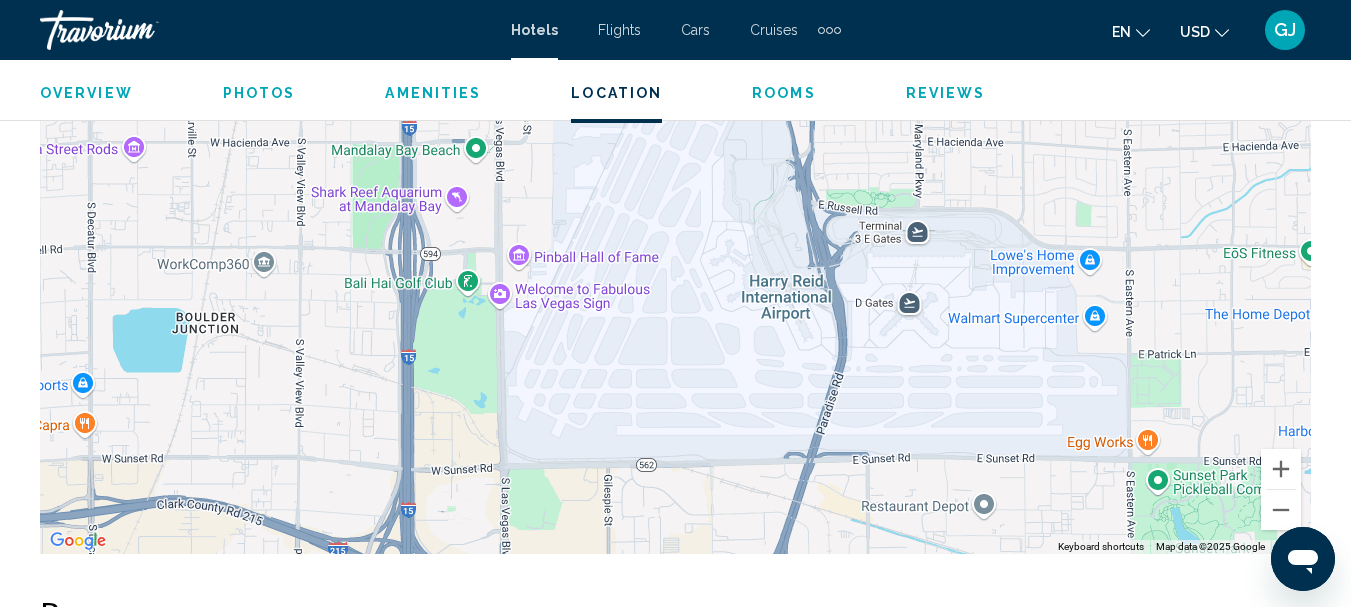 drag, startPoint x: 630, startPoint y: 223, endPoint x: 704, endPoint y: 517, distance: 303.16992 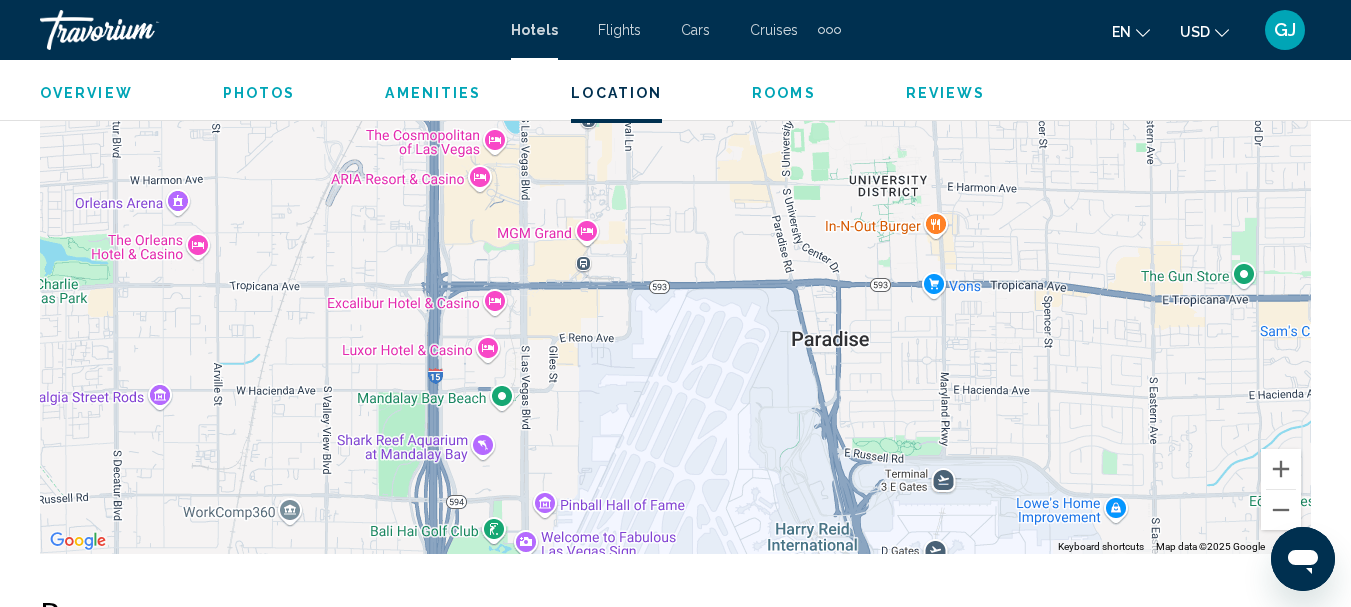 drag, startPoint x: 669, startPoint y: 371, endPoint x: 695, endPoint y: 619, distance: 249.35918 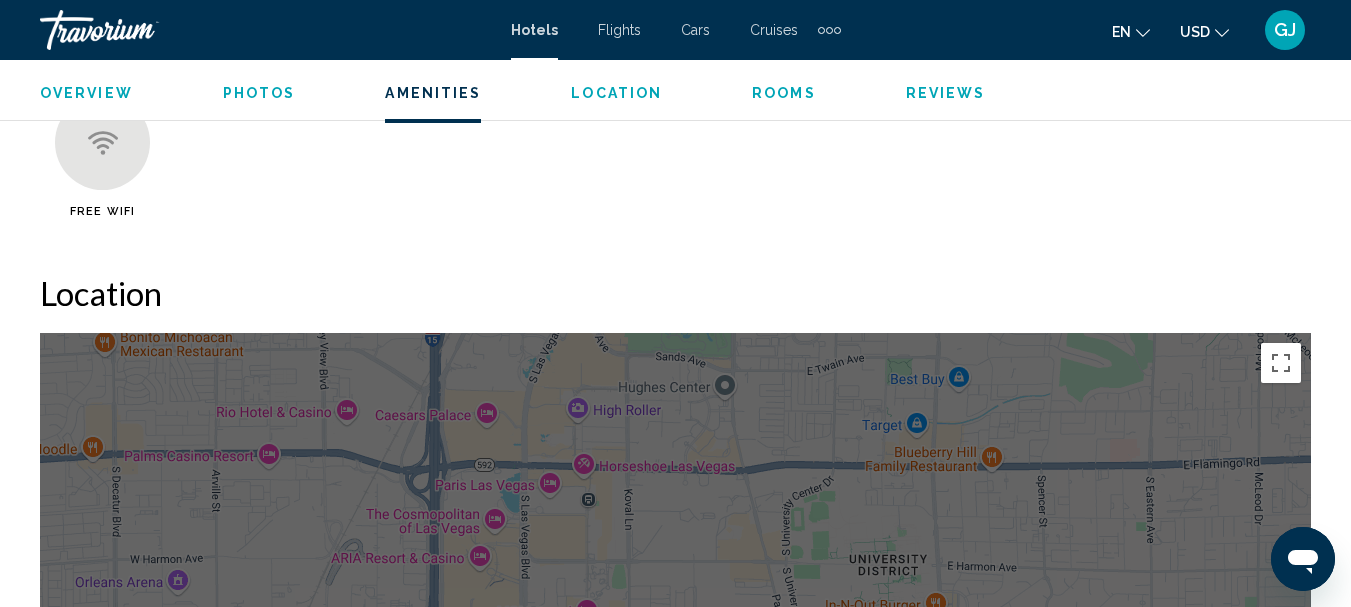 scroll, scrollTop: 1932, scrollLeft: 0, axis: vertical 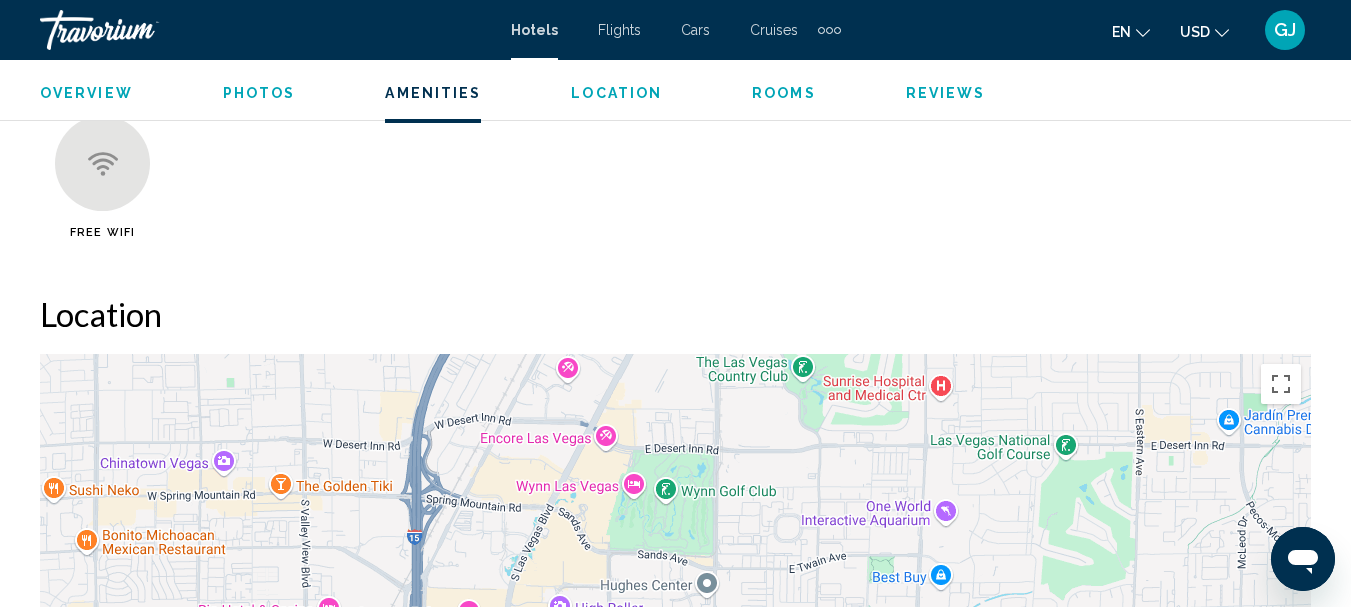 drag, startPoint x: 1163, startPoint y: 410, endPoint x: 1145, endPoint y: 590, distance: 180.89777 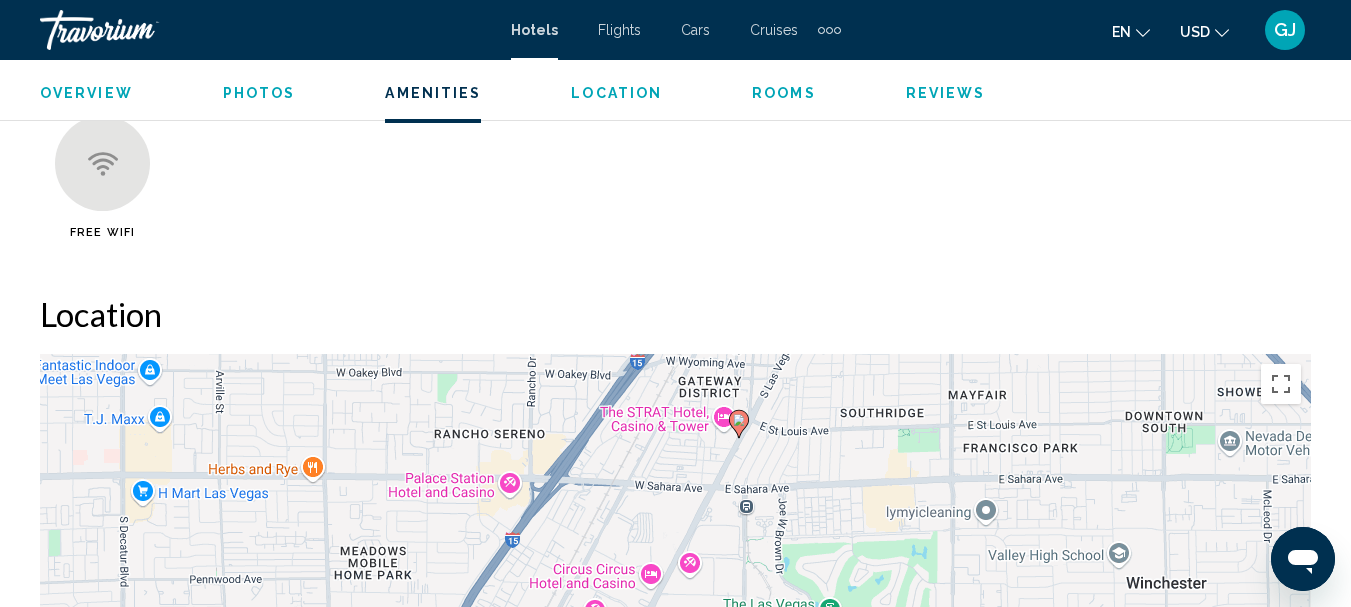 drag, startPoint x: 1061, startPoint y: 401, endPoint x: 1088, endPoint y: 646, distance: 246.48326 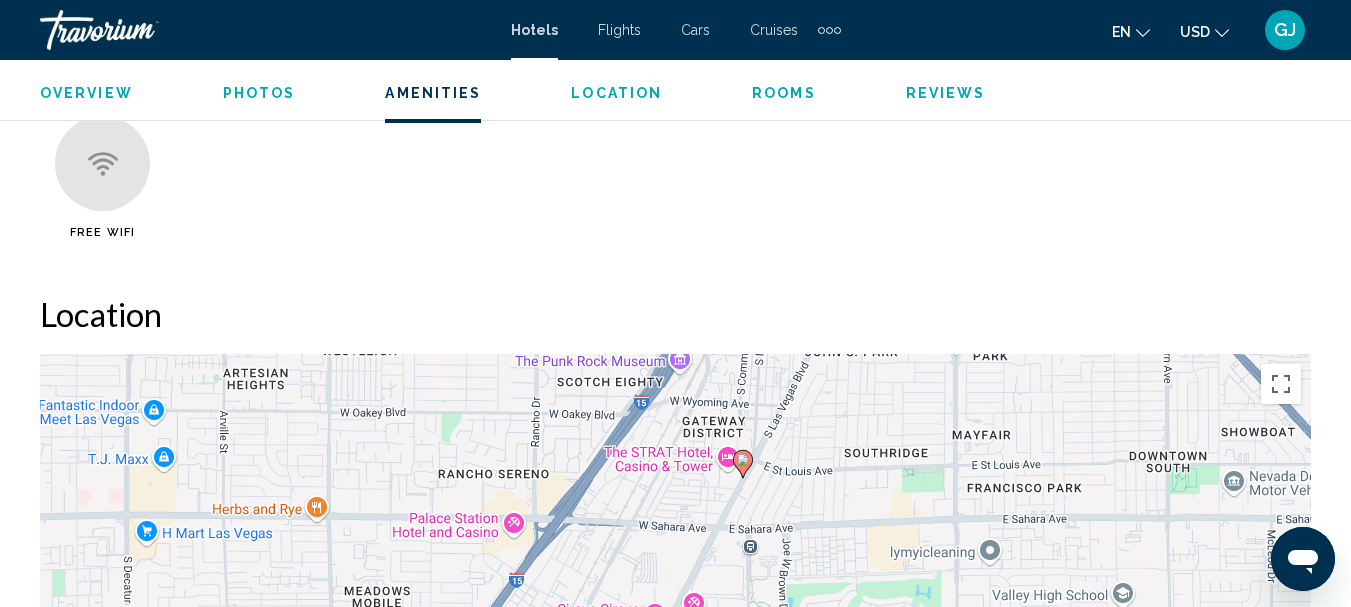 drag, startPoint x: 1075, startPoint y: 479, endPoint x: 1076, endPoint y: 495, distance: 16.03122 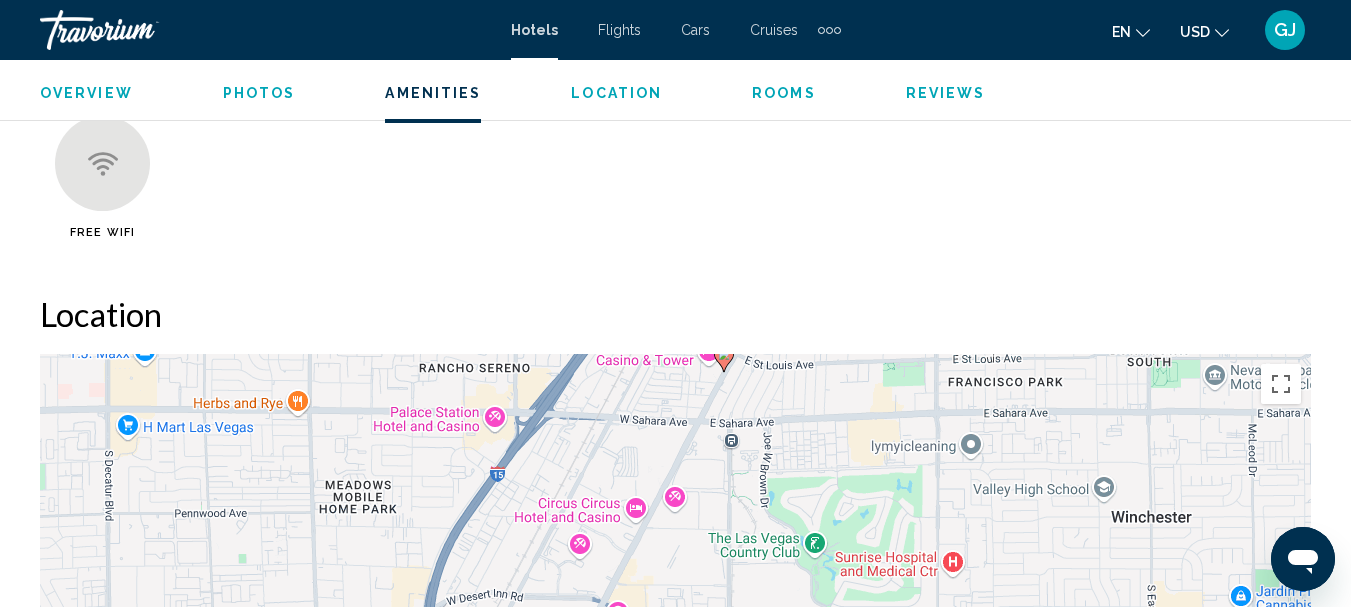 drag, startPoint x: 1062, startPoint y: 426, endPoint x: 1053, endPoint y: 353, distance: 73.552704 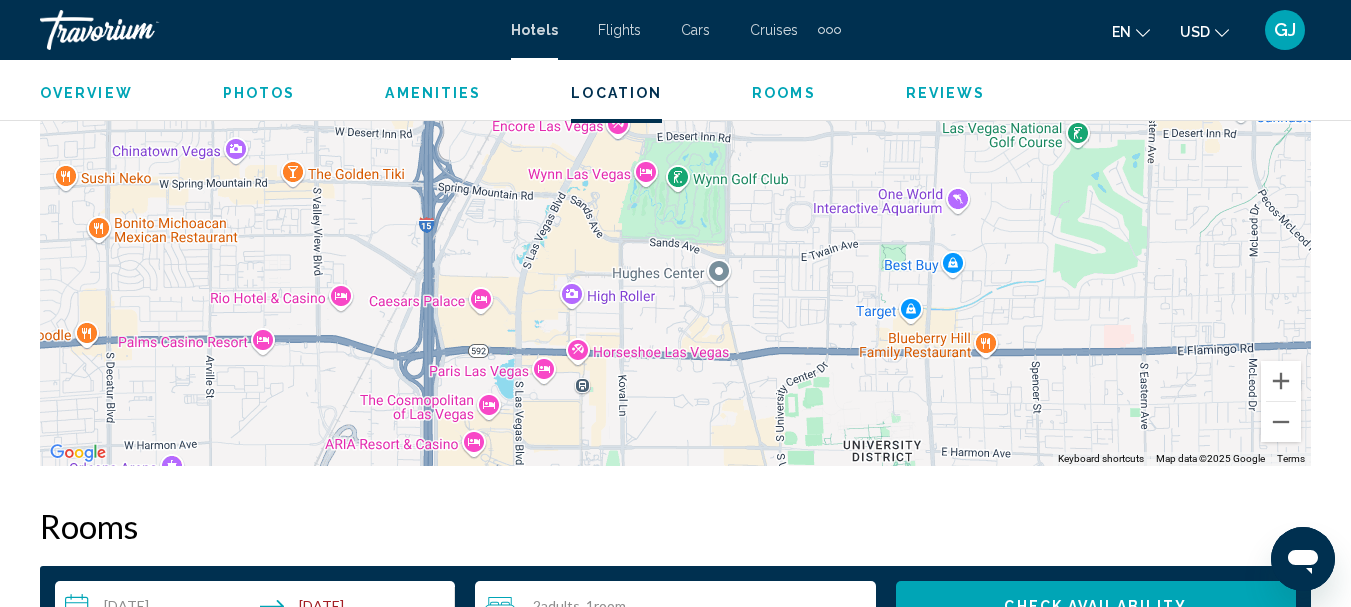scroll, scrollTop: 2367, scrollLeft: 0, axis: vertical 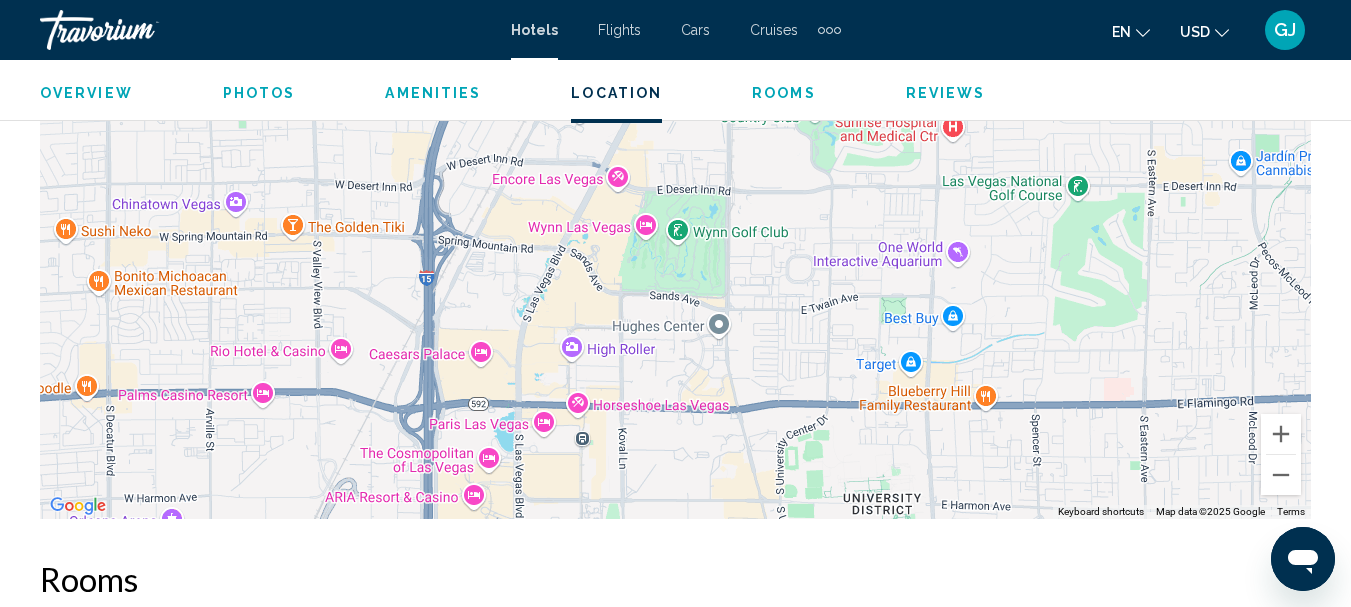 click on "To navigate, press the arrow keys. To activate drag with keyboard, press Alt + Enter. Once in keyboard drag state, use the arrow keys to move the marker. To complete the drag, press the Enter key. To cancel, press Escape." at bounding box center [675, 219] 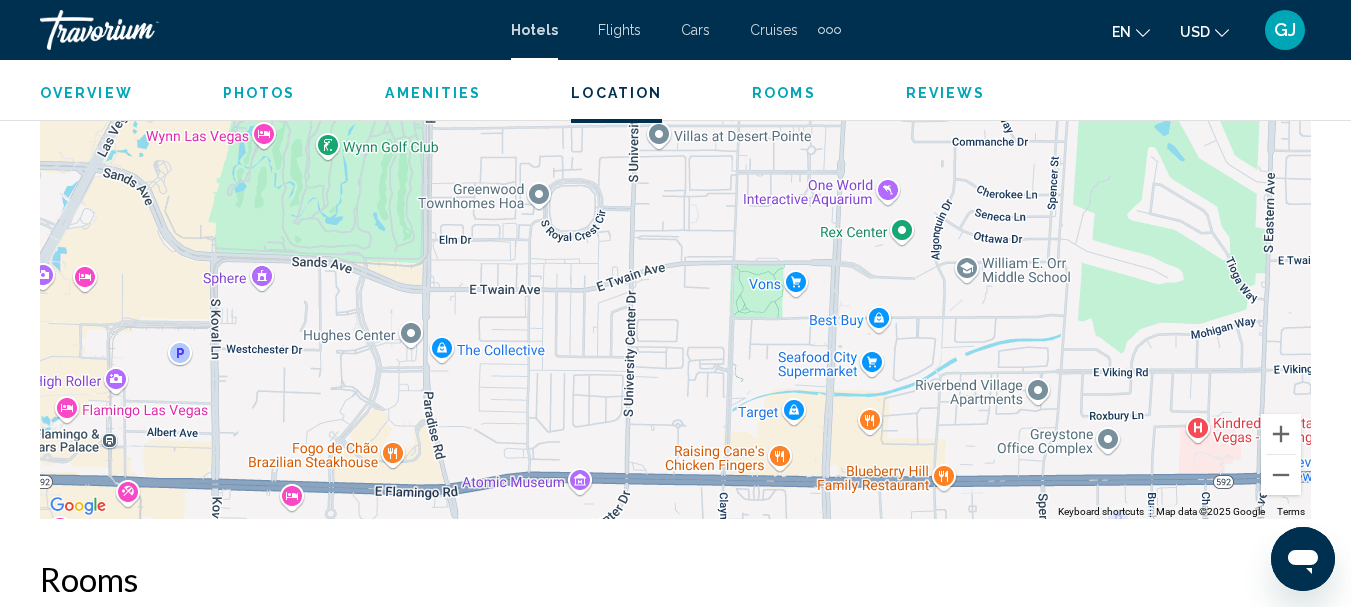 click on "To navigate, press the arrow keys." at bounding box center [675, 219] 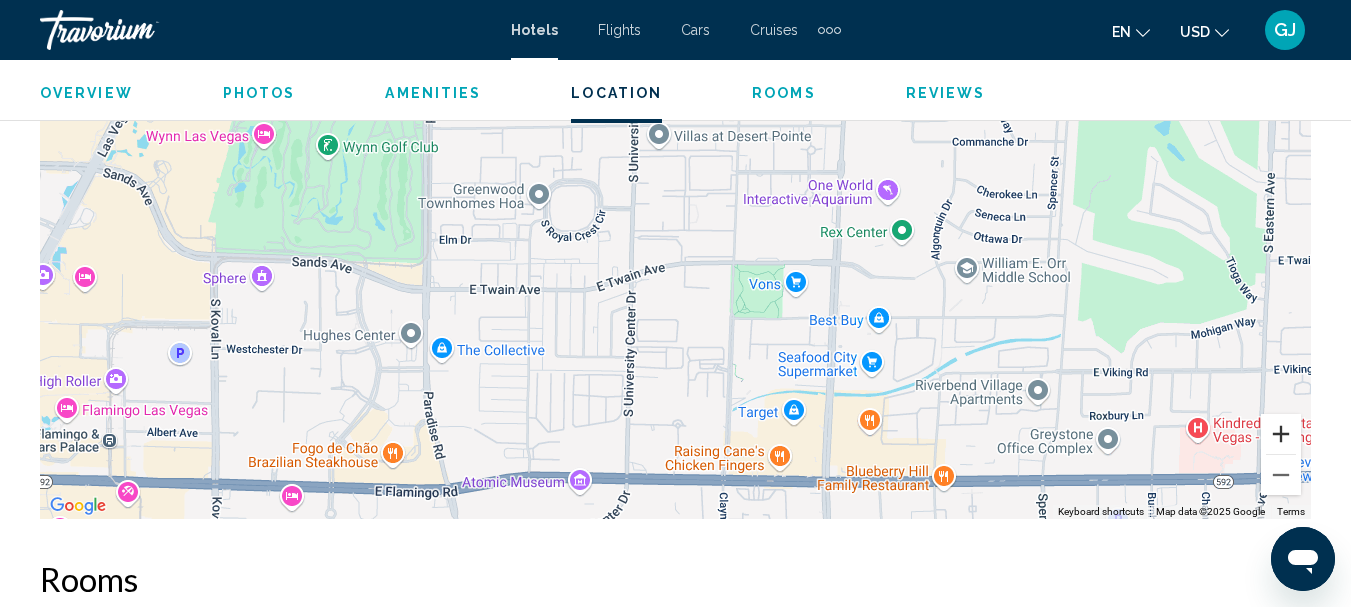 click at bounding box center (1281, 434) 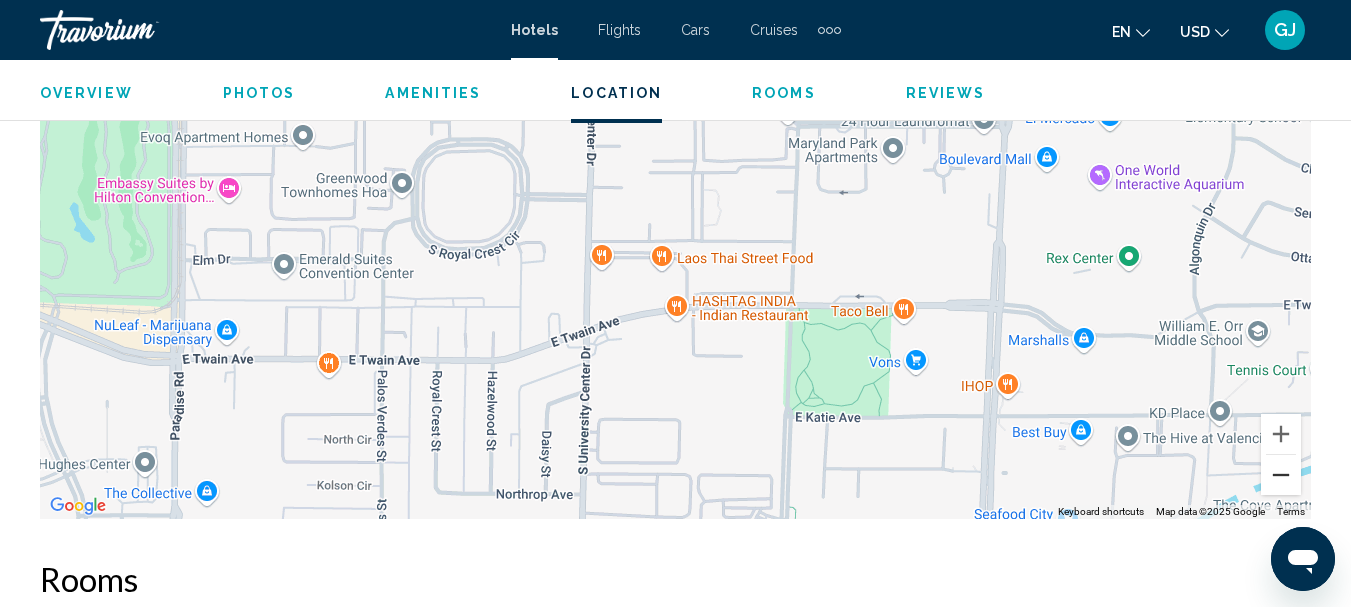 click at bounding box center (1281, 475) 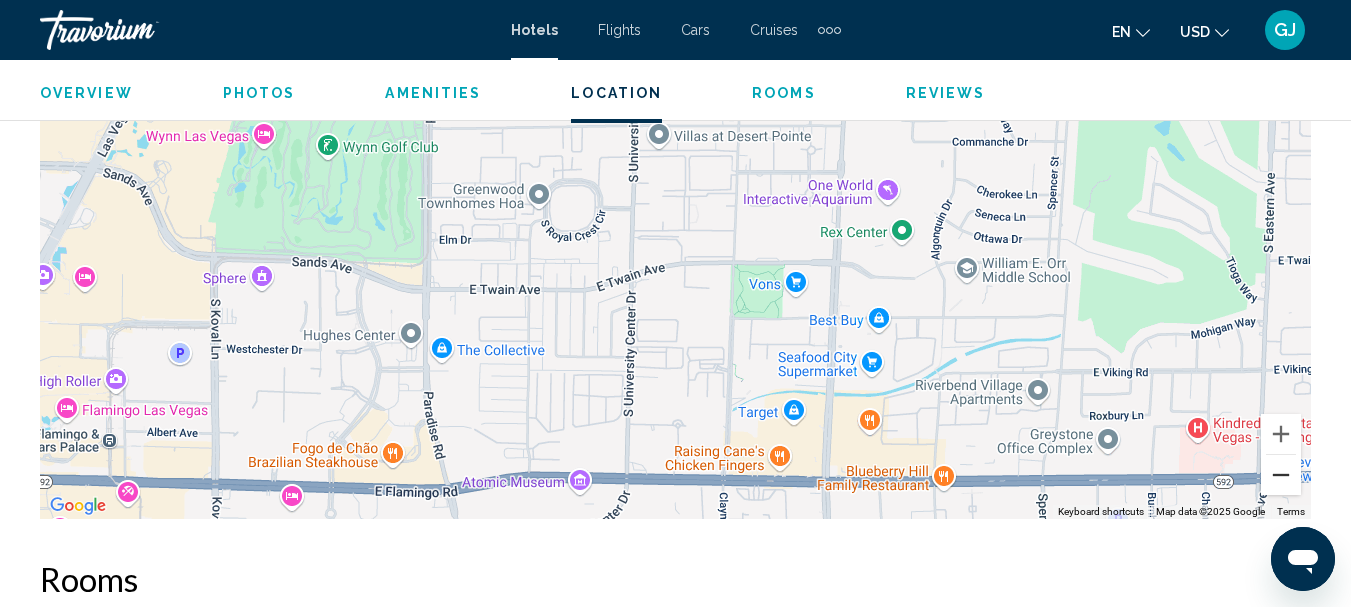 click at bounding box center (1281, 475) 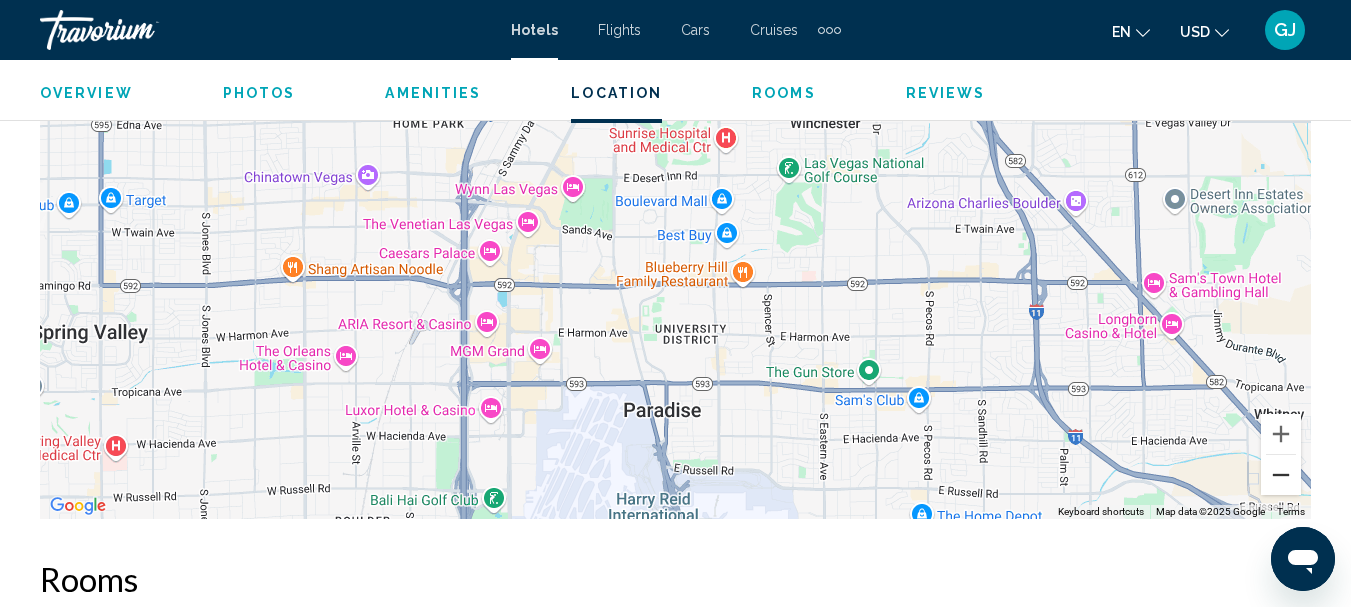 click at bounding box center [1281, 475] 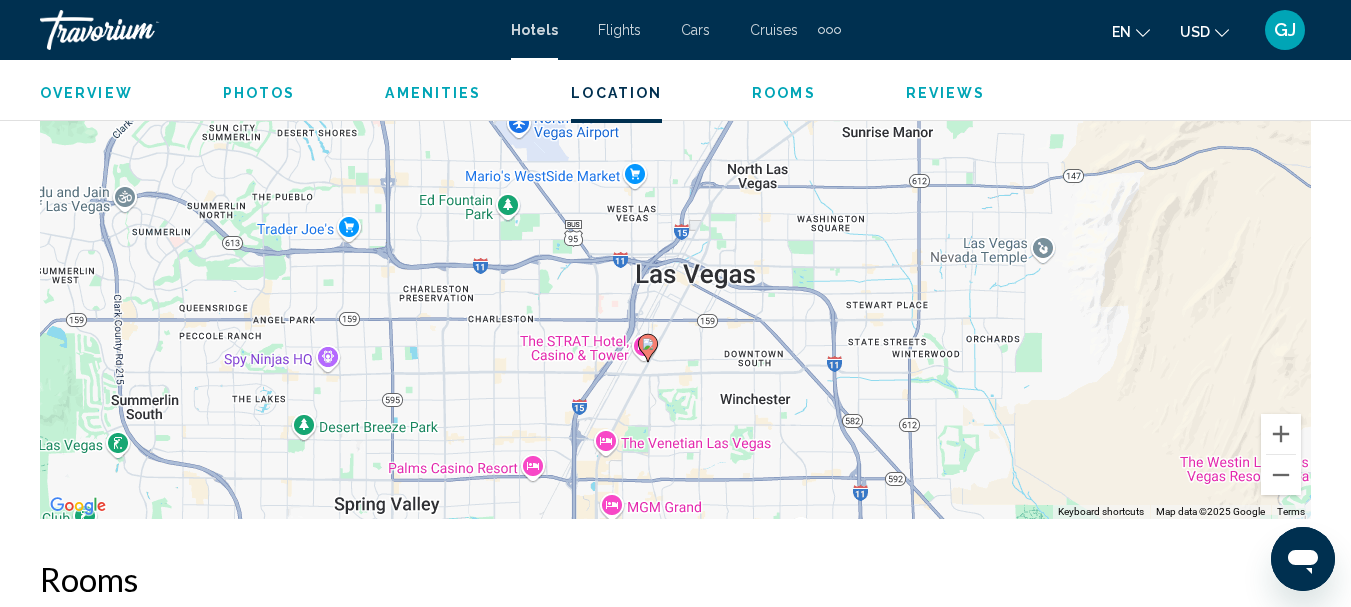 drag, startPoint x: 880, startPoint y: 272, endPoint x: 884, endPoint y: 505, distance: 233.03433 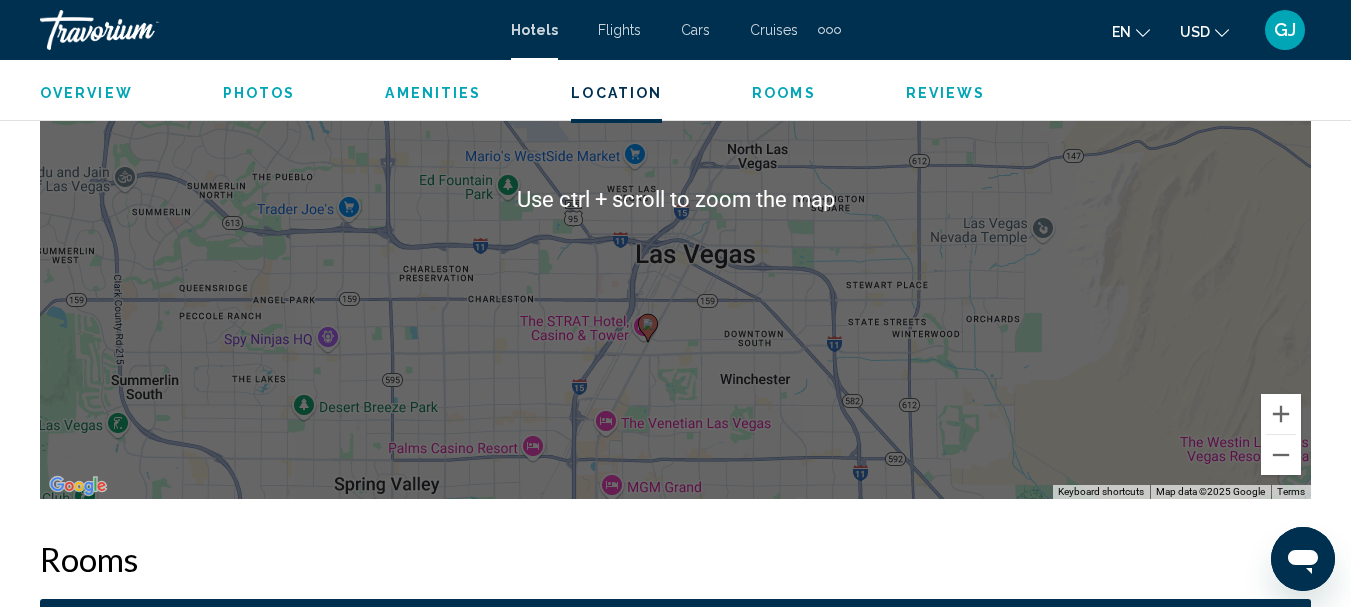 scroll, scrollTop: 2367, scrollLeft: 0, axis: vertical 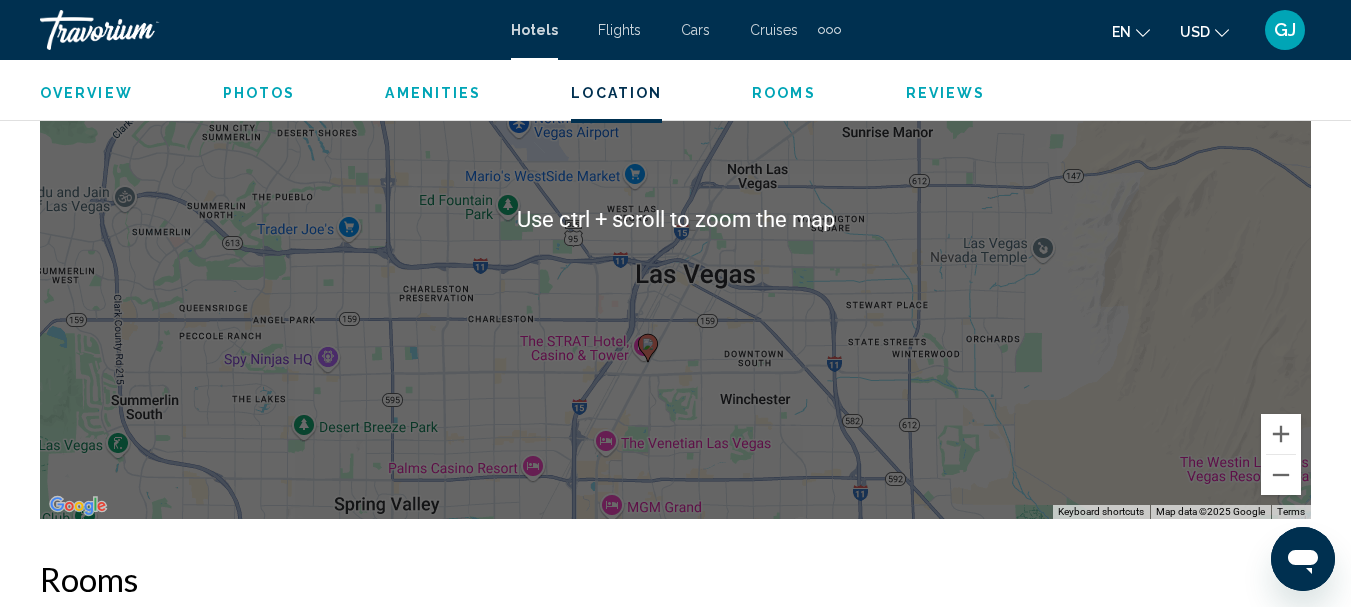 click on "To navigate, press the arrow keys. To activate drag with keyboard, press Alt + Enter. Once in keyboard drag state, use the arrow keys to move the marker. To complete the drag, press the Enter key. To cancel, press Escape." at bounding box center (675, 219) 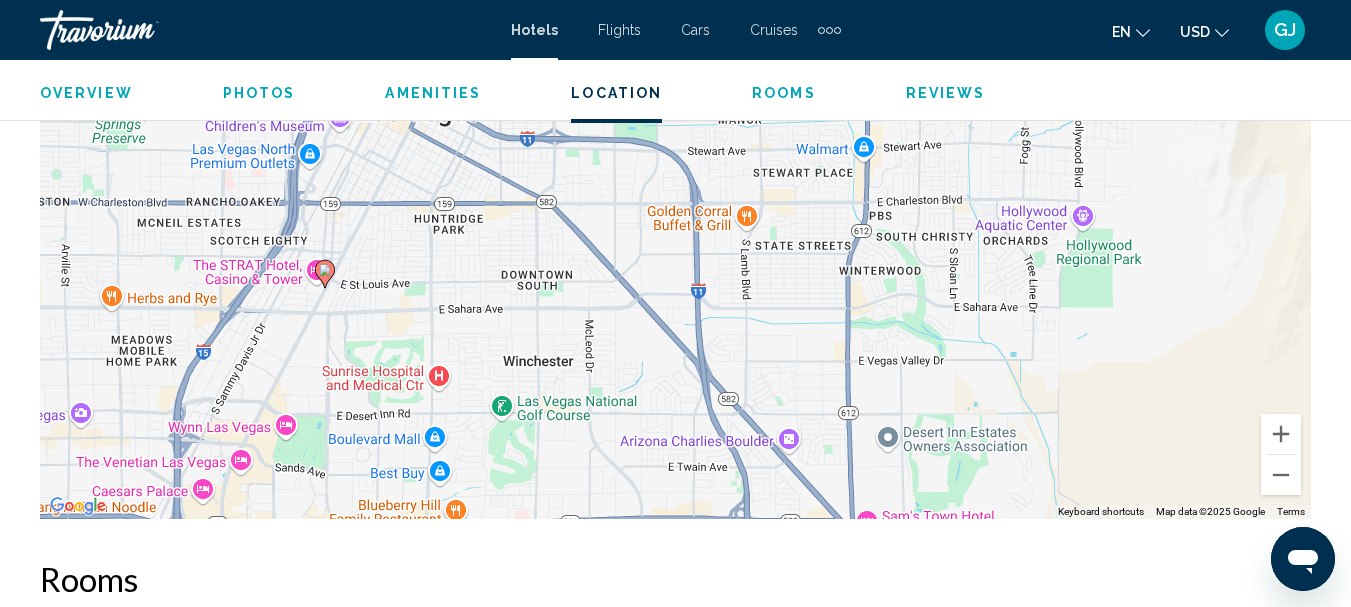 drag, startPoint x: 358, startPoint y: 332, endPoint x: 495, endPoint y: 212, distance: 182.12358 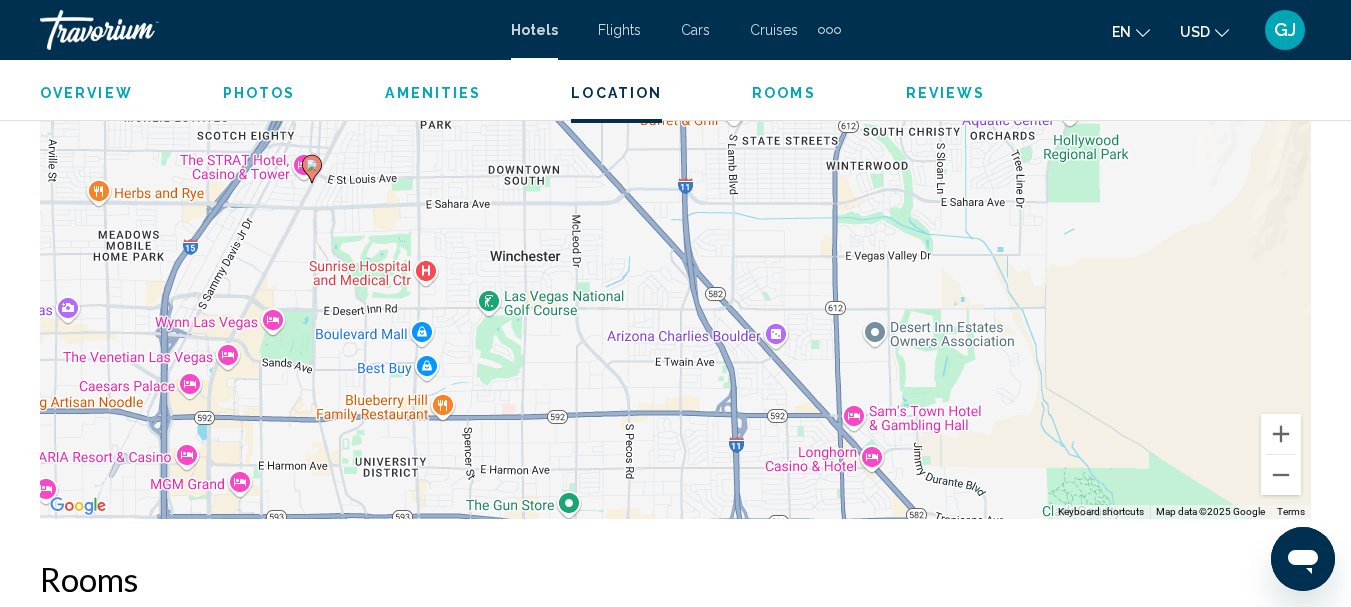 drag, startPoint x: 534, startPoint y: 420, endPoint x: 526, endPoint y: 370, distance: 50.635956 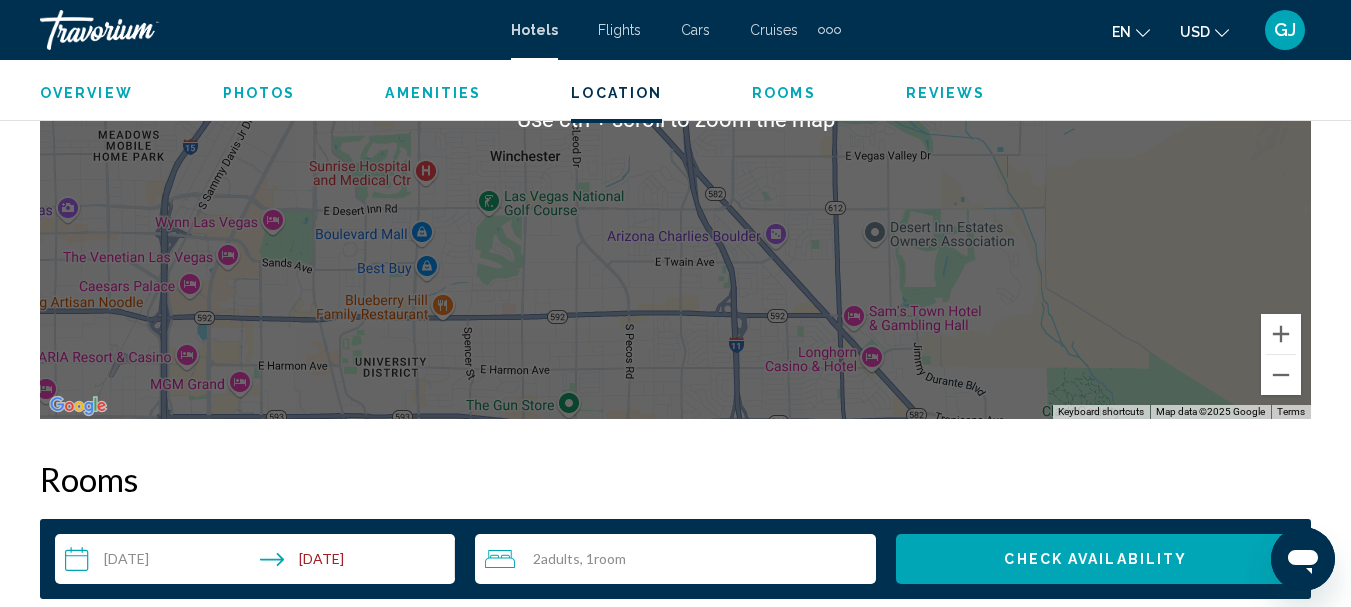 scroll, scrollTop: 2367, scrollLeft: 0, axis: vertical 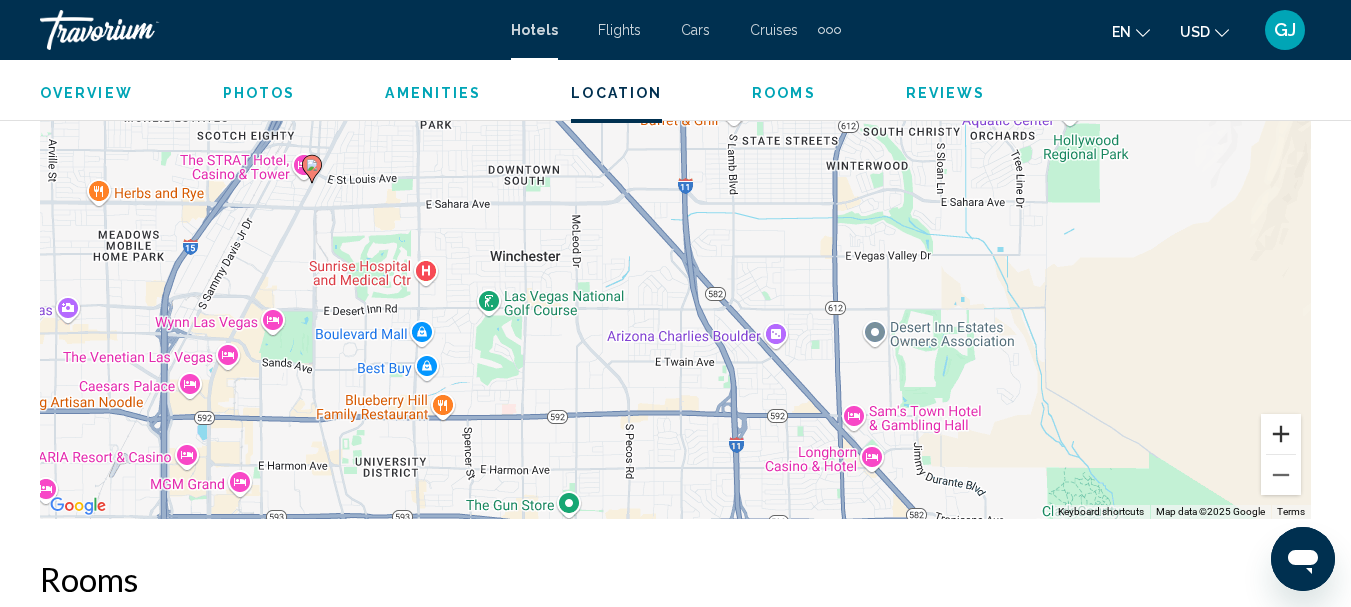 click at bounding box center [1281, 434] 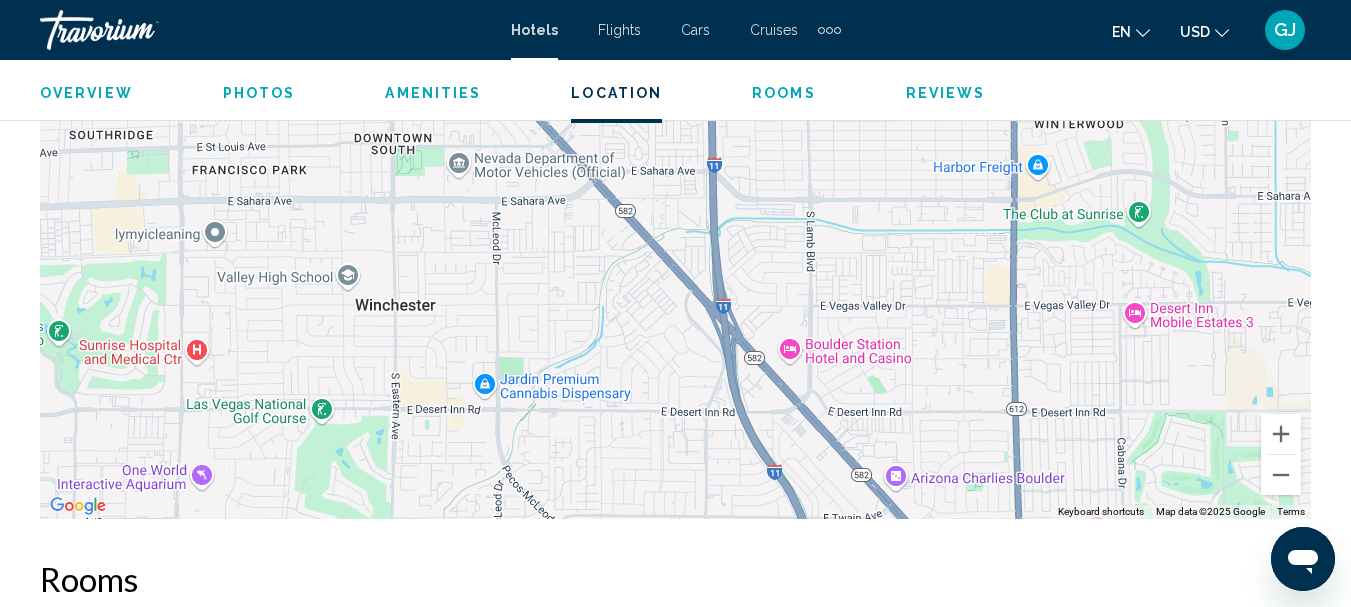 click on "To navigate, press the arrow keys. To activate drag with keyboard, press Alt + Enter. Once in keyboard drag state, use the arrow keys to move the marker. To complete the drag, press the Enter key. To cancel, press Escape." at bounding box center (675, 219) 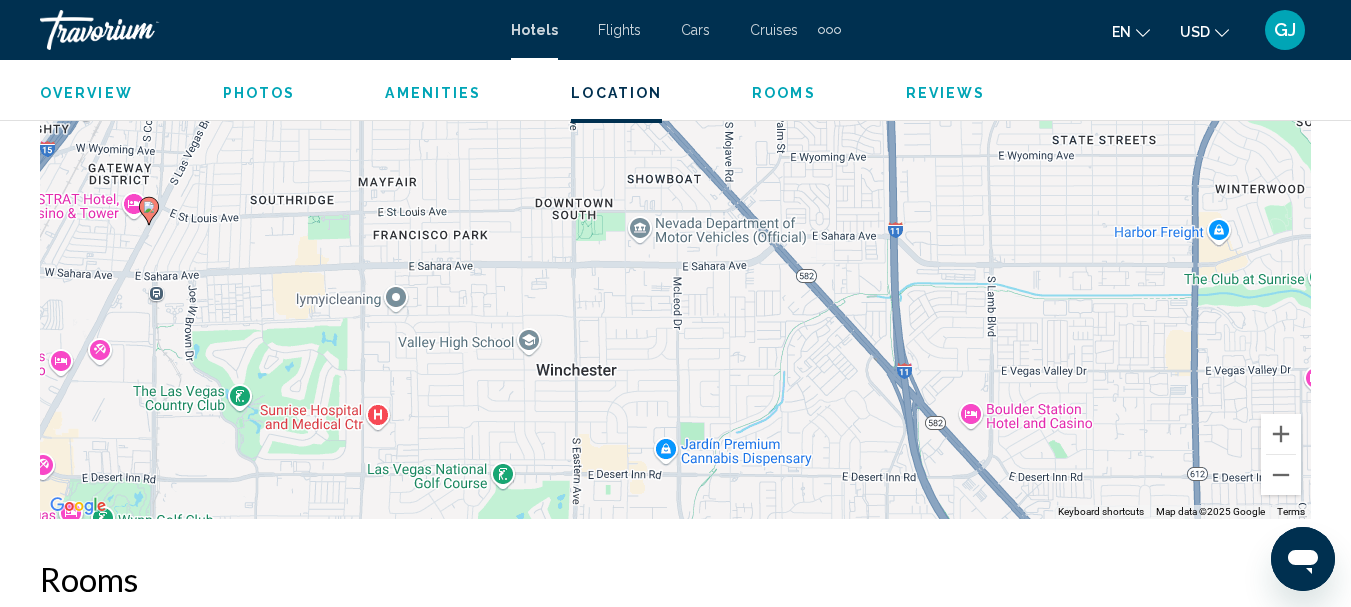 drag, startPoint x: 648, startPoint y: 364, endPoint x: 829, endPoint y: 429, distance: 192.31744 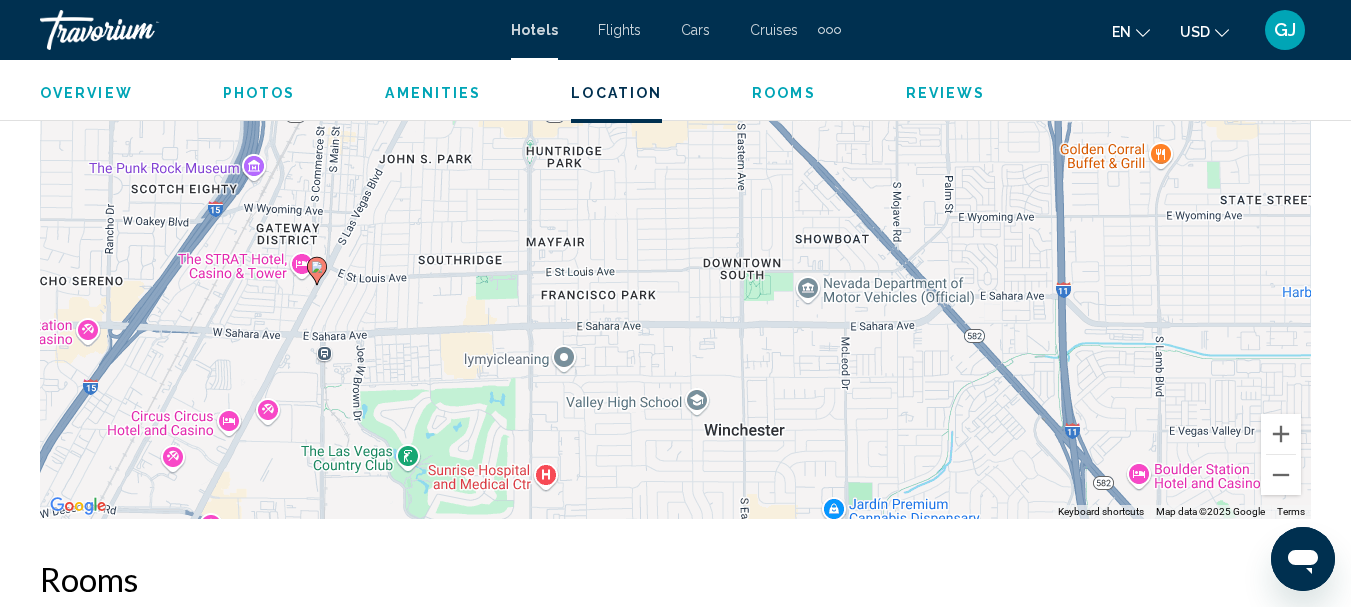 drag, startPoint x: 635, startPoint y: 402, endPoint x: 657, endPoint y: 406, distance: 22.36068 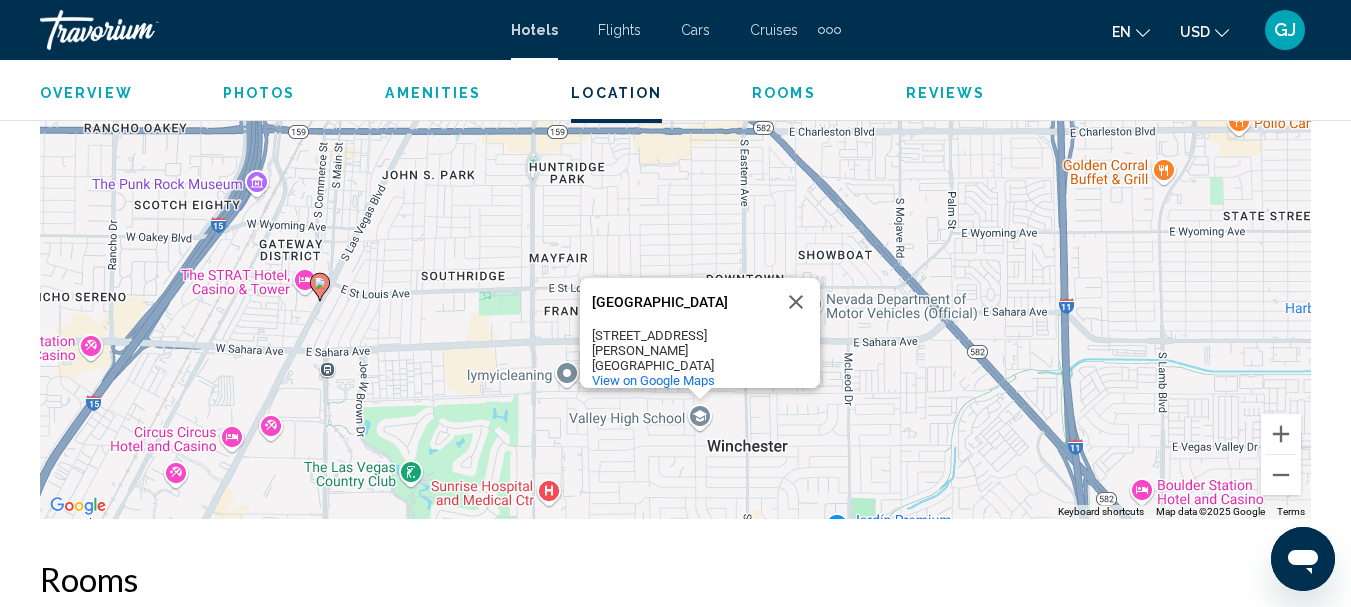 drag, startPoint x: 638, startPoint y: 397, endPoint x: 641, endPoint y: 415, distance: 18.248287 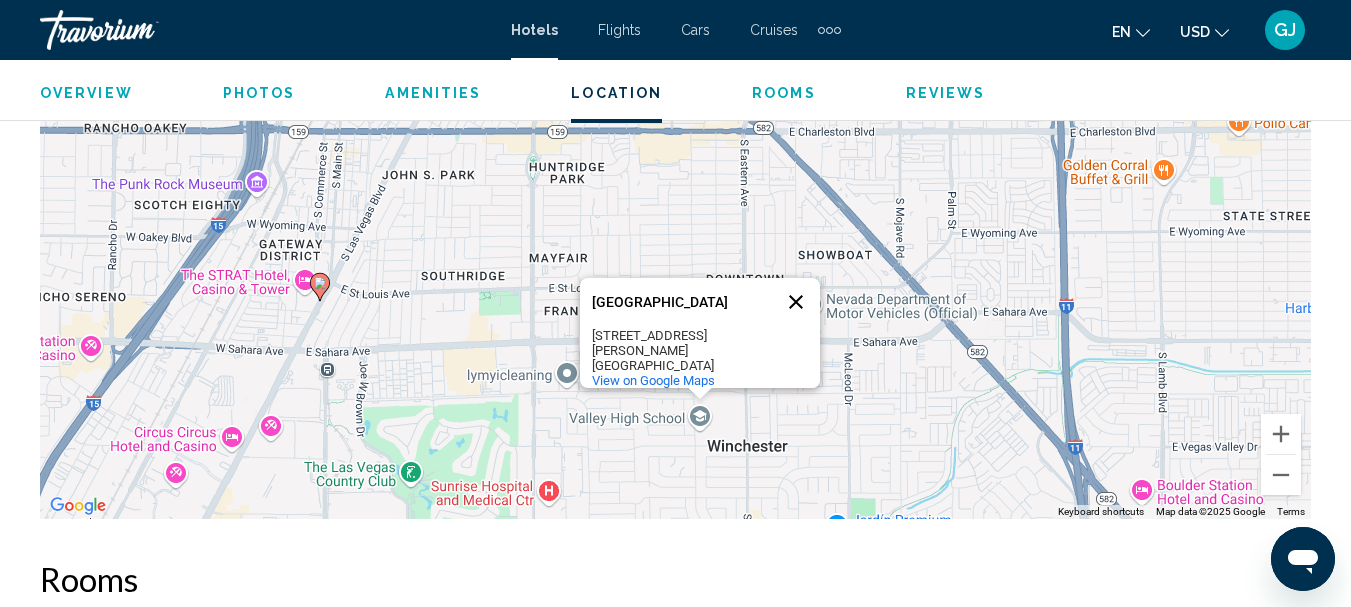 click at bounding box center [796, 302] 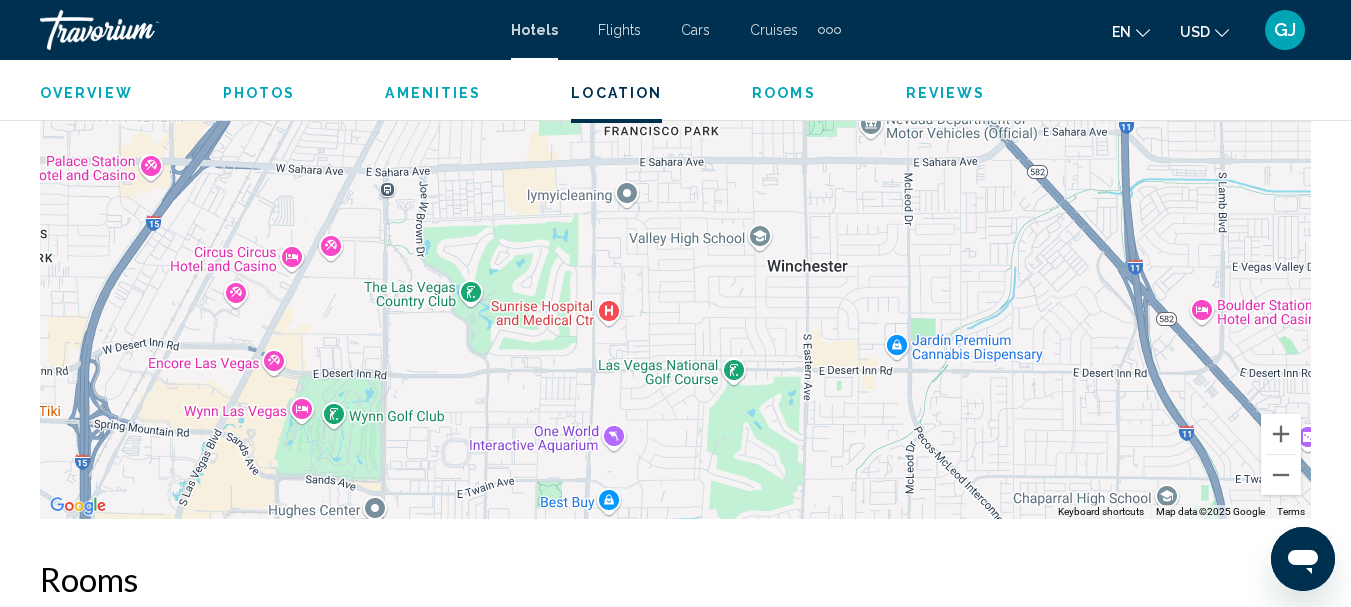 drag, startPoint x: 617, startPoint y: 475, endPoint x: 677, endPoint y: 292, distance: 192.58505 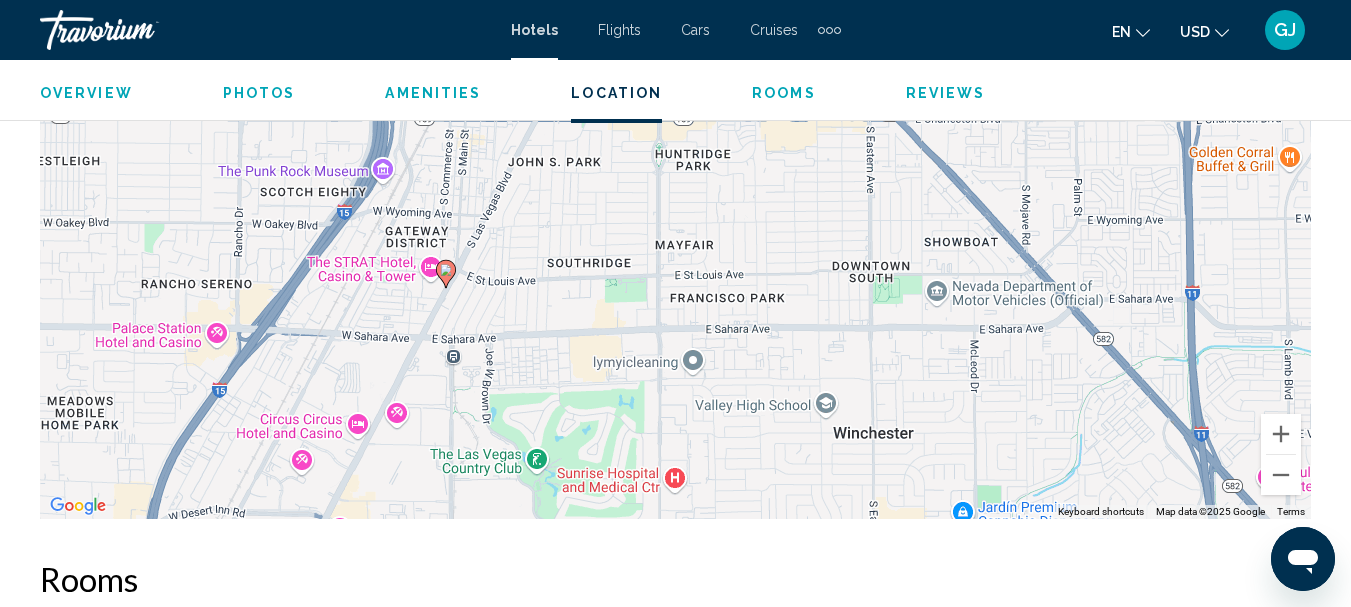 drag, startPoint x: 643, startPoint y: 277, endPoint x: 709, endPoint y: 446, distance: 181.43042 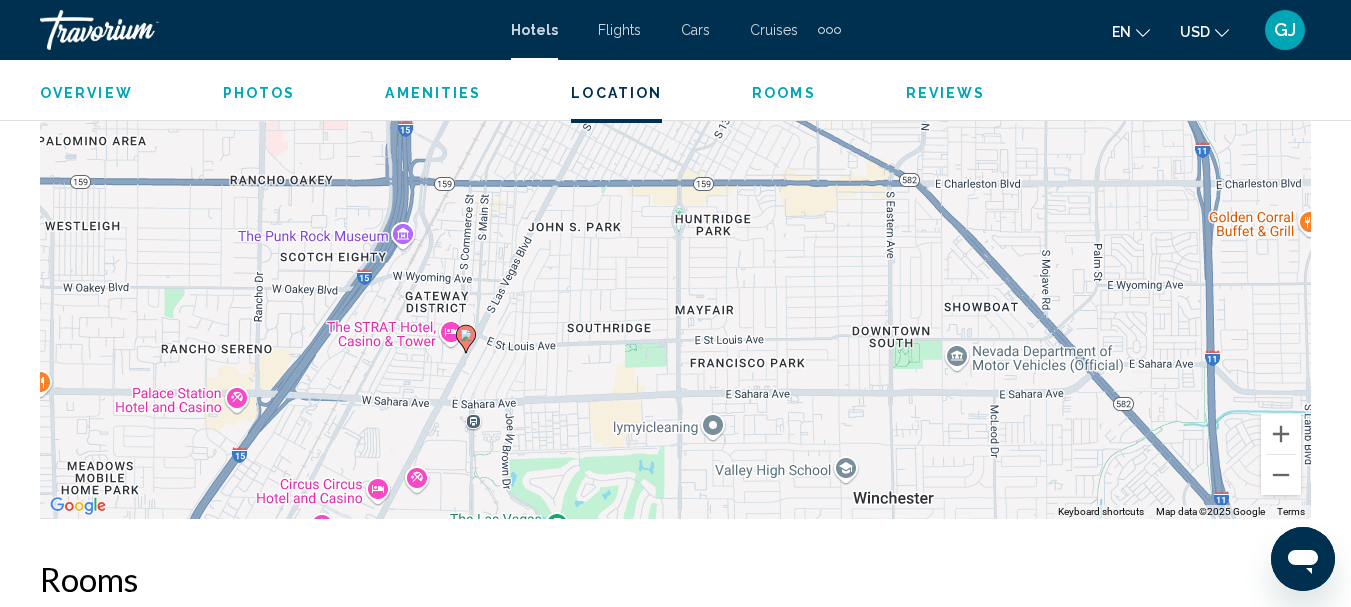 drag, startPoint x: 786, startPoint y: 213, endPoint x: 806, endPoint y: 280, distance: 69.92139 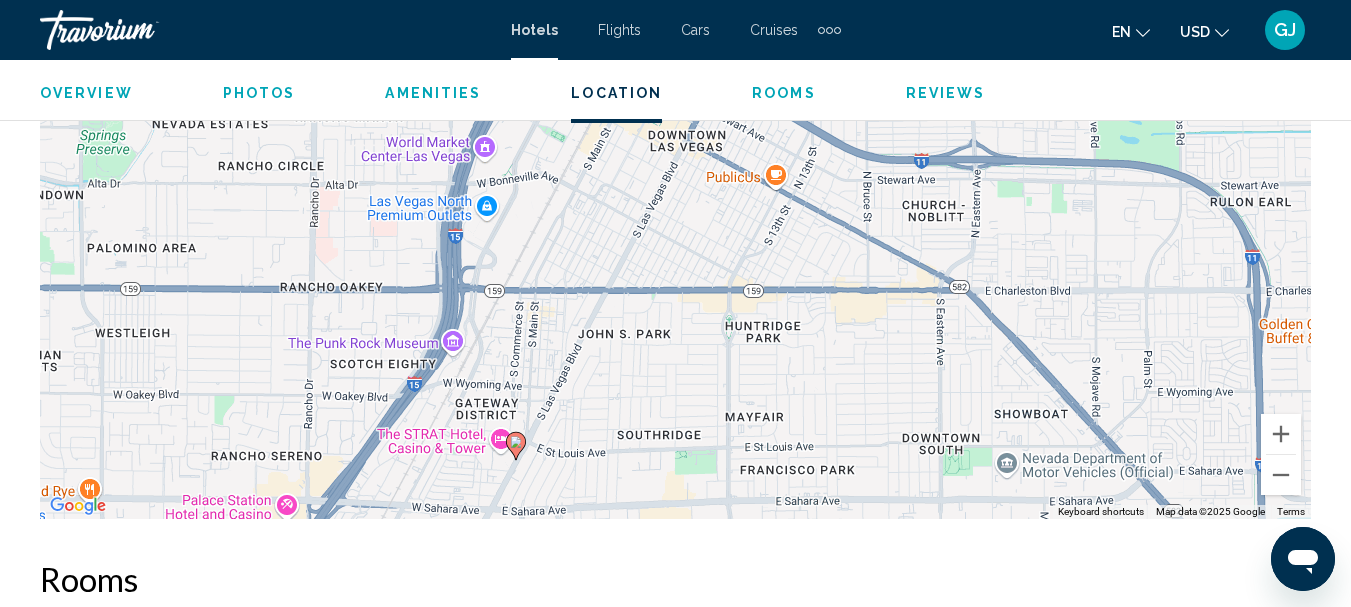 drag, startPoint x: 801, startPoint y: 259, endPoint x: 851, endPoint y: 374, distance: 125.39936 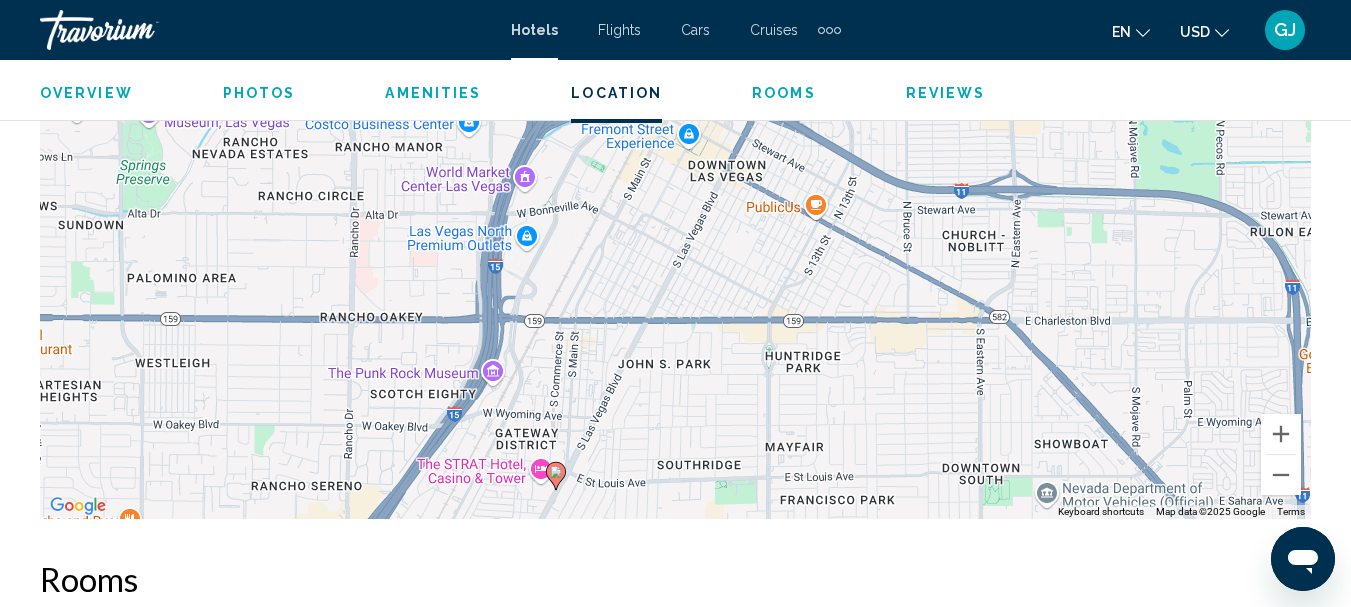 drag, startPoint x: 747, startPoint y: 299, endPoint x: 781, endPoint y: 312, distance: 36.40055 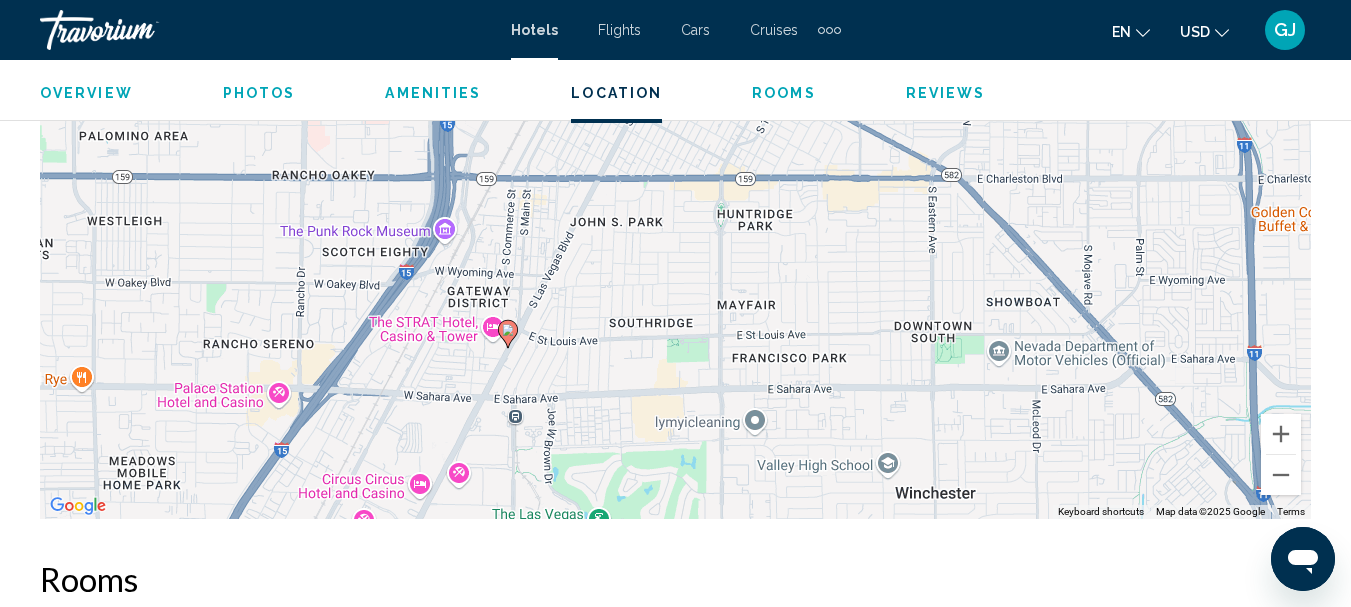 drag, startPoint x: 893, startPoint y: 400, endPoint x: 845, endPoint y: 254, distance: 153.68799 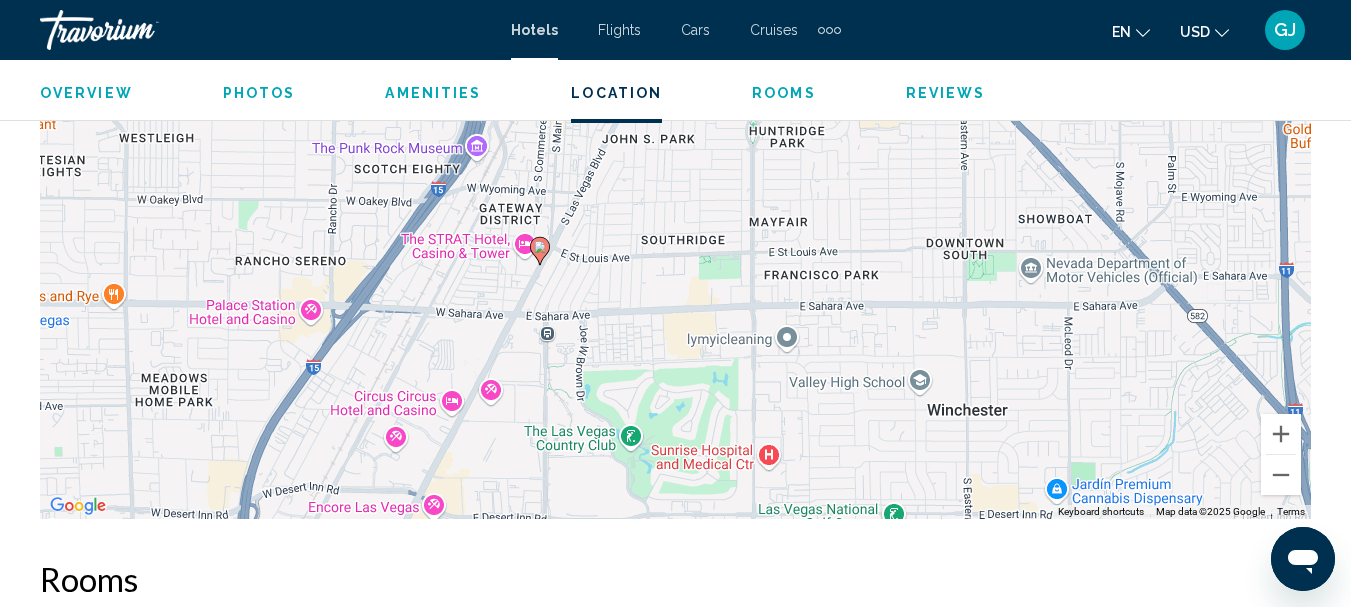 drag, startPoint x: 616, startPoint y: 447, endPoint x: 650, endPoint y: 361, distance: 92.47703 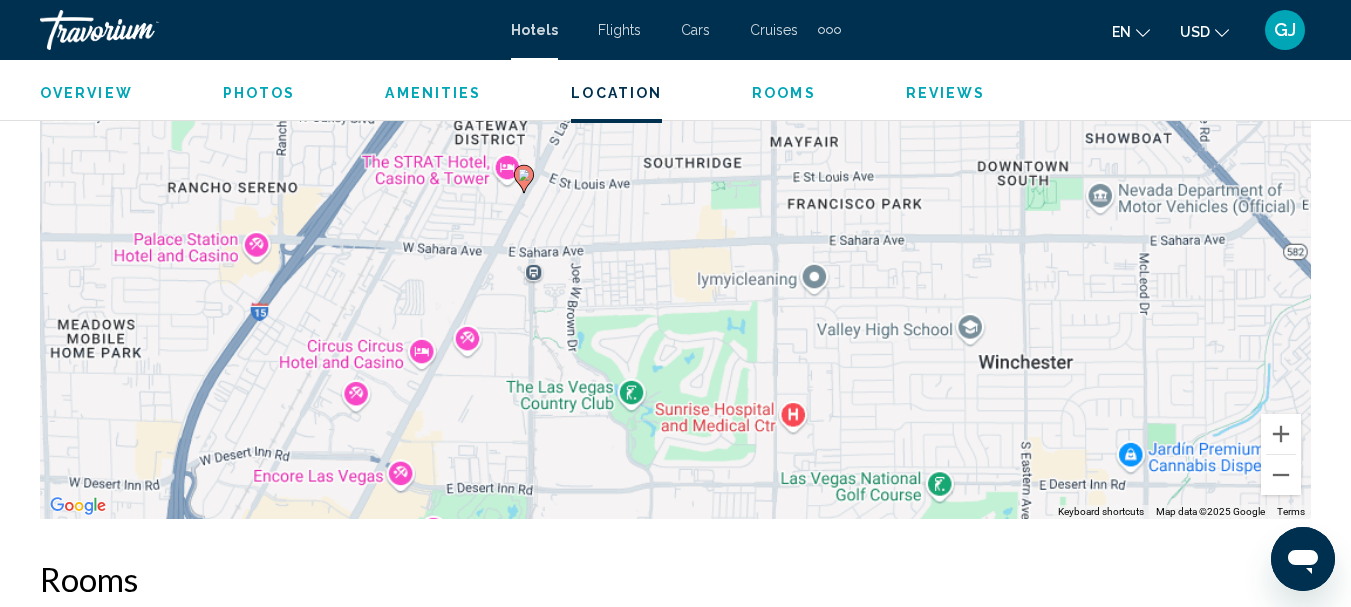 drag, startPoint x: 718, startPoint y: 419, endPoint x: 723, endPoint y: 398, distance: 21.587032 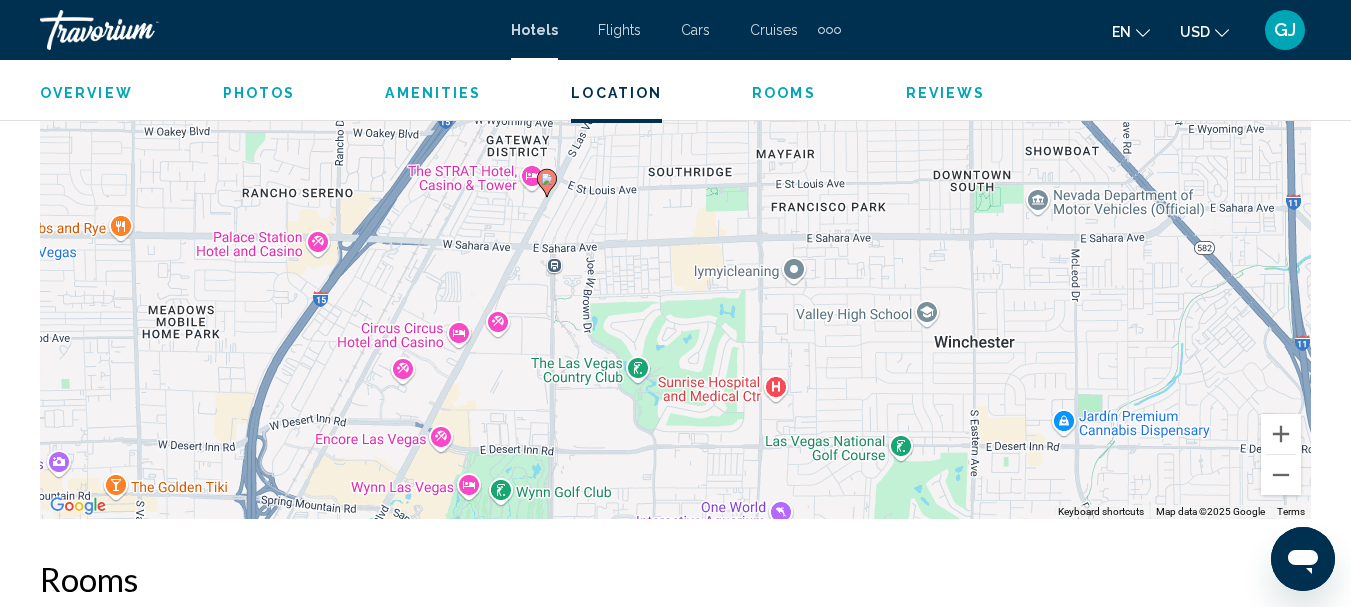 click on "To navigate, press the arrow keys. To activate drag with keyboard, press Alt + Enter. Once in keyboard drag state, use the arrow keys to move the marker. To complete the drag, press the Enter key. To cancel, press Escape." at bounding box center (675, 219) 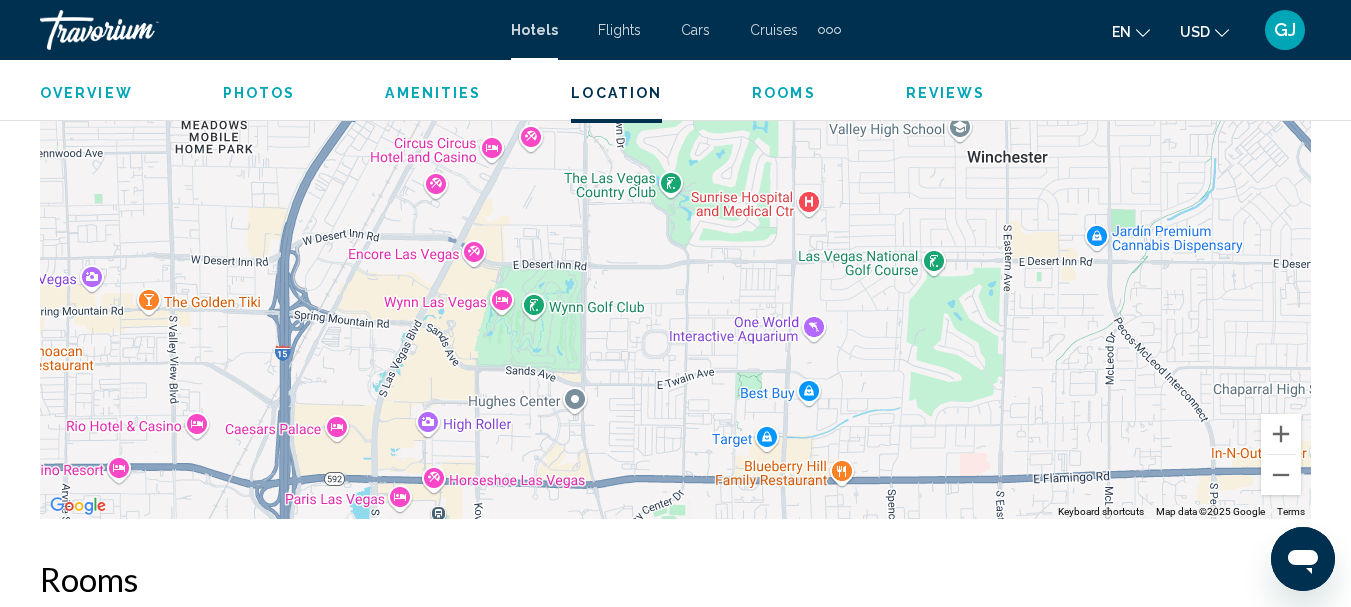 drag, startPoint x: 830, startPoint y: 433, endPoint x: 864, endPoint y: 243, distance: 193.01813 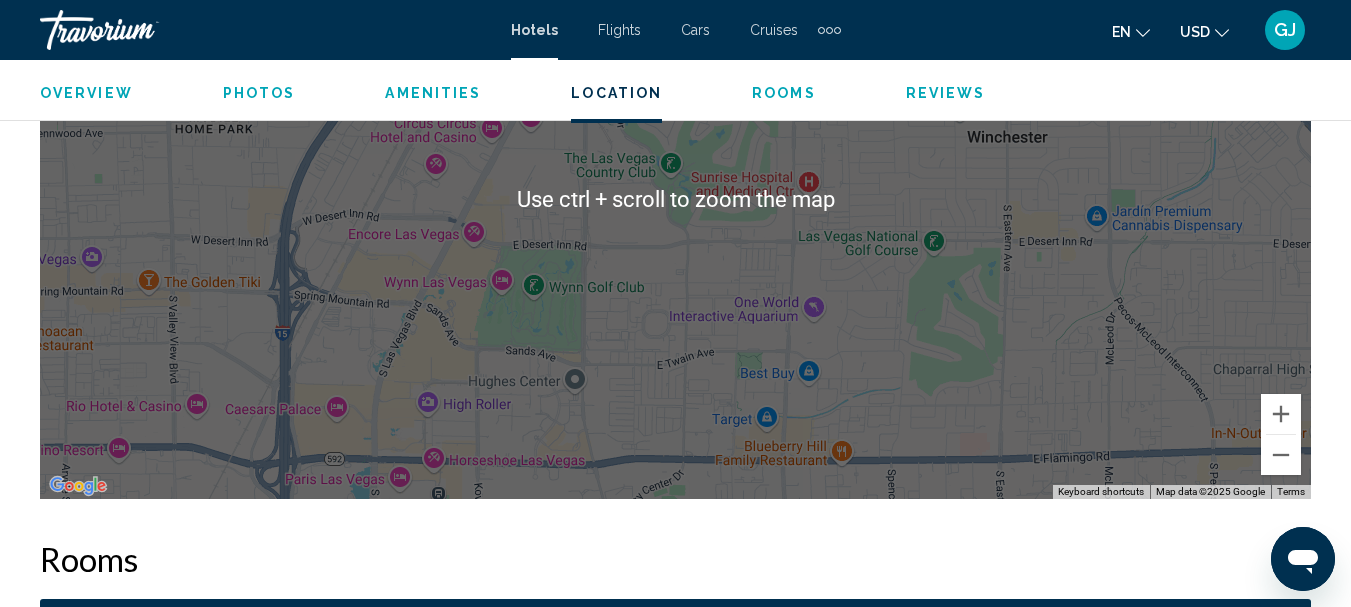 scroll, scrollTop: 2367, scrollLeft: 0, axis: vertical 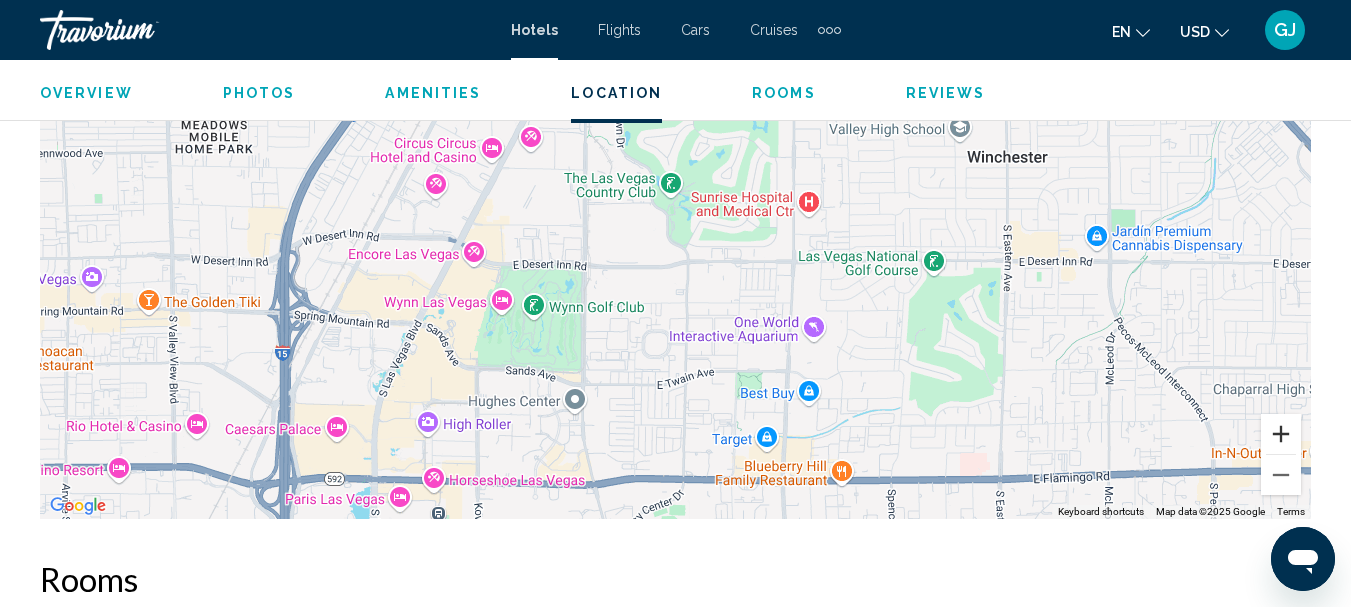 click at bounding box center [1281, 434] 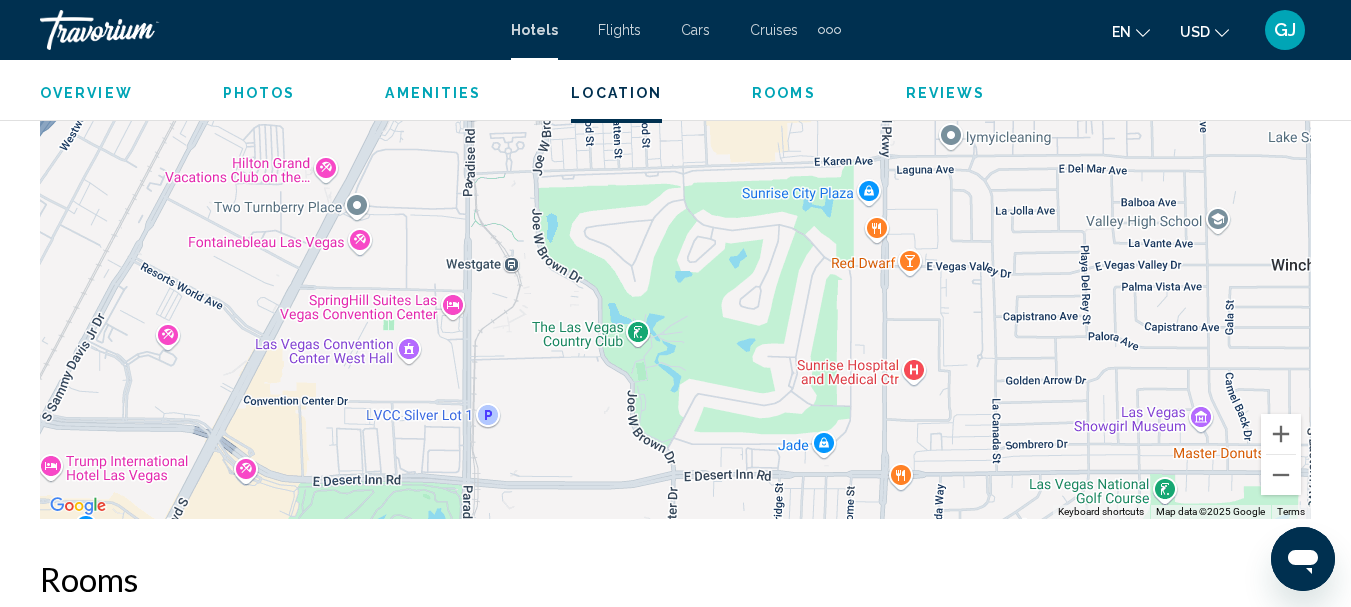 drag, startPoint x: 502, startPoint y: 266, endPoint x: 475, endPoint y: 437, distance: 173.11845 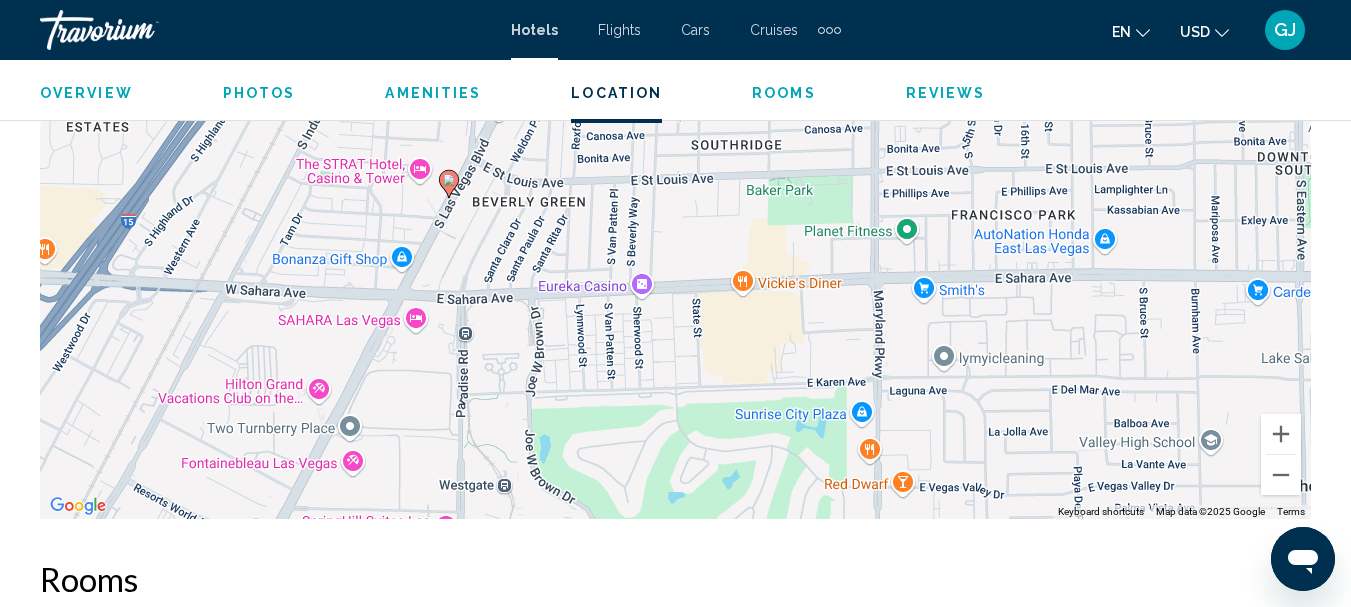 drag, startPoint x: 467, startPoint y: 220, endPoint x: 460, endPoint y: 443, distance: 223.10983 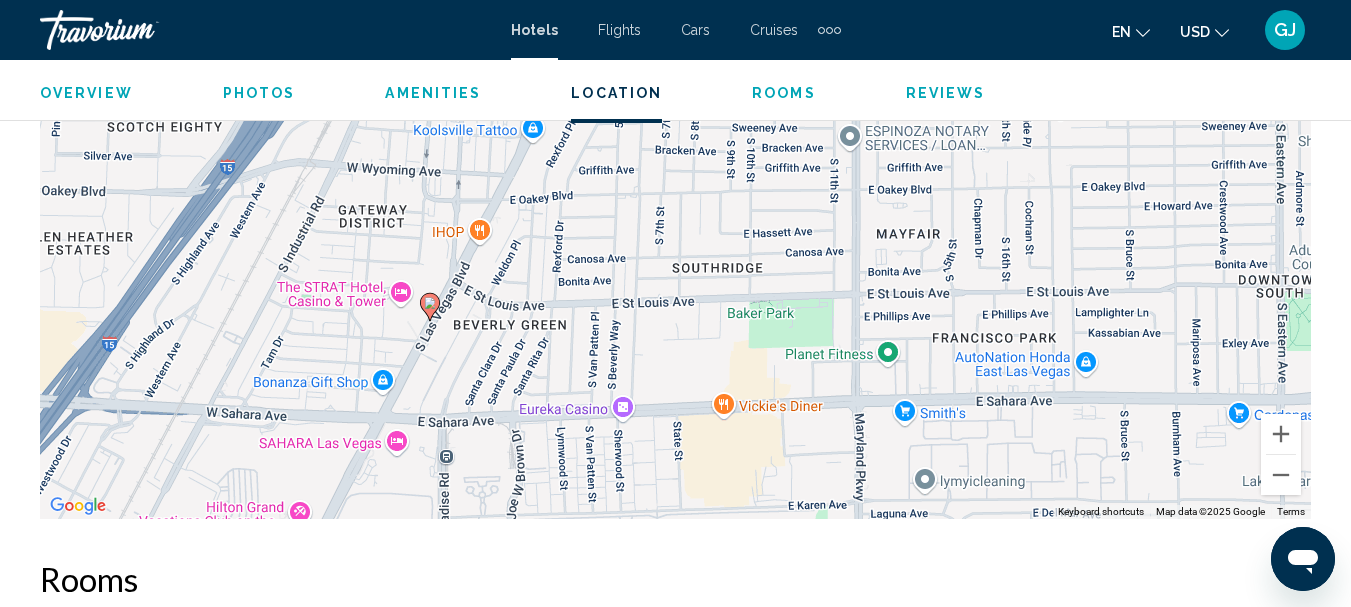 drag, startPoint x: 713, startPoint y: 239, endPoint x: 693, endPoint y: 376, distance: 138.45216 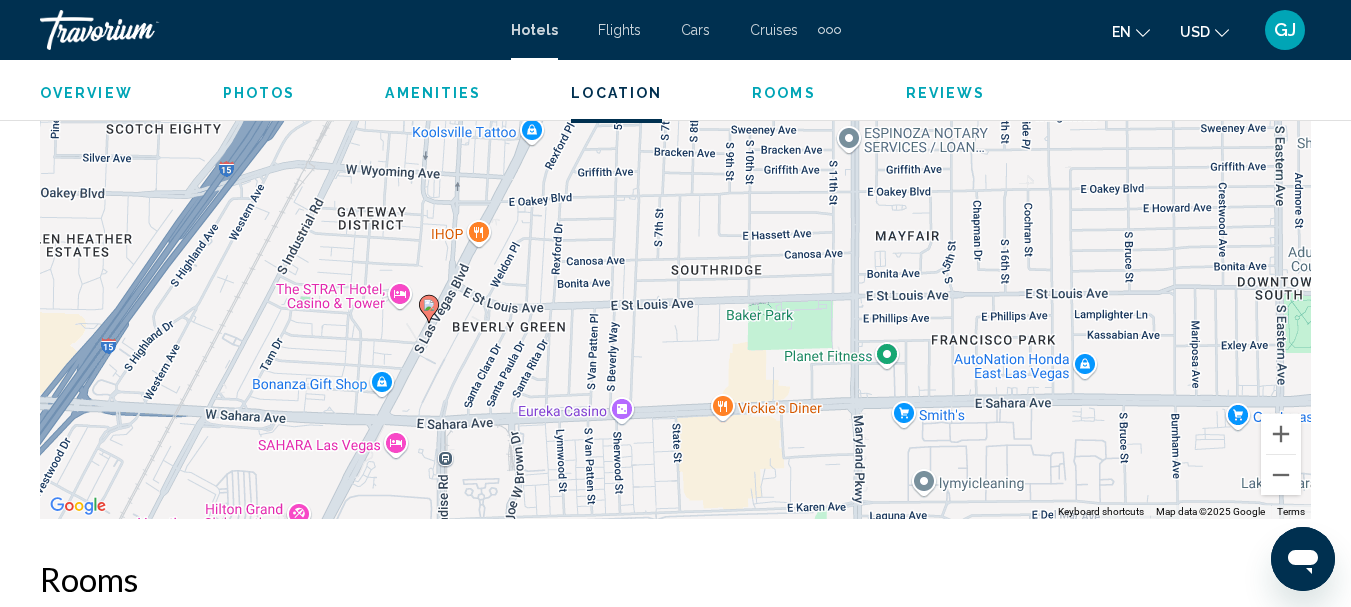 click on "To navigate, press the arrow keys. To activate drag with keyboard, press Alt + Enter. Once in keyboard drag state, use the arrow keys to move the marker. To complete the drag, press the Enter key. To cancel, press Escape." at bounding box center (675, 219) 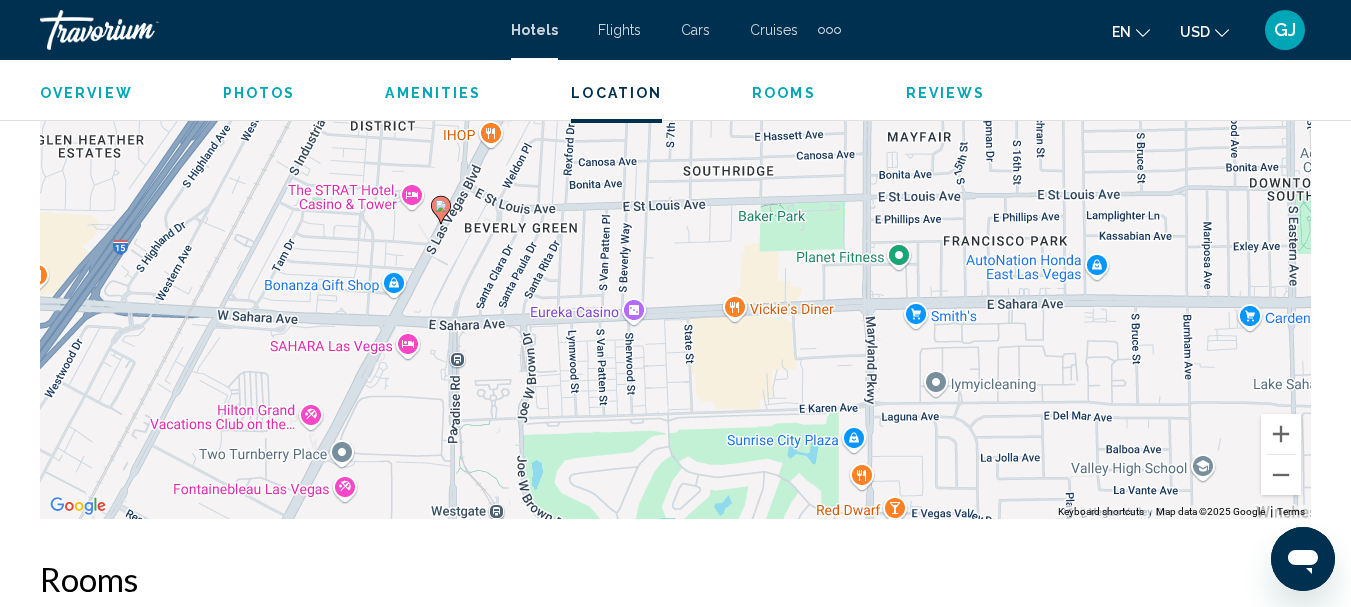 drag, startPoint x: 484, startPoint y: 507, endPoint x: 496, endPoint y: 409, distance: 98.731964 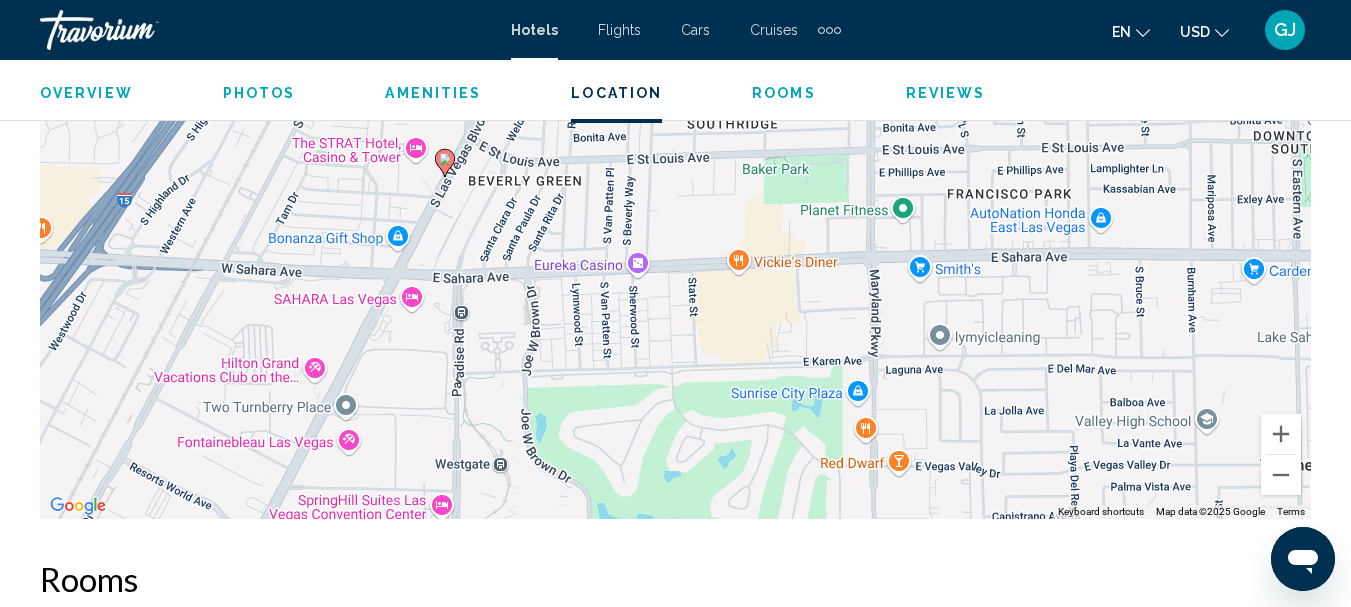 drag, startPoint x: 488, startPoint y: 455, endPoint x: 492, endPoint y: 405, distance: 50.159744 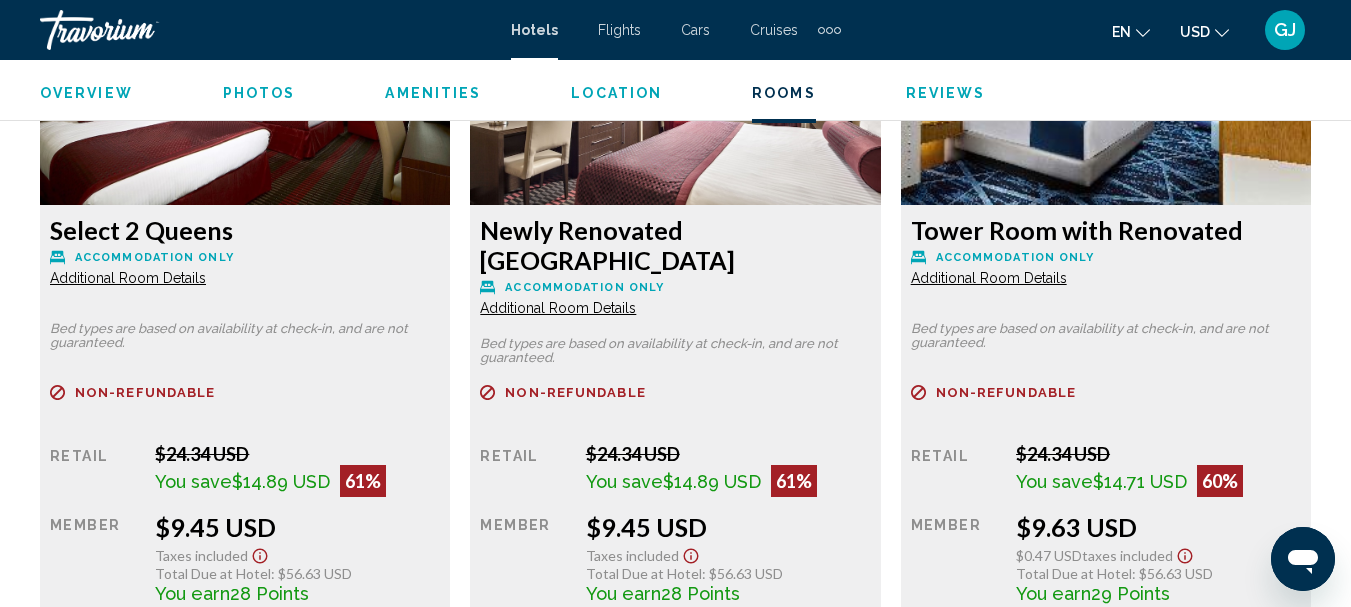 scroll, scrollTop: 3238, scrollLeft: 0, axis: vertical 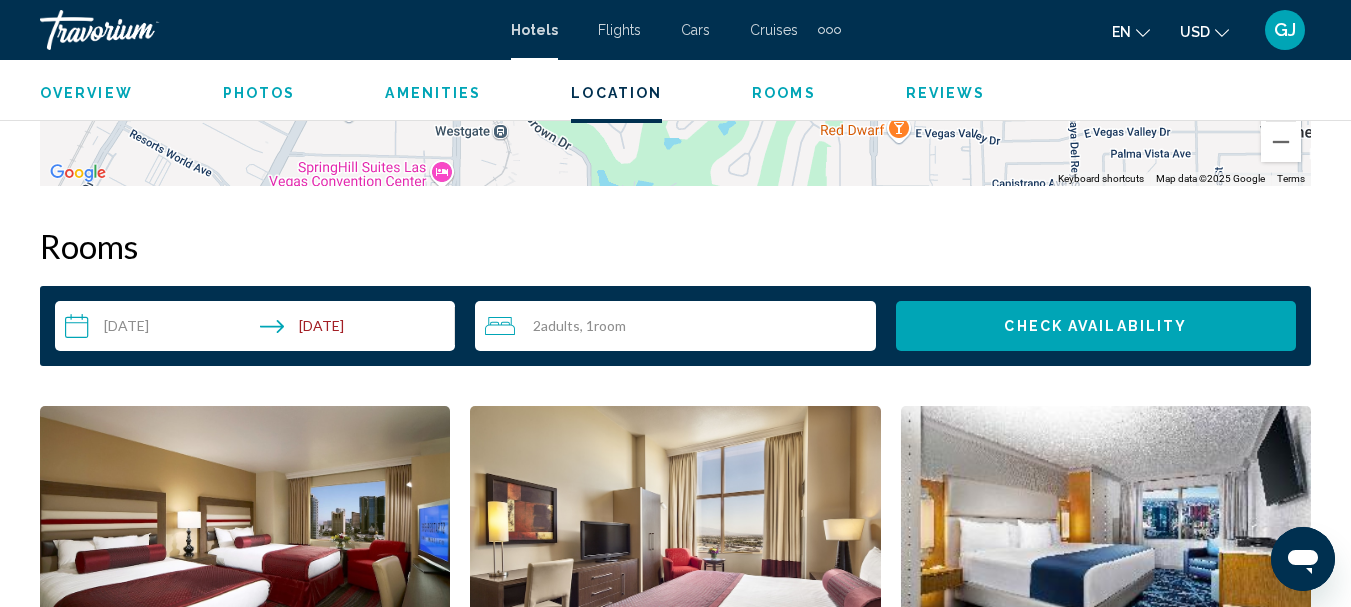 click on "Check Availability" at bounding box center (1095, 327) 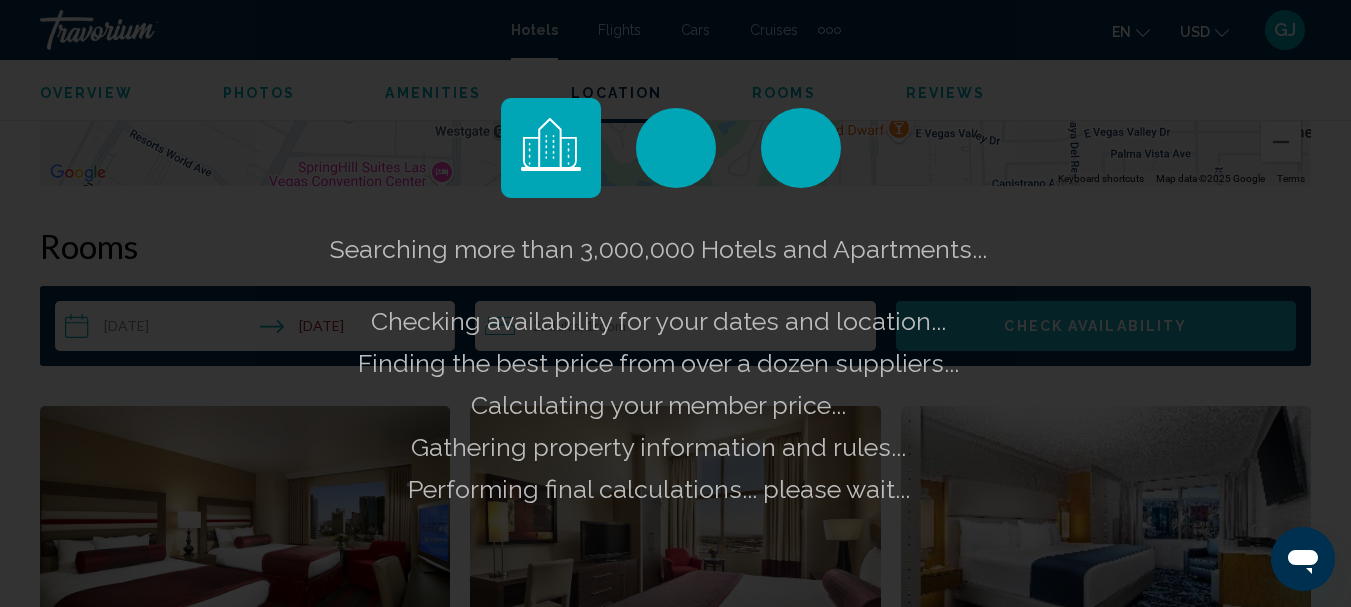 click on "Searching more than 3,000,000 Hotels and Apartments...
Checking availability for your dates and location..." 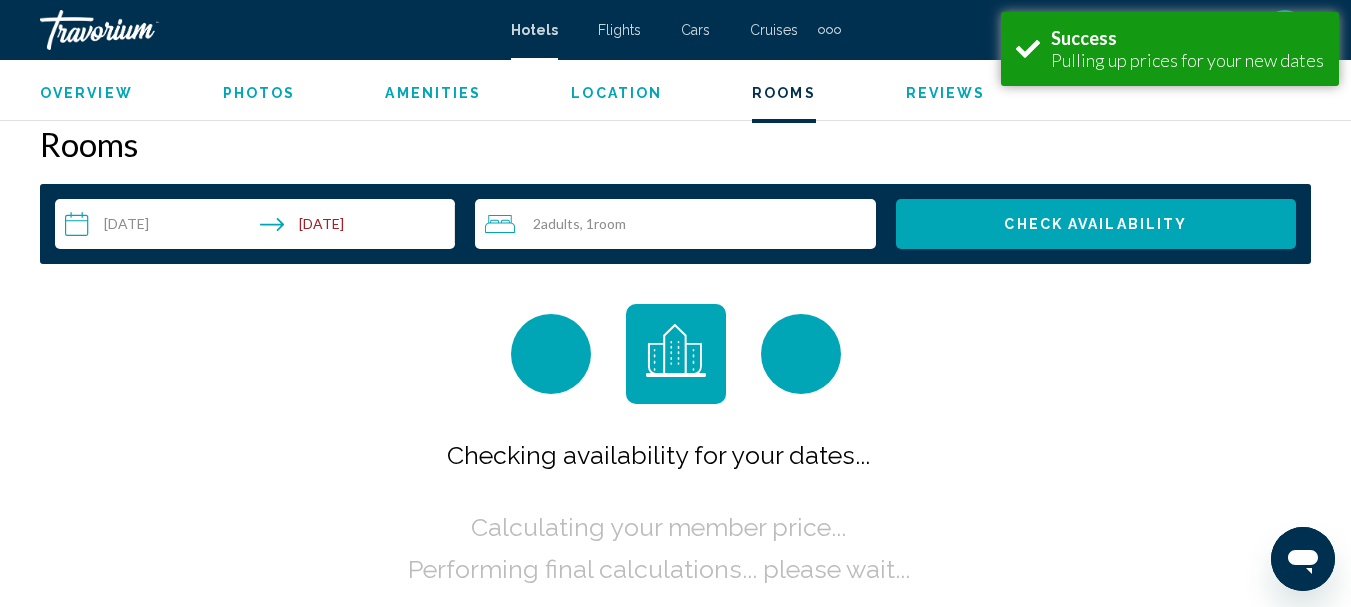 scroll, scrollTop: 2805, scrollLeft: 0, axis: vertical 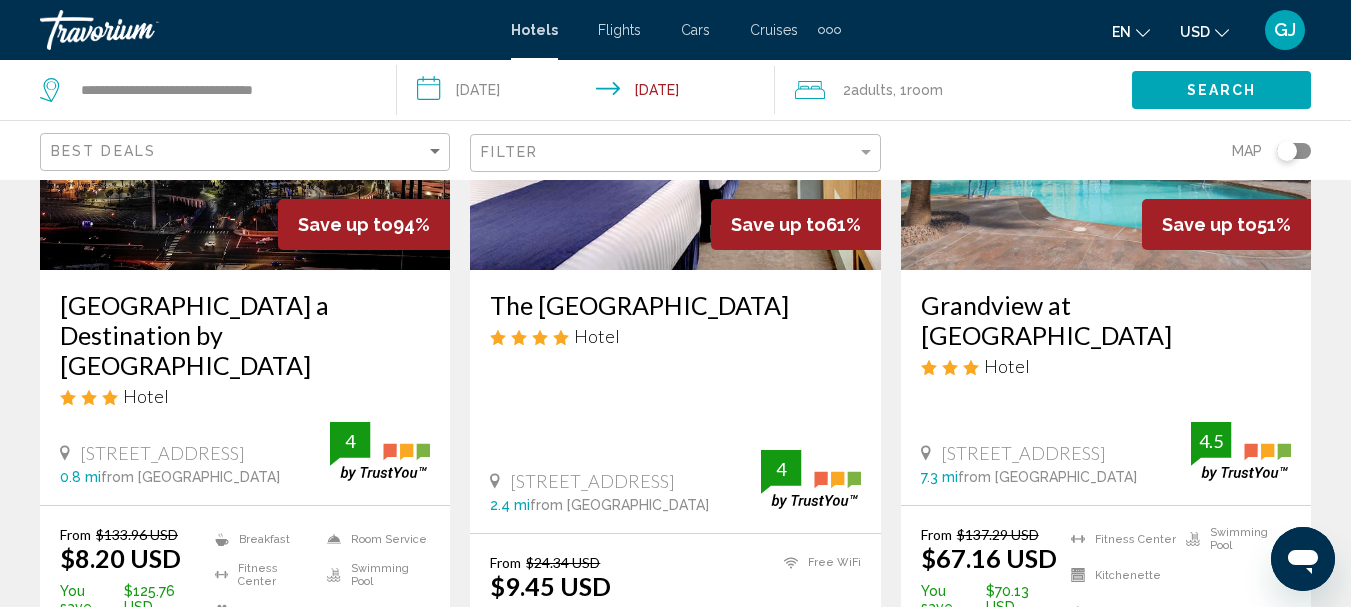 click on "**********" at bounding box center [589, 93] 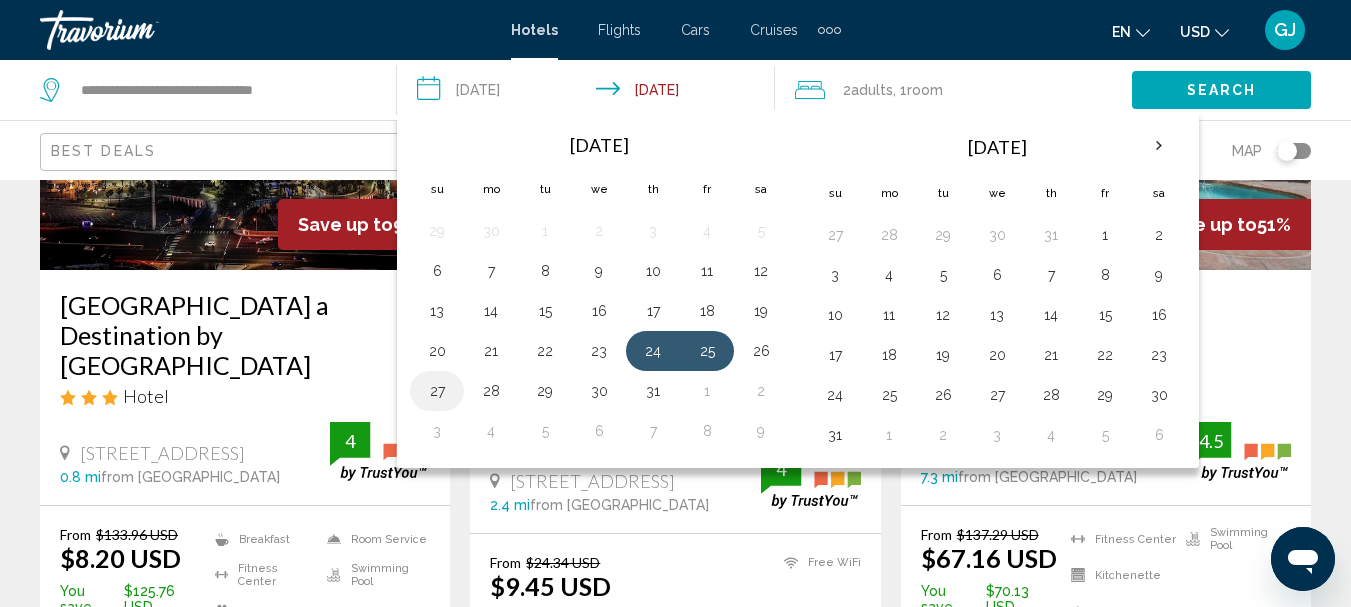 click on "27" at bounding box center (437, 391) 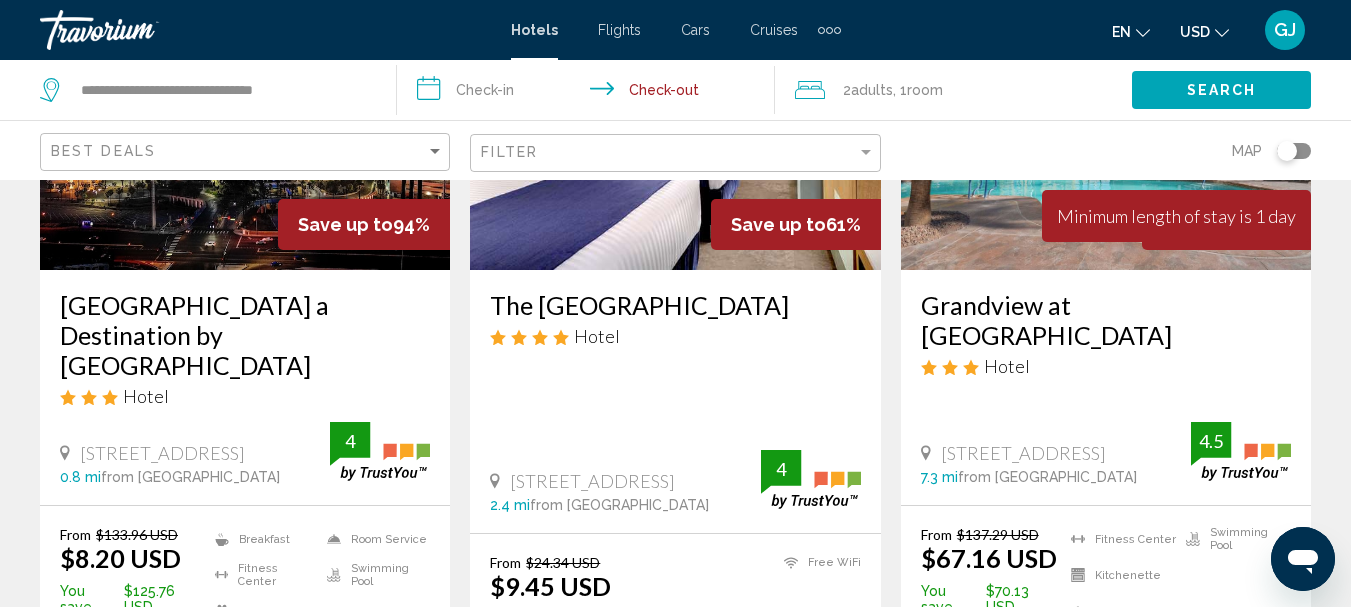 click on "**********" at bounding box center (589, 93) 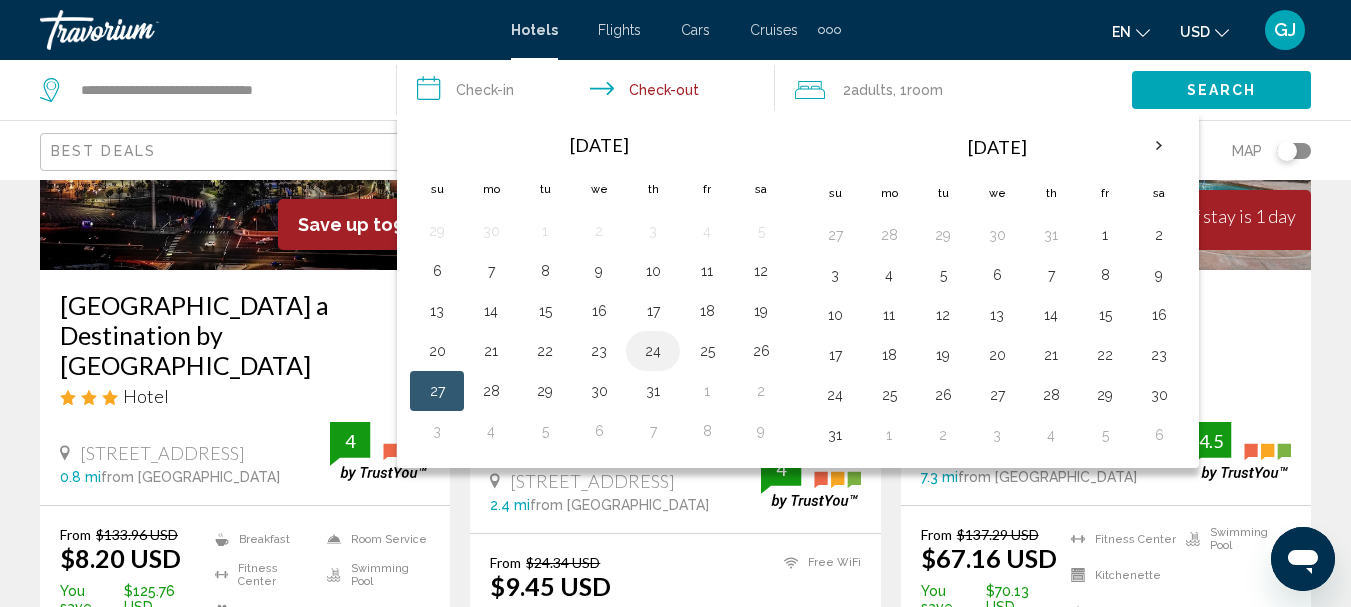 click on "24" at bounding box center [653, 351] 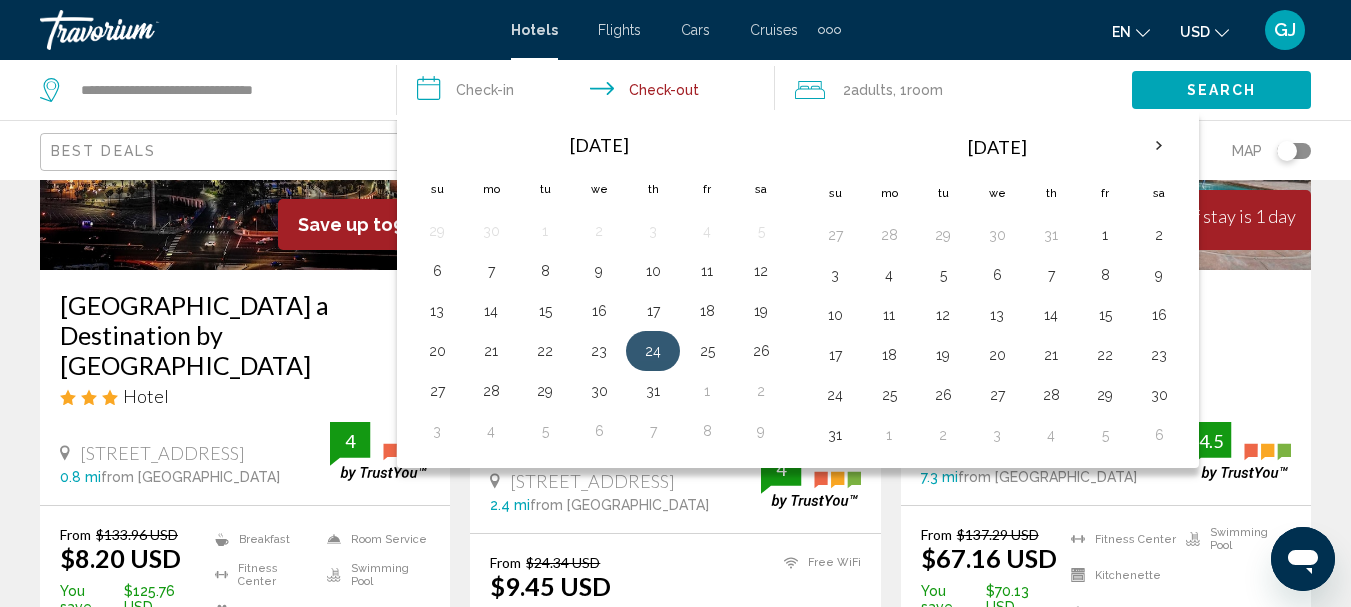 click on "24" at bounding box center (653, 351) 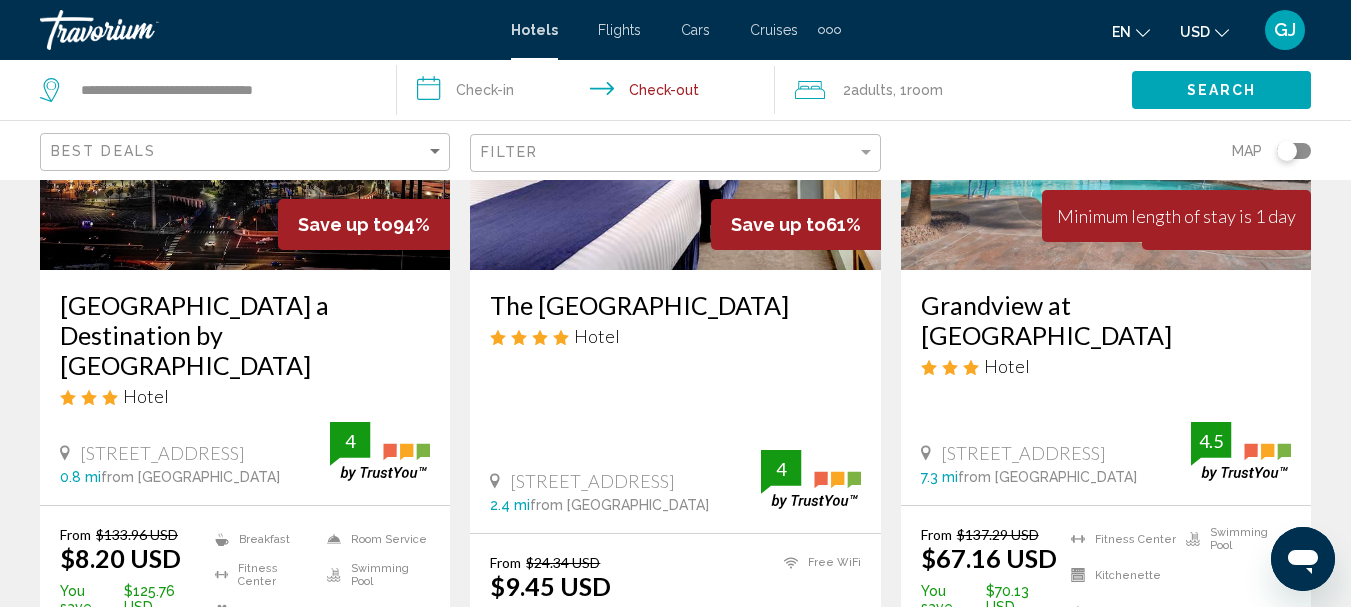 click on "**********" at bounding box center (589, 93) 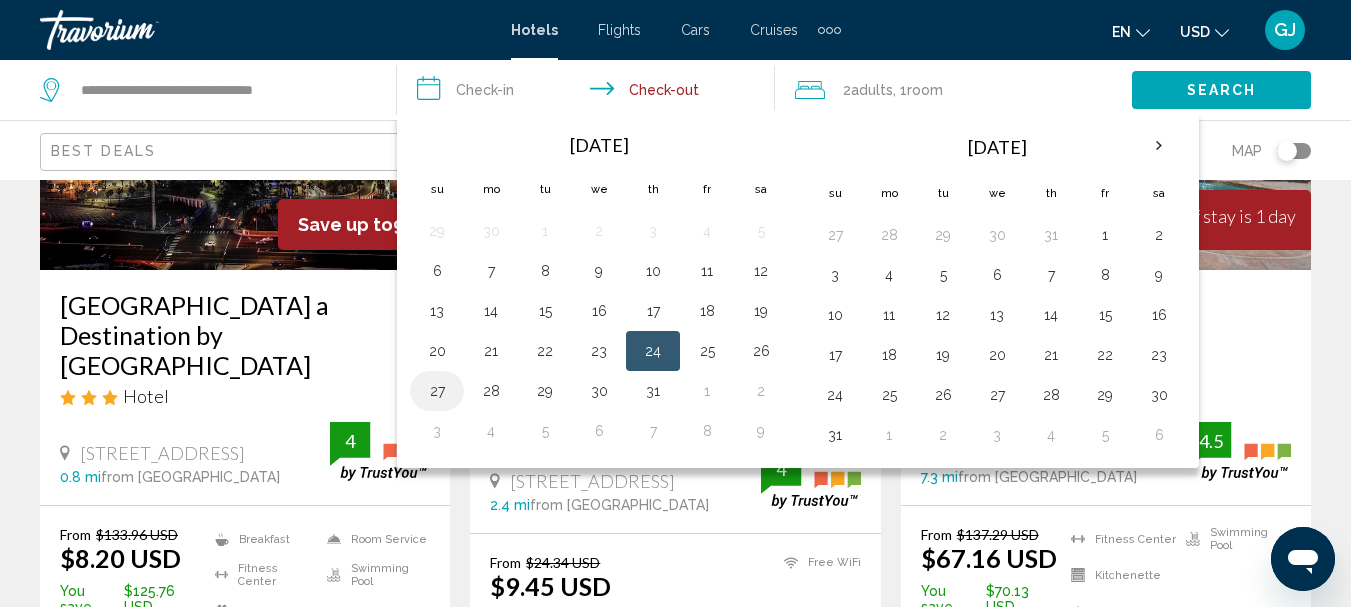 click on "27" at bounding box center [437, 391] 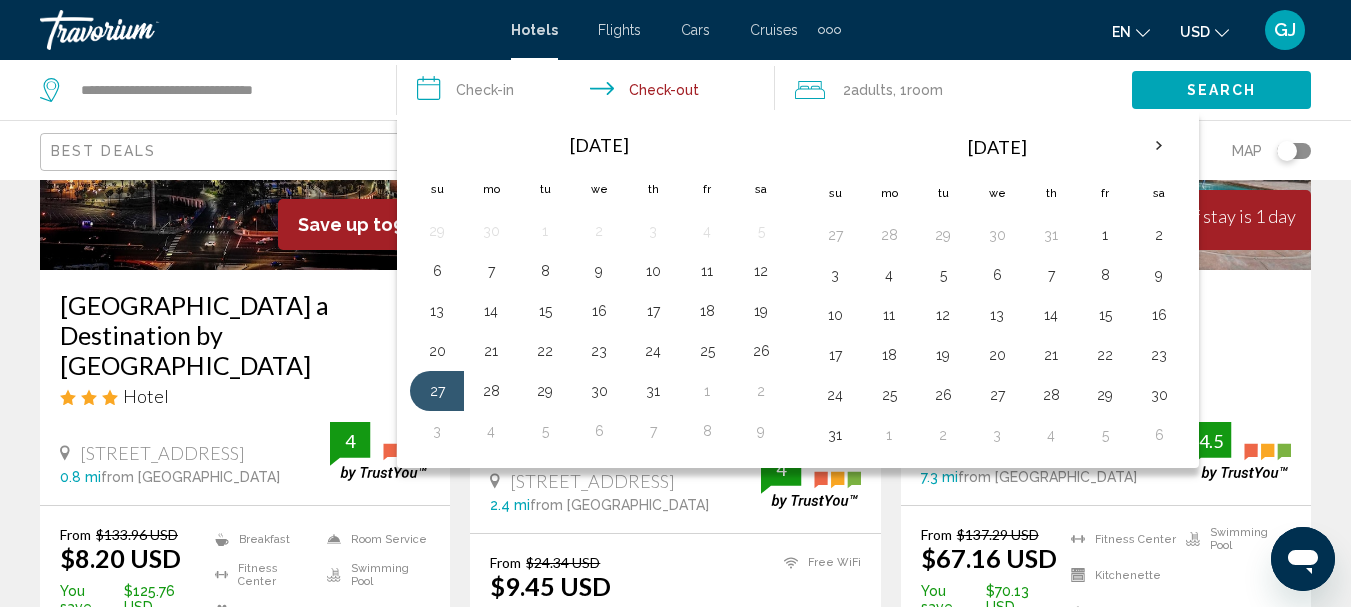 click on "**********" at bounding box center (589, 93) 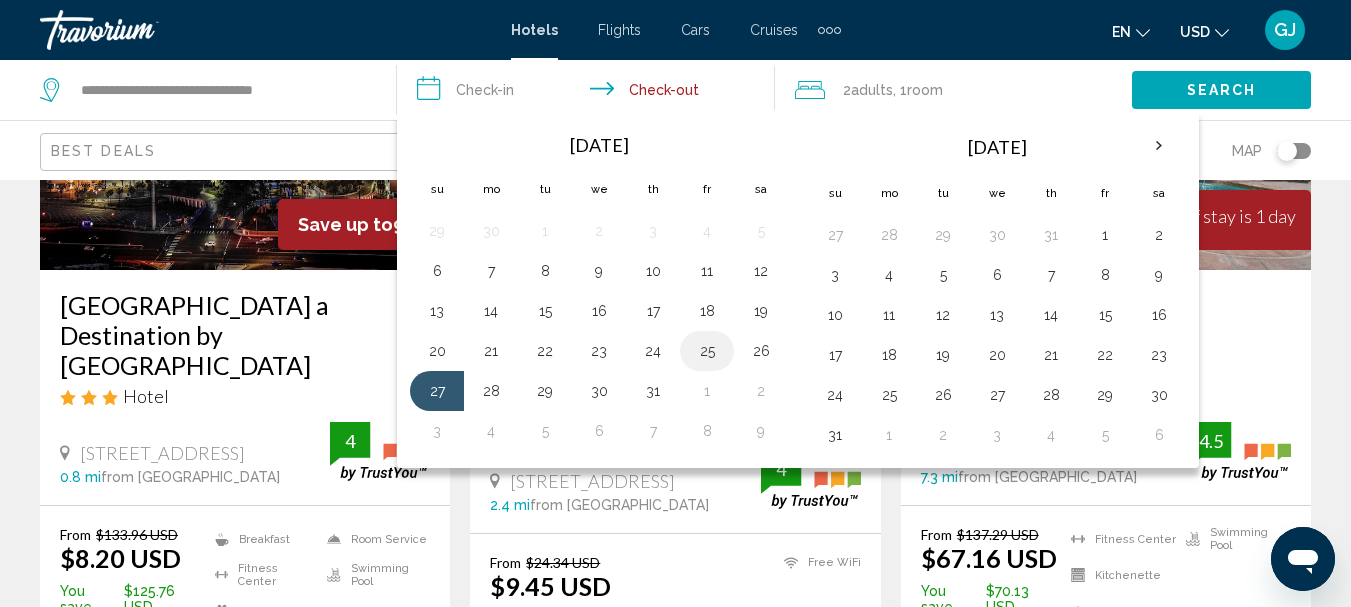 drag, startPoint x: 652, startPoint y: 352, endPoint x: 711, endPoint y: 350, distance: 59.03389 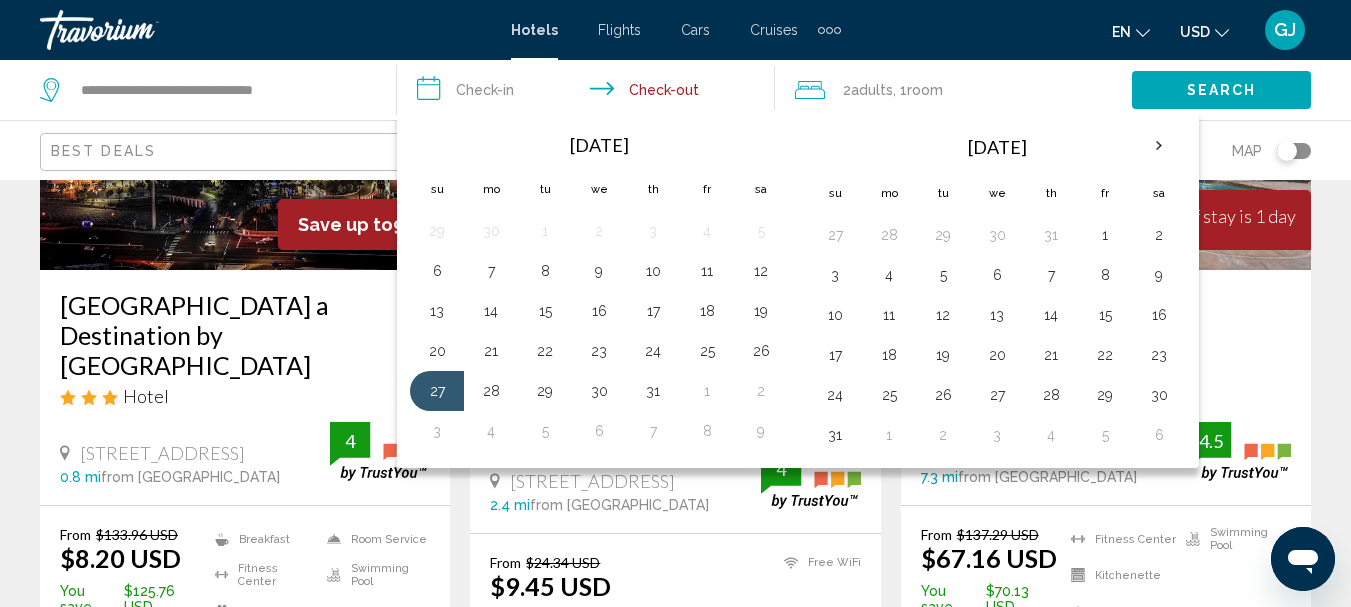 click on "Grandview at [GEOGRAPHIC_DATA]
Hotel" at bounding box center (1106, 341) 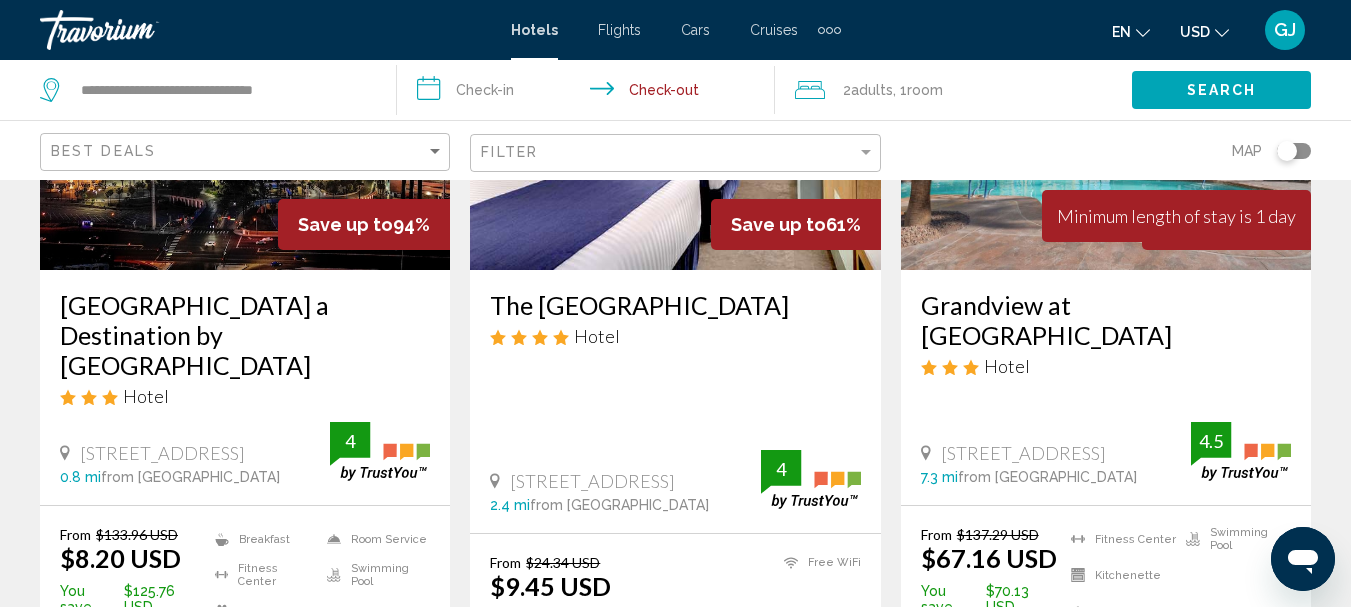 click on "**********" at bounding box center (589, 93) 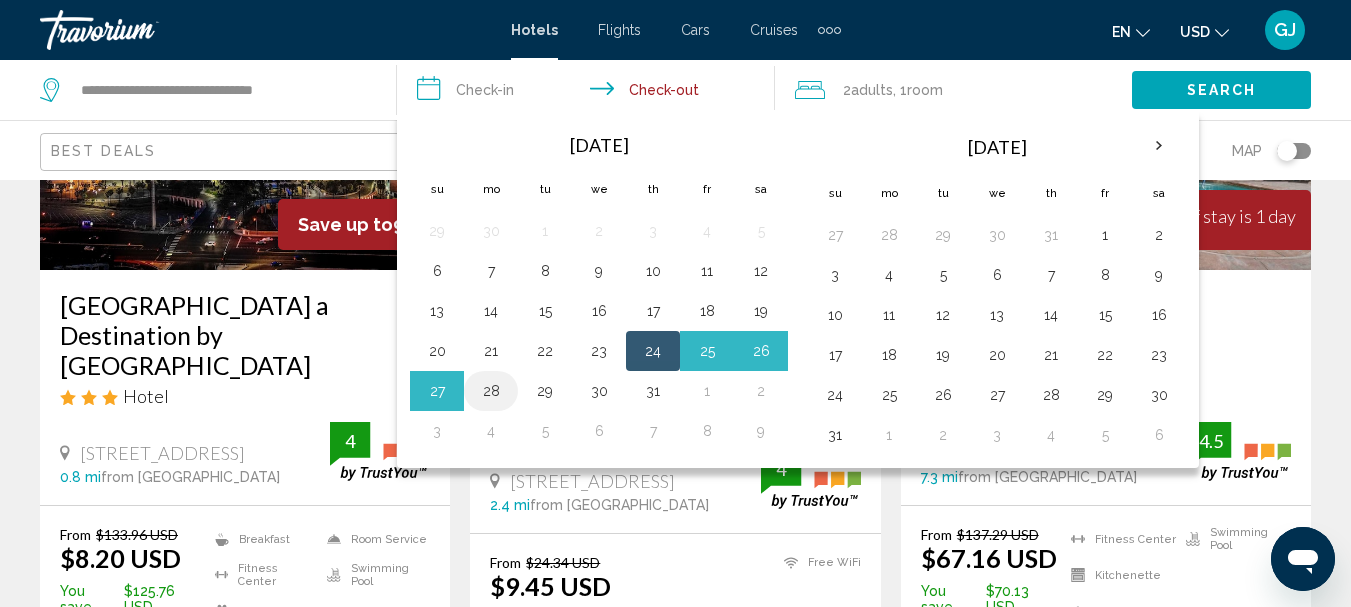 drag, startPoint x: 646, startPoint y: 341, endPoint x: 477, endPoint y: 381, distance: 173.66922 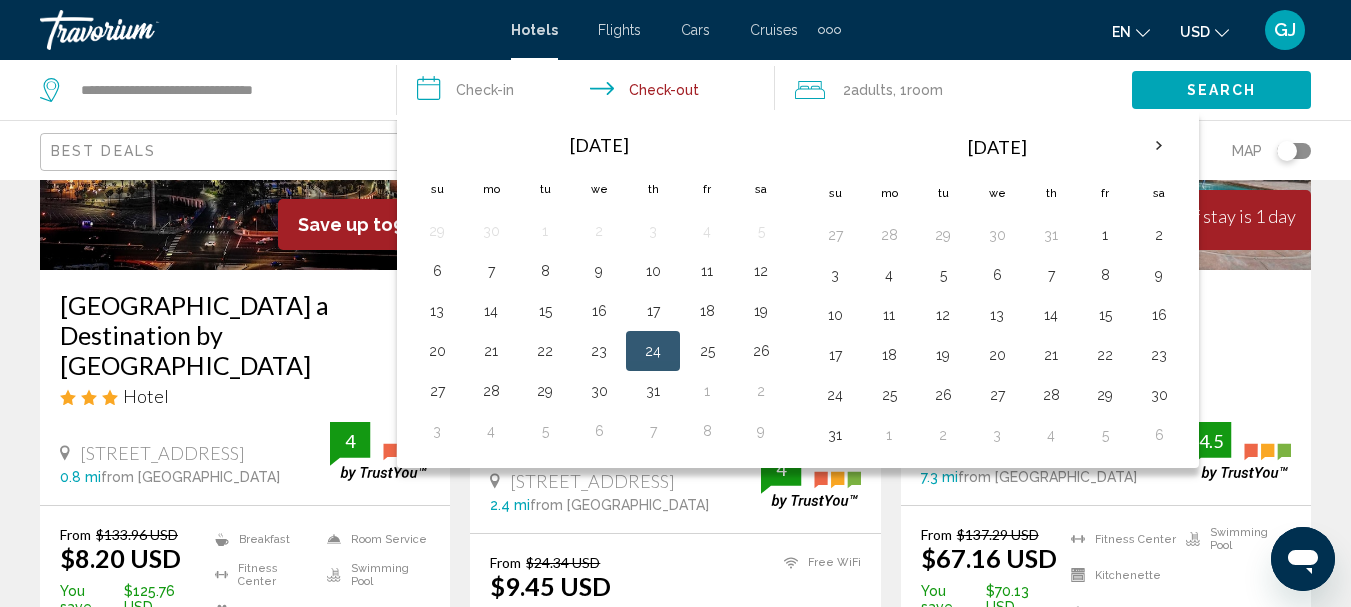 click on "Search" 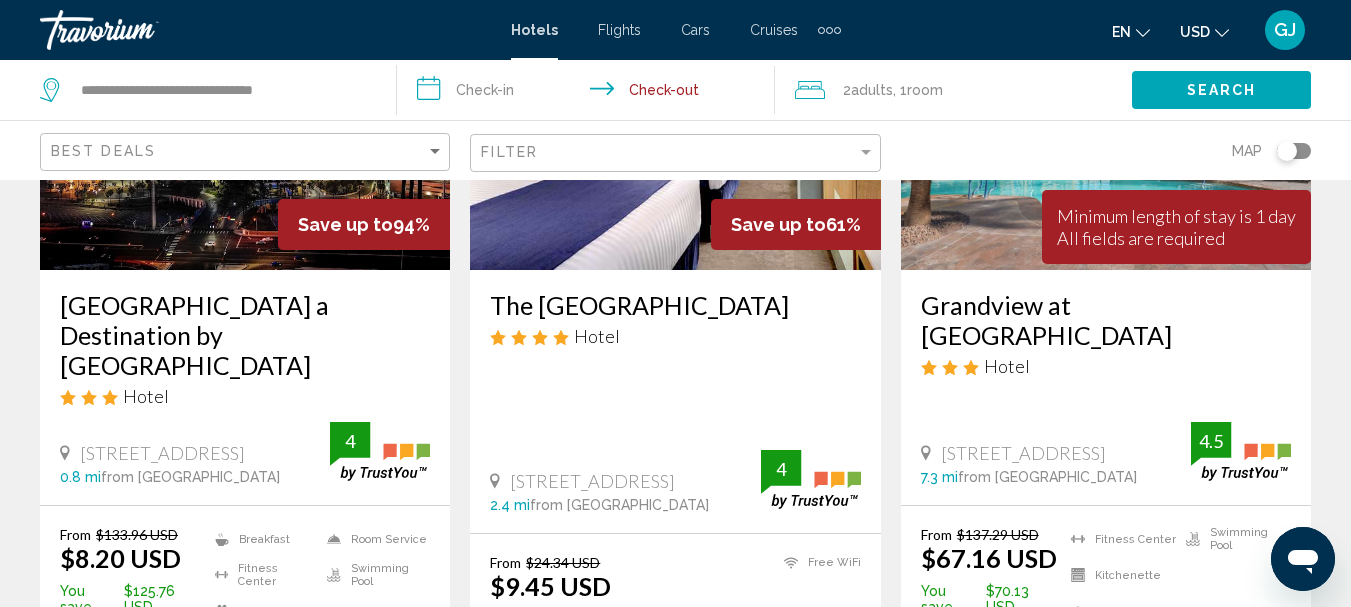 click on "**********" at bounding box center [589, 93] 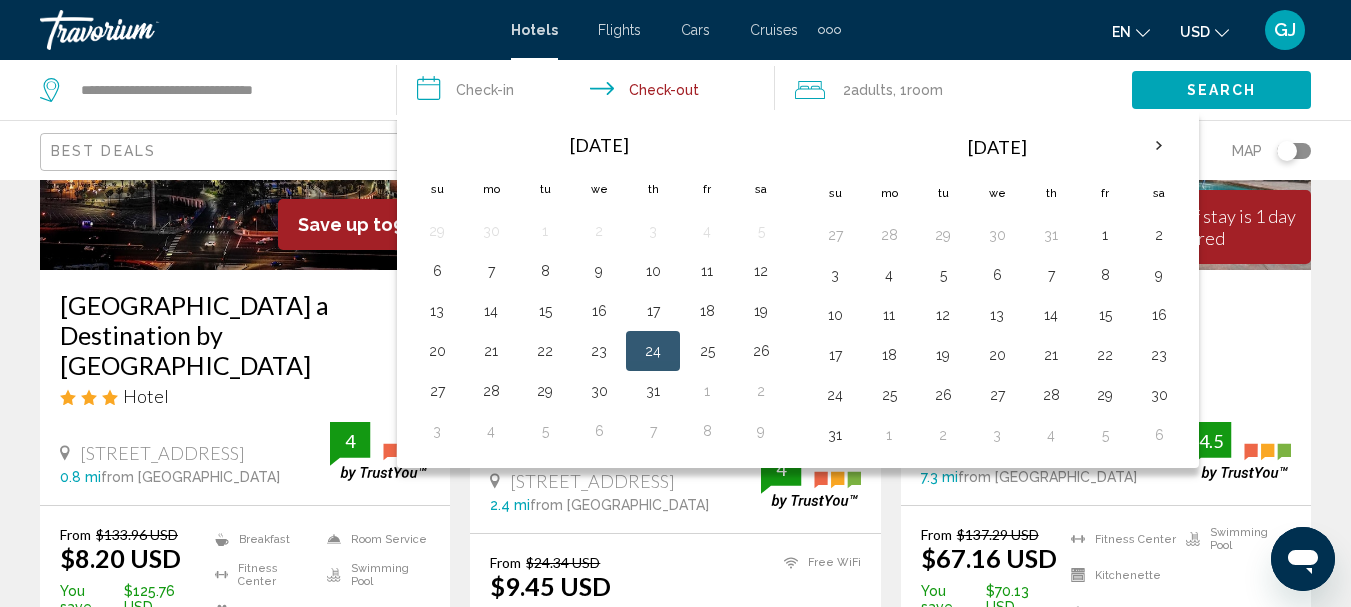 click on "**********" at bounding box center [589, 93] 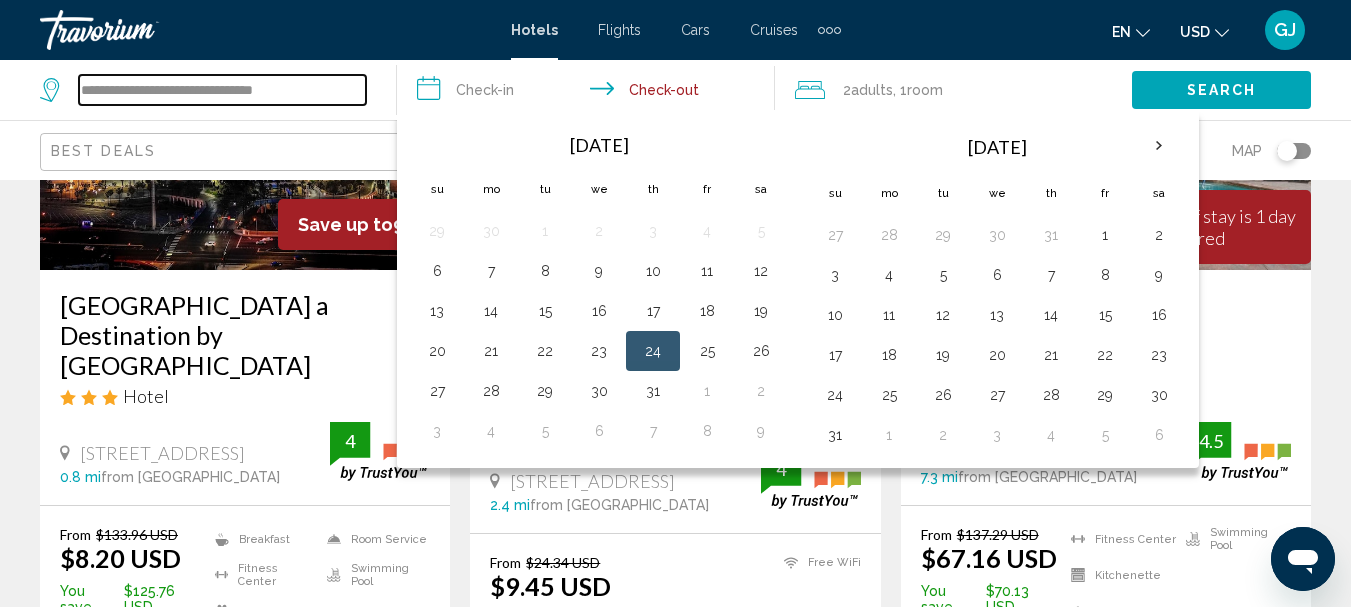 click on "**********" at bounding box center [222, 90] 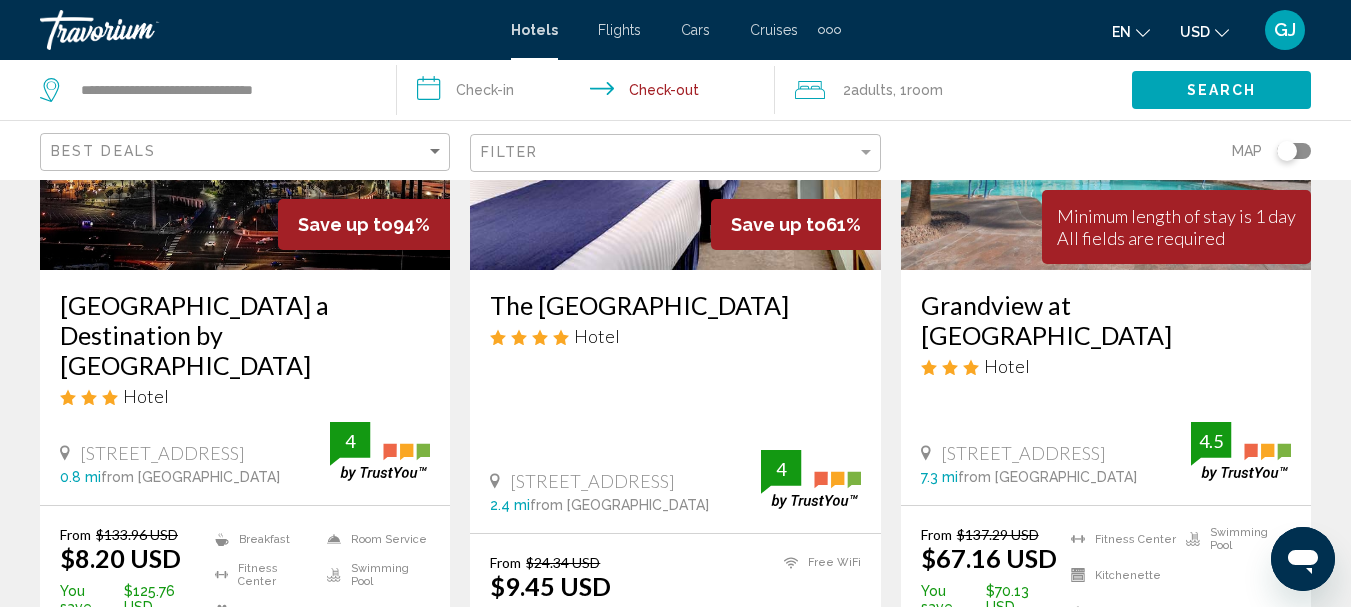 click on "**********" at bounding box center [589, 93] 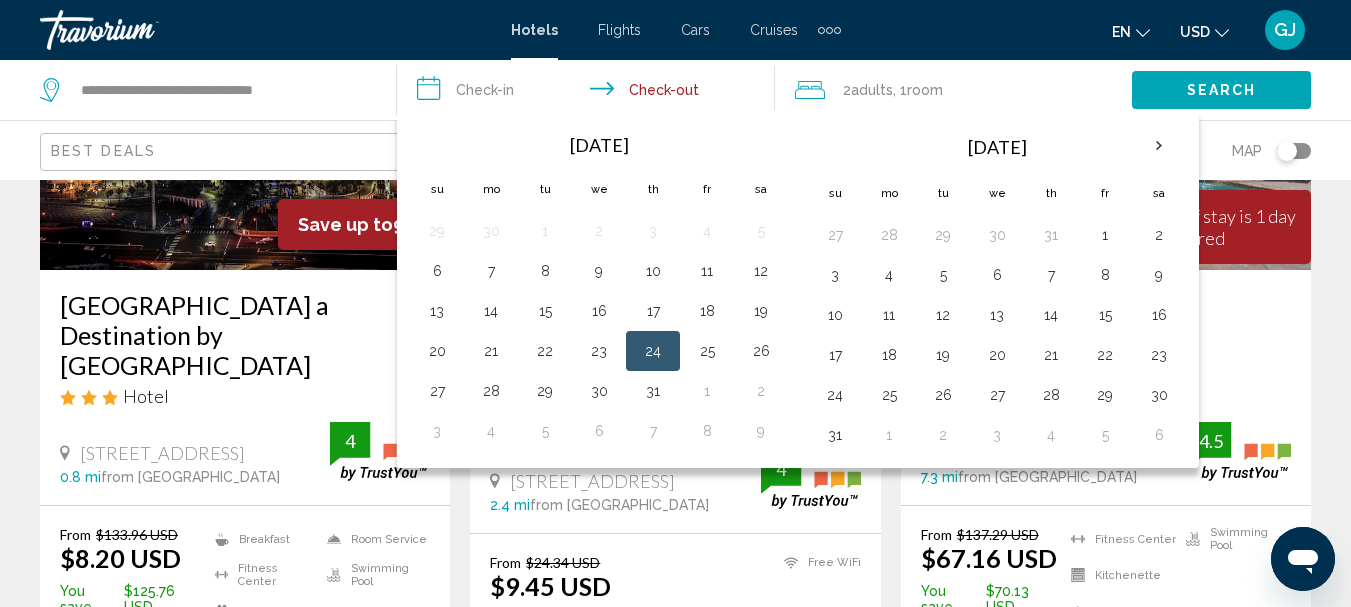click on "**********" at bounding box center [589, 93] 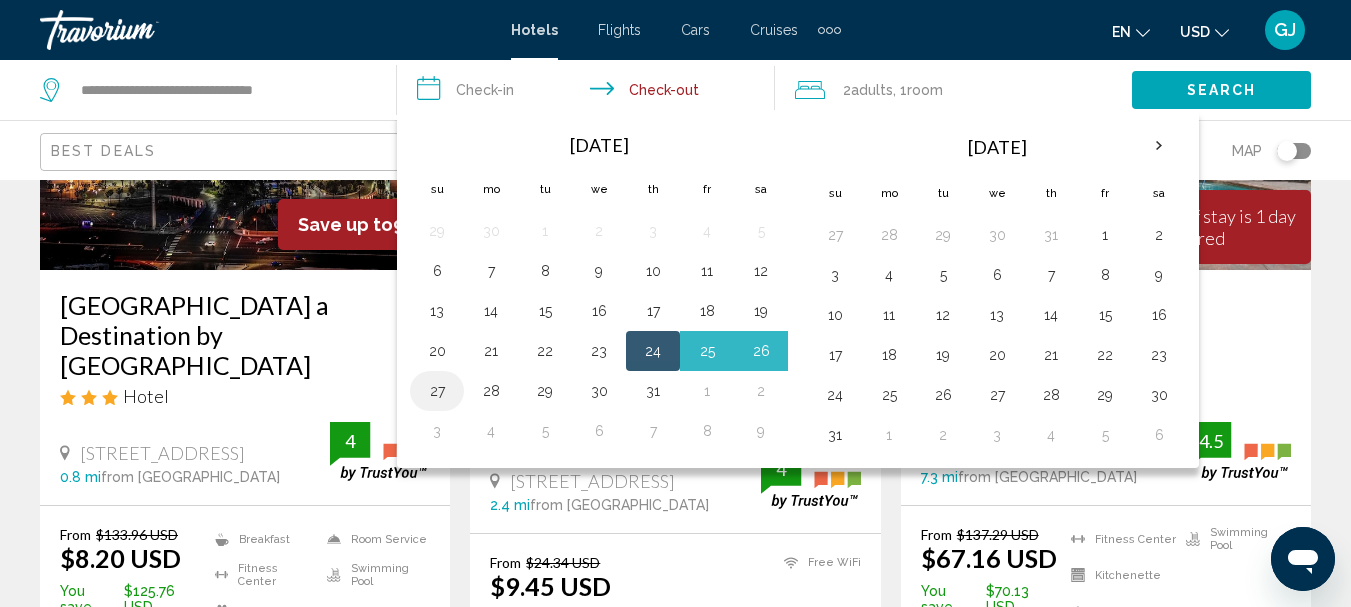 drag, startPoint x: 651, startPoint y: 341, endPoint x: 446, endPoint y: 391, distance: 211.00948 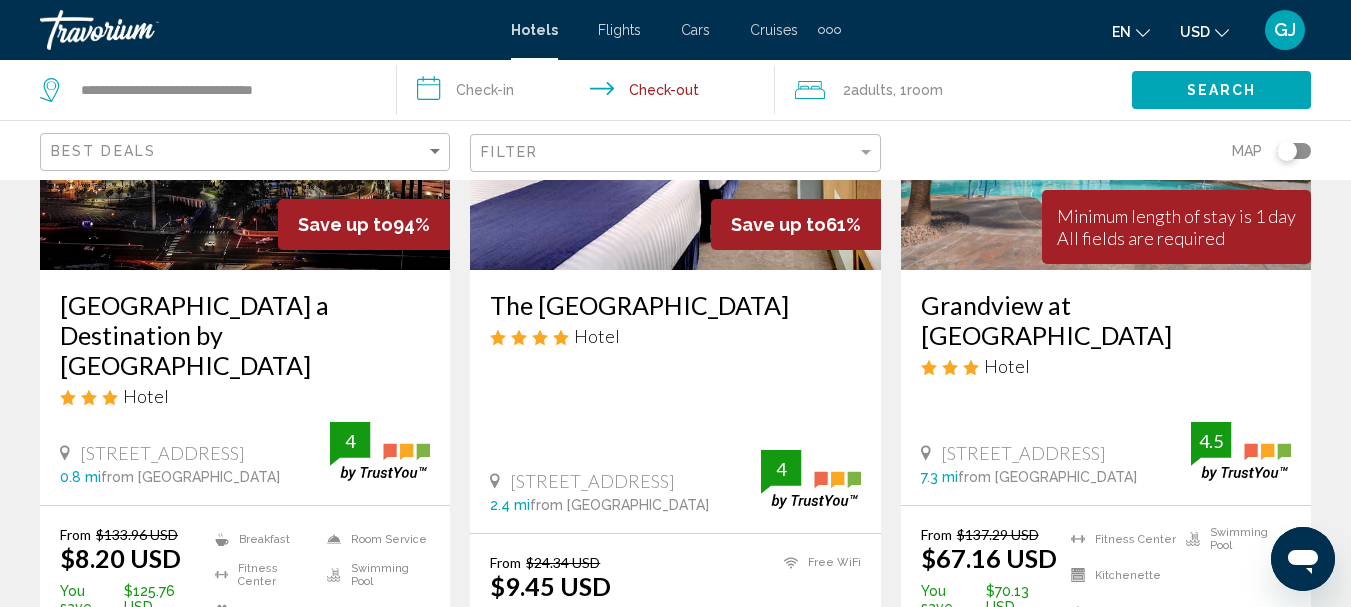 click on "**********" 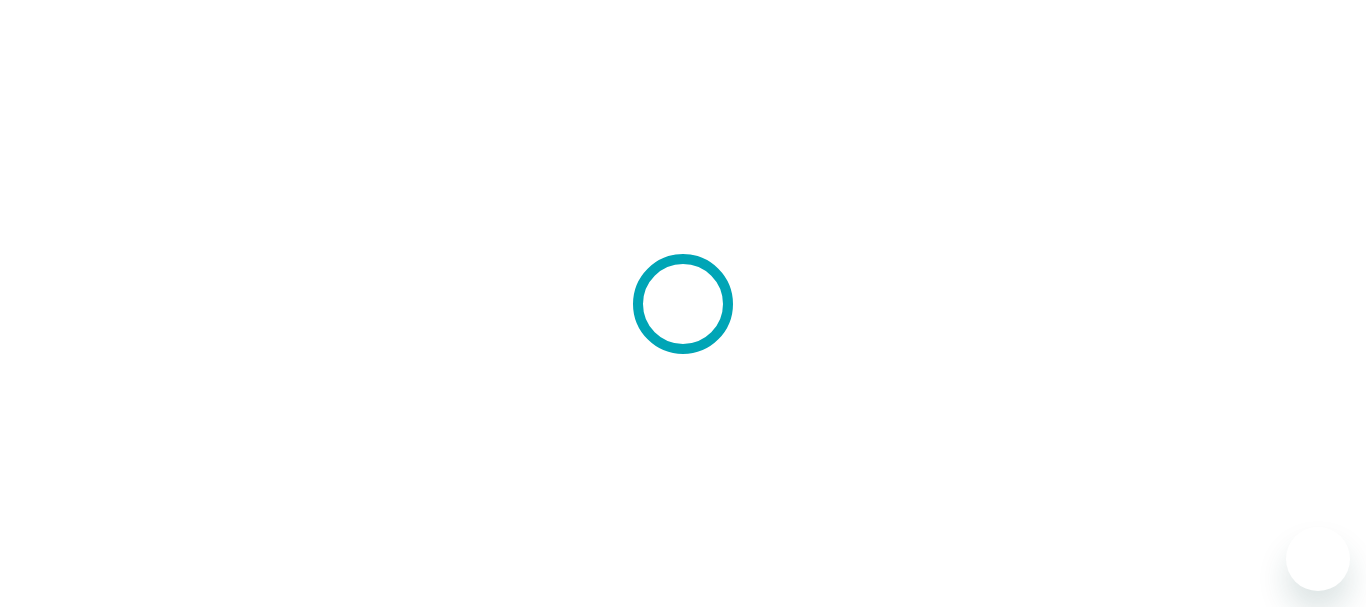 scroll, scrollTop: 0, scrollLeft: 0, axis: both 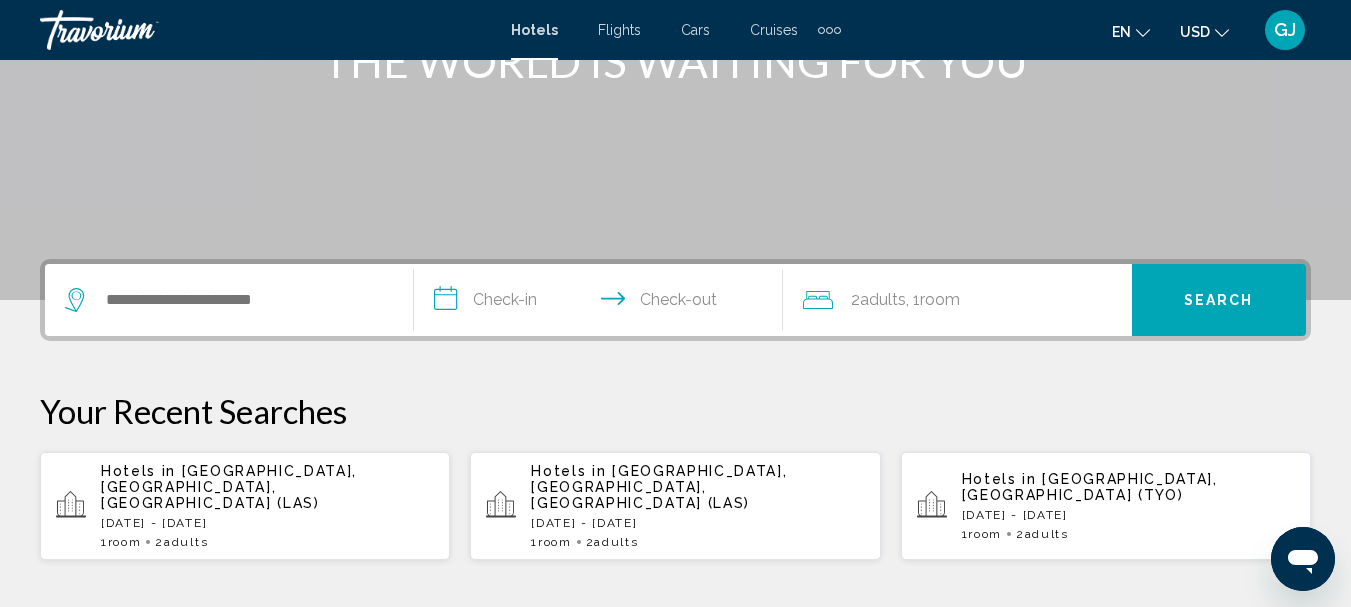 click at bounding box center [229, 300] 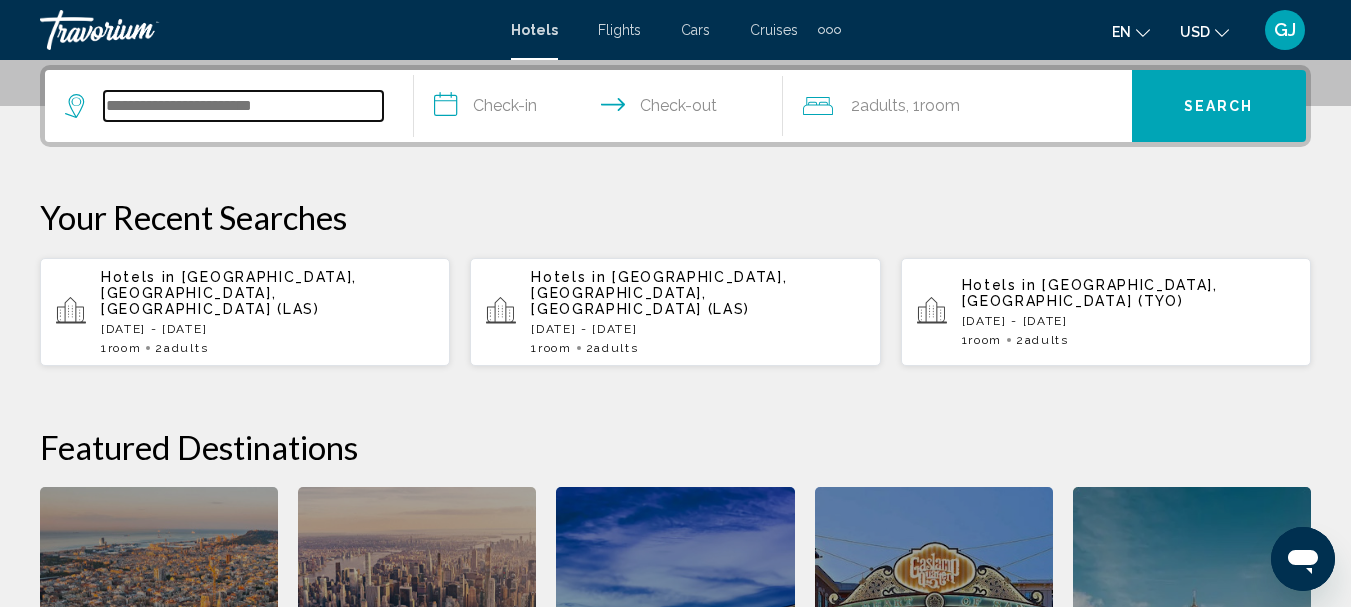 click at bounding box center [243, 106] 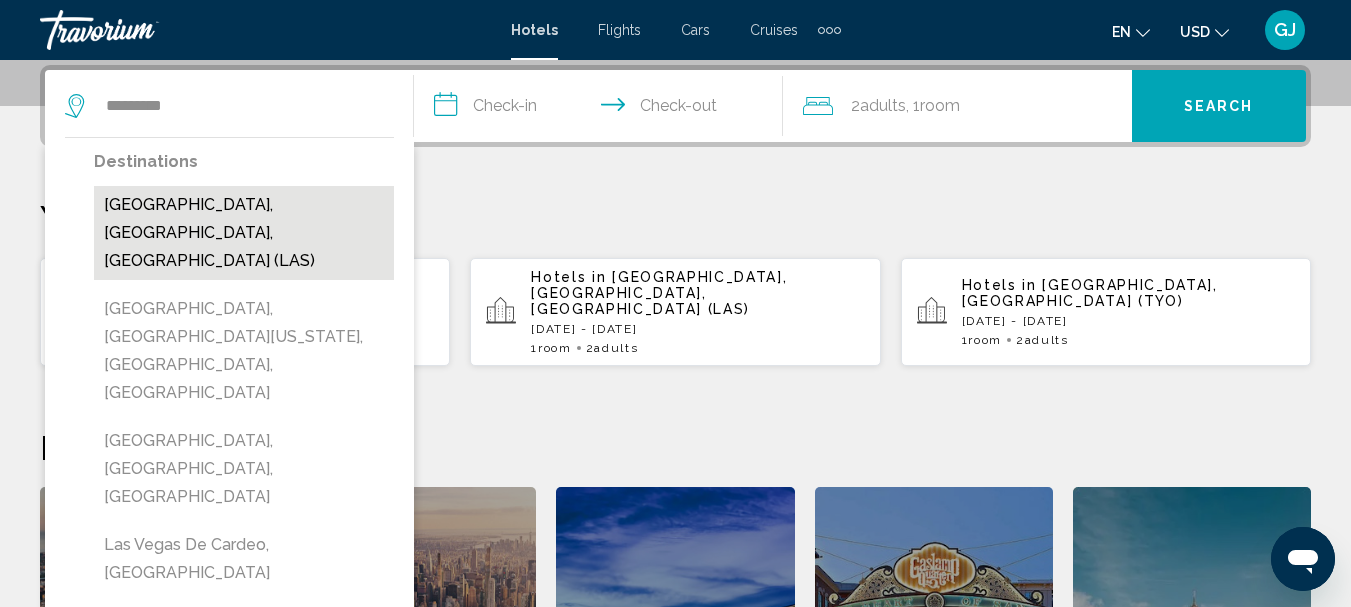 click on "[GEOGRAPHIC_DATA], [GEOGRAPHIC_DATA], [GEOGRAPHIC_DATA] (LAS)" at bounding box center (244, 233) 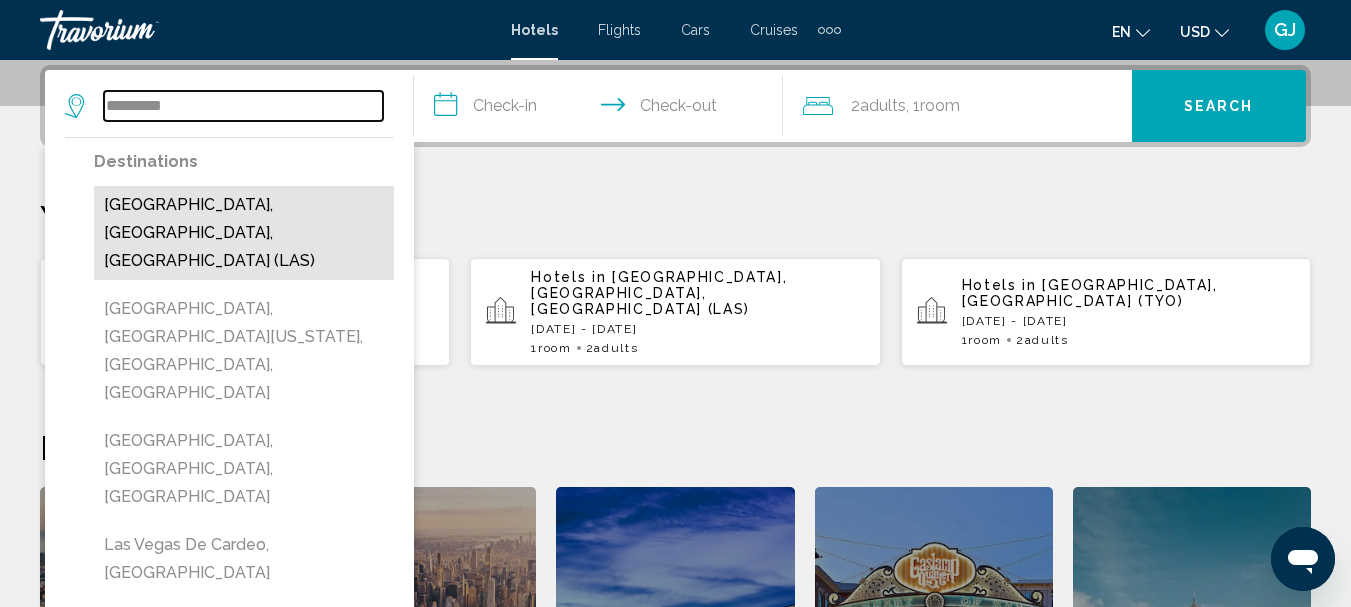 type on "**********" 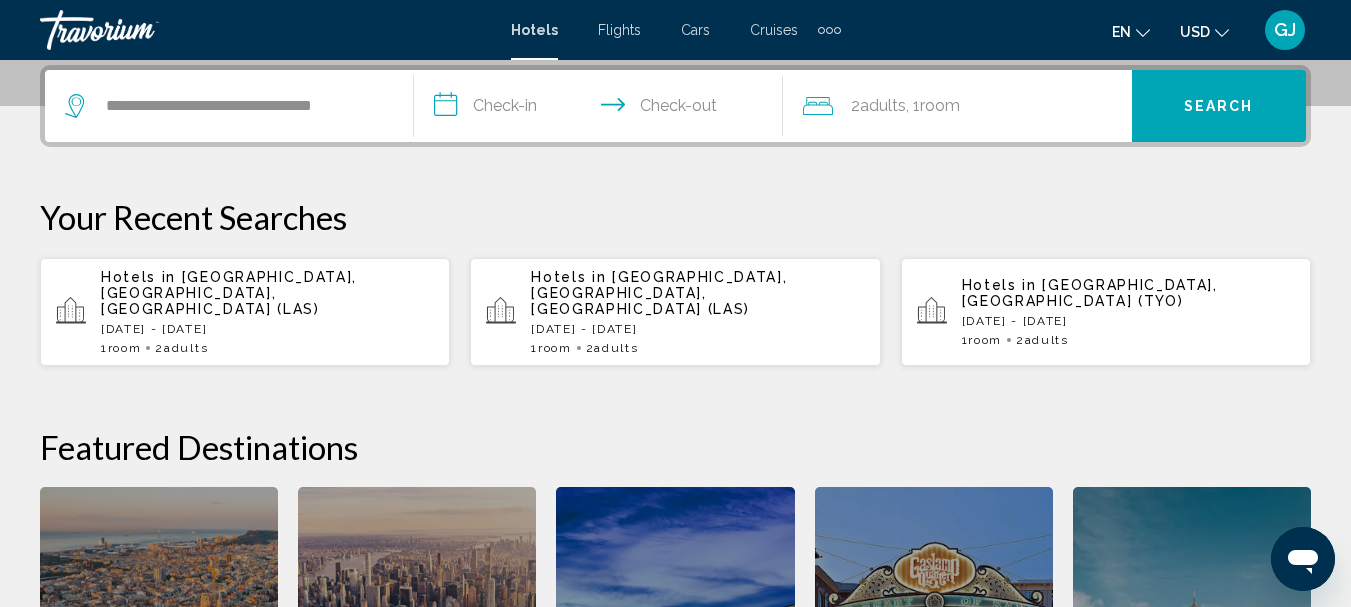 click on "**********" at bounding box center [602, 109] 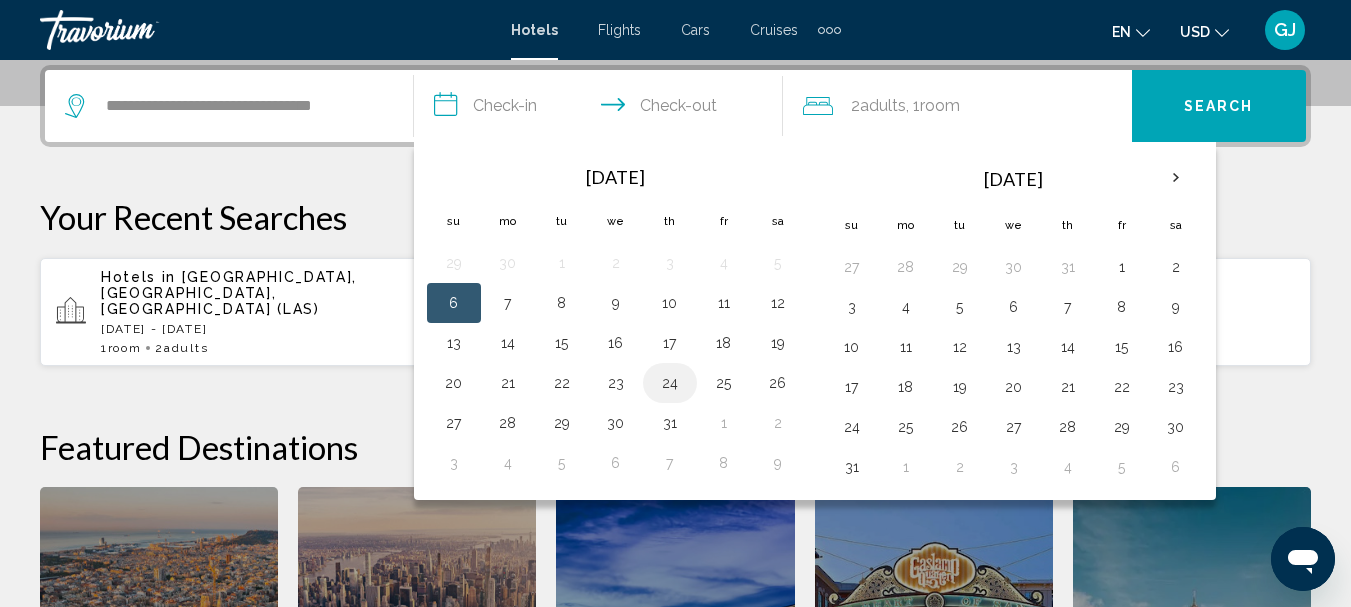 click on "24" at bounding box center (670, 383) 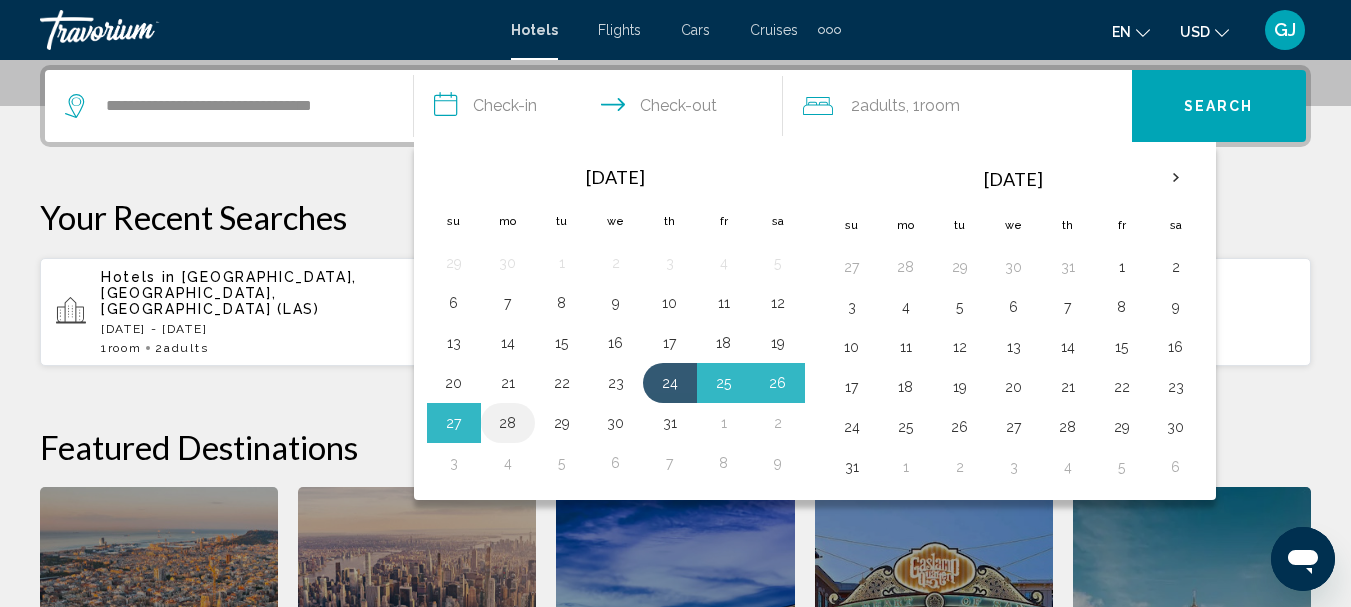 click on "28" at bounding box center [508, 423] 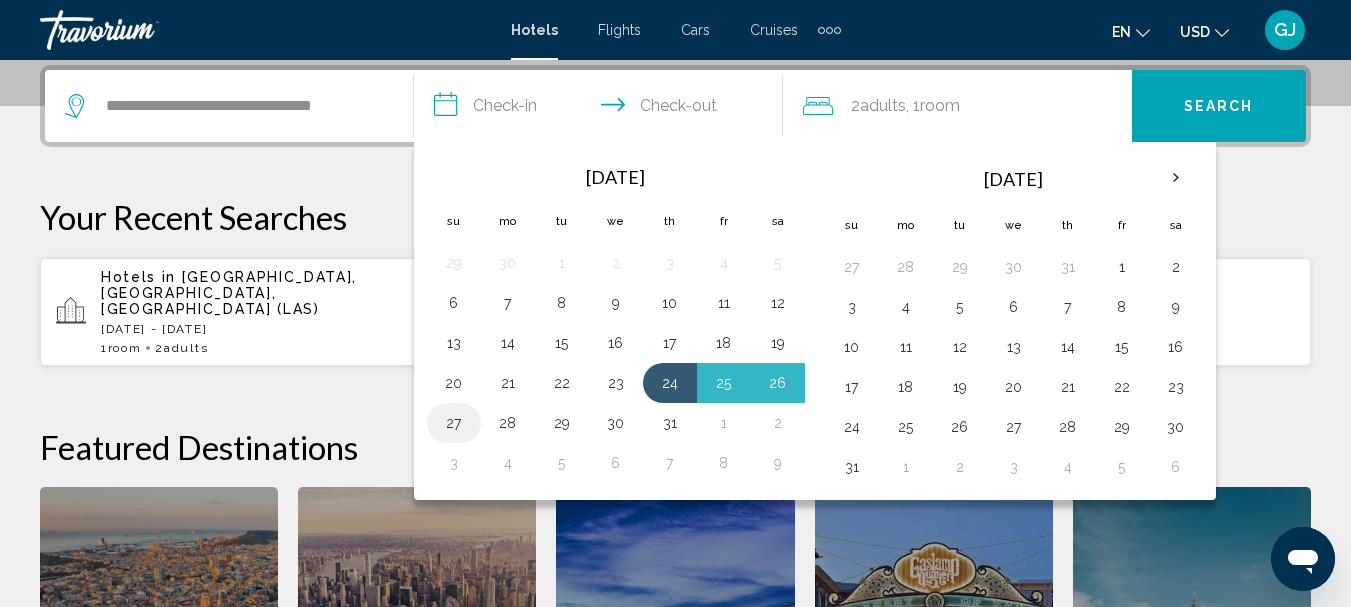 click on "27" at bounding box center (454, 423) 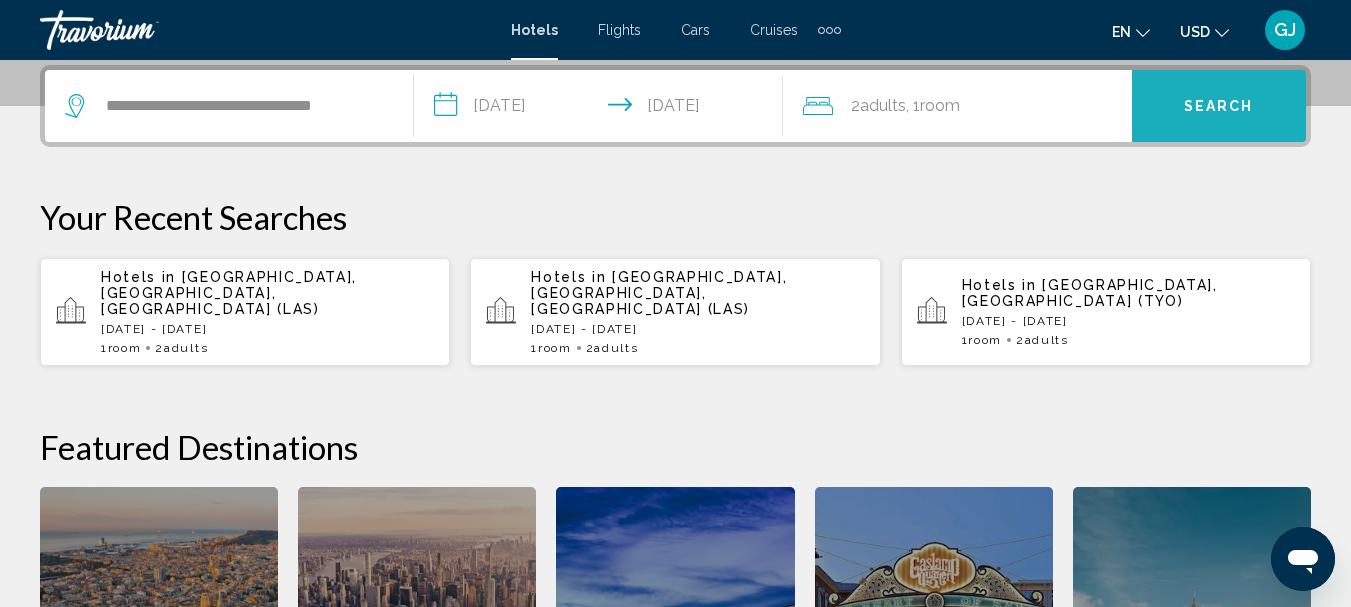 click on "Search" at bounding box center (1219, 107) 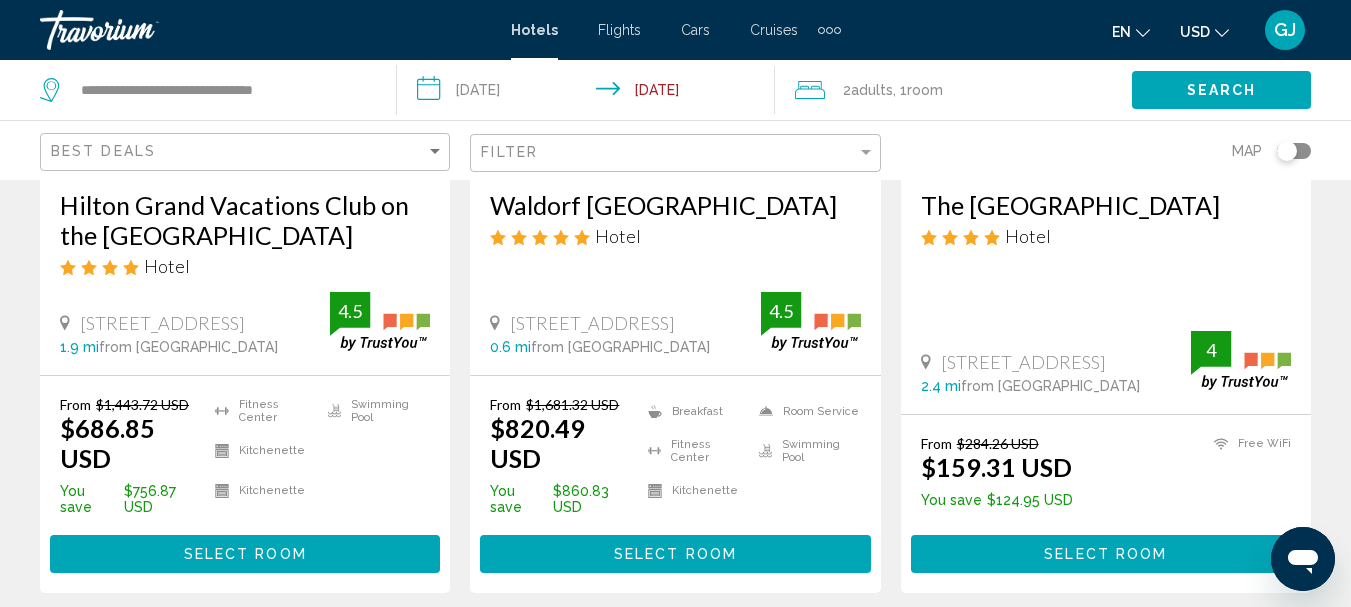 scroll, scrollTop: 500, scrollLeft: 0, axis: vertical 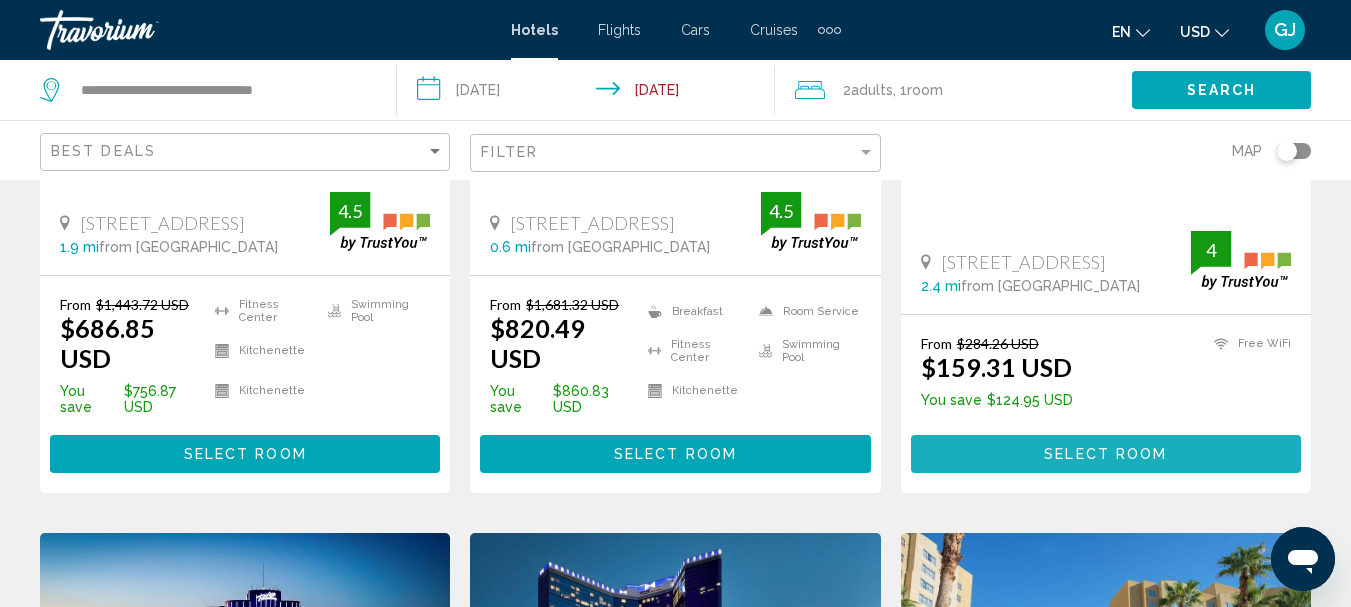 click on "Select Room" at bounding box center (1105, 455) 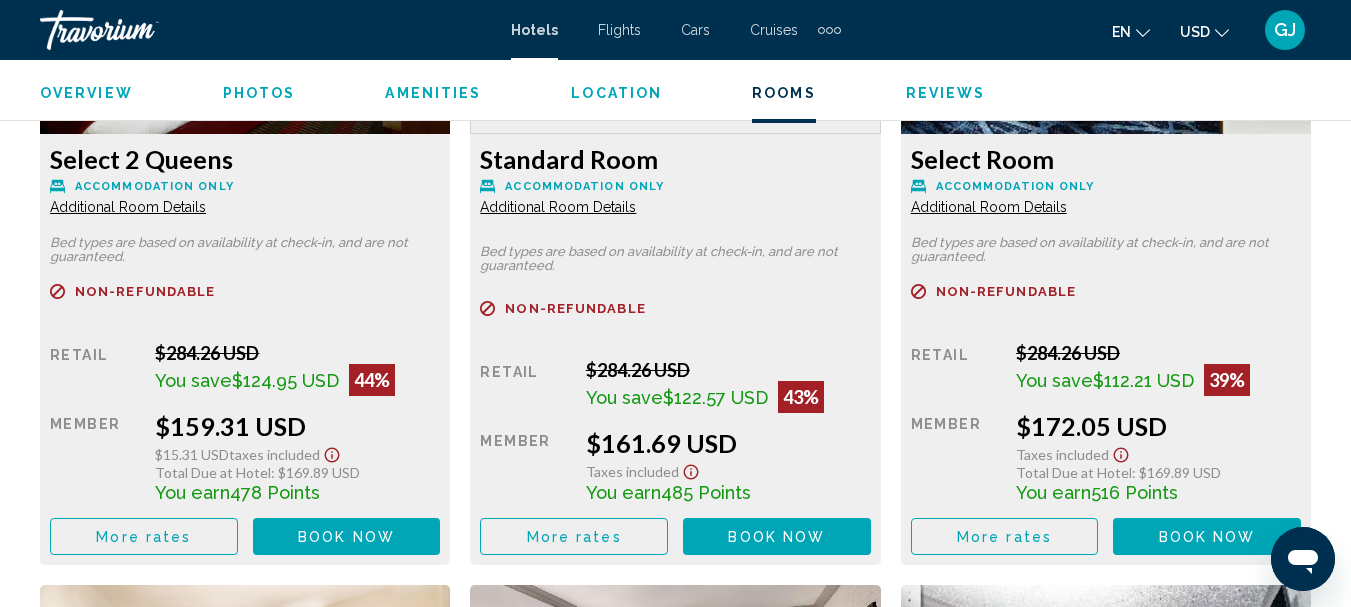scroll, scrollTop: 3231, scrollLeft: 0, axis: vertical 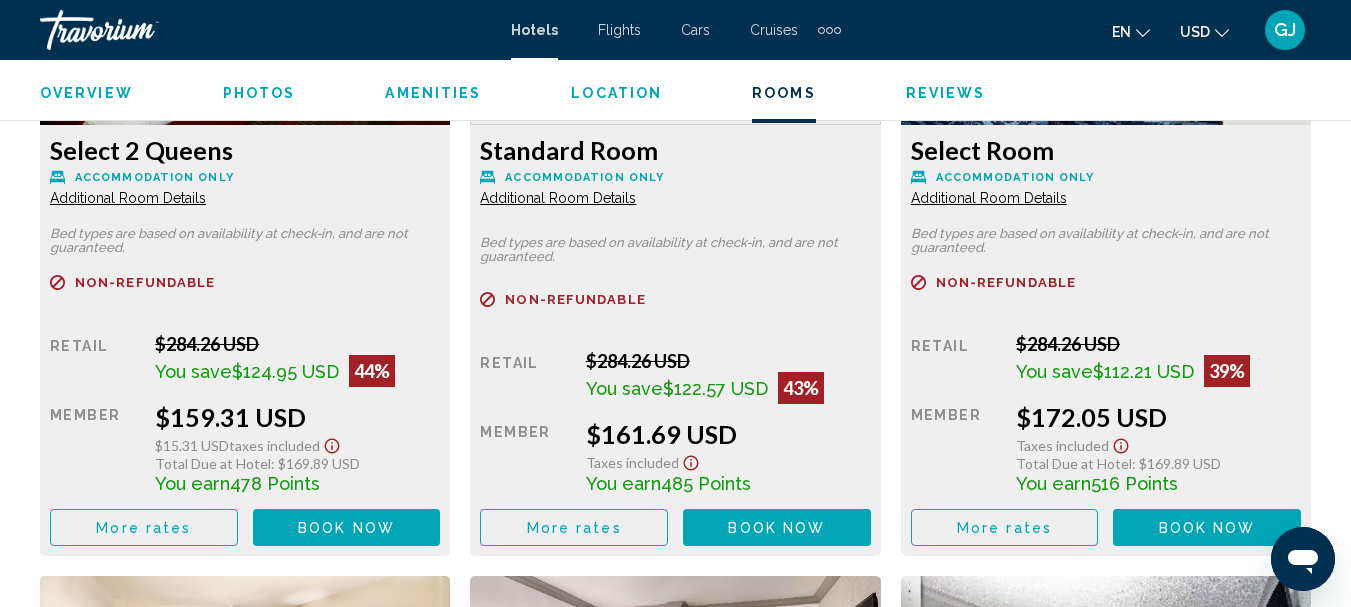 click on "Book now" at bounding box center (346, 528) 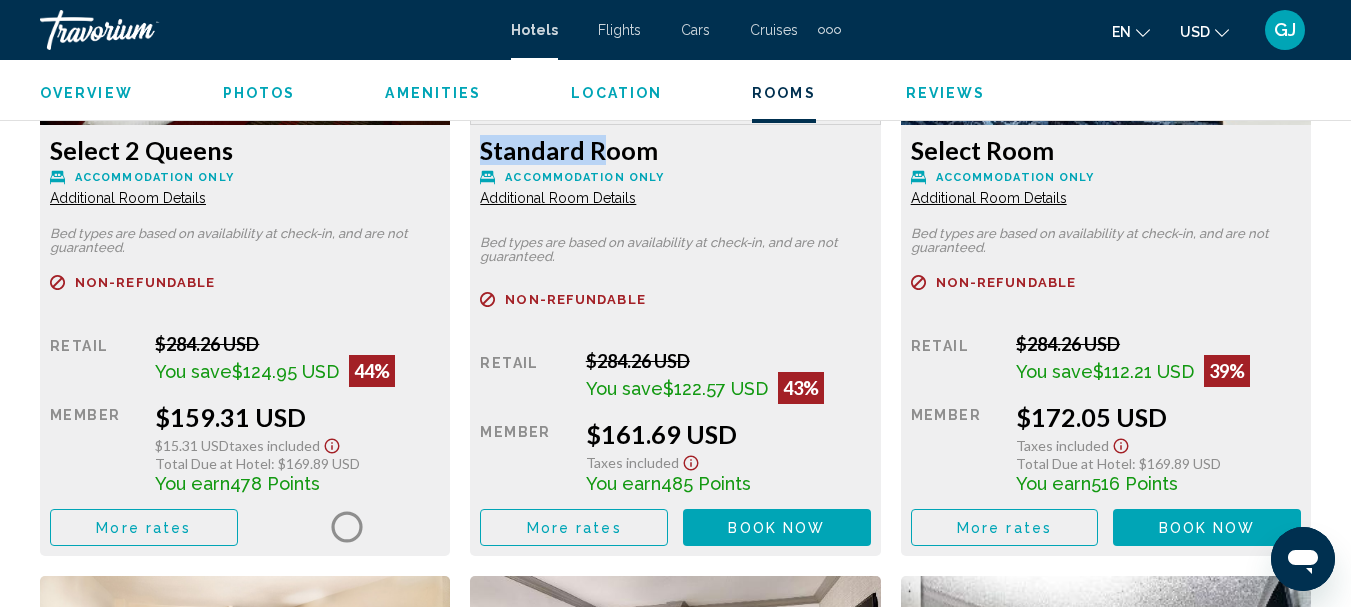 click 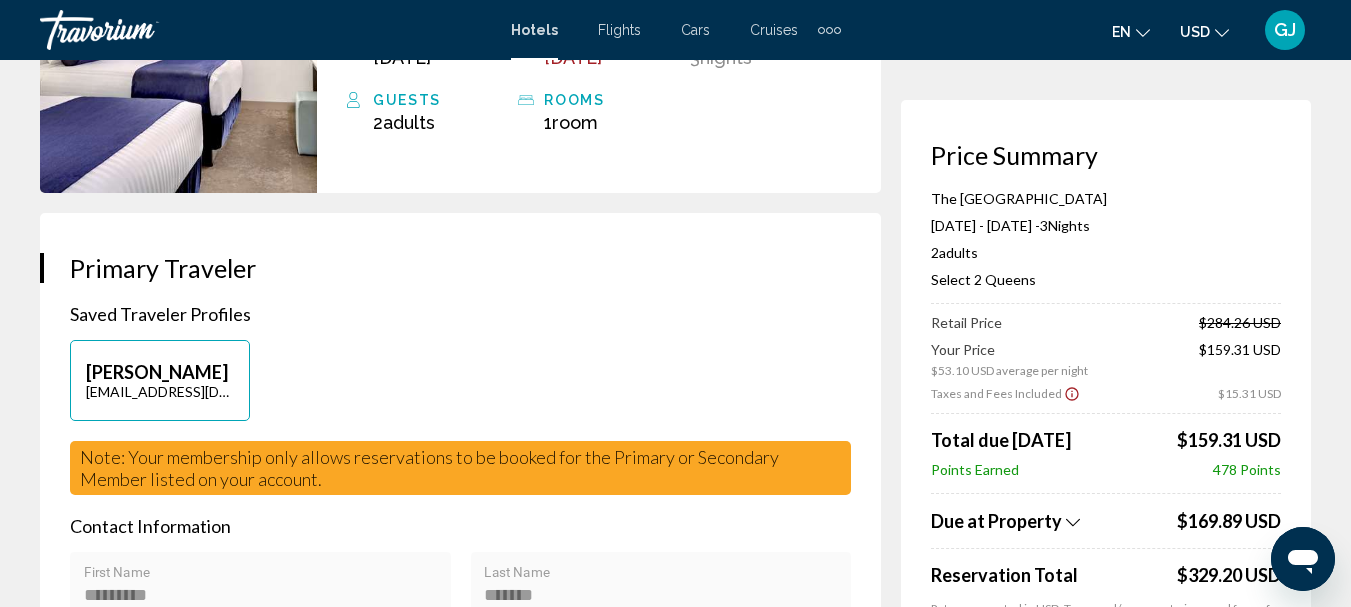 scroll, scrollTop: 300, scrollLeft: 0, axis: vertical 